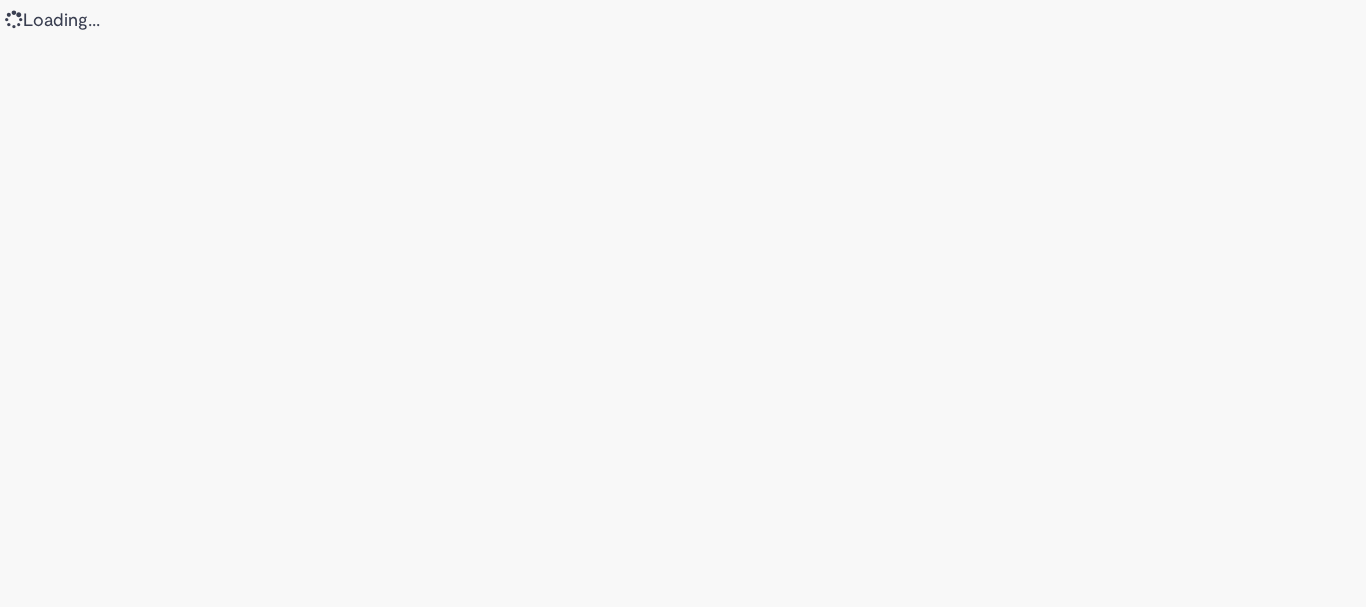 scroll, scrollTop: 0, scrollLeft: 0, axis: both 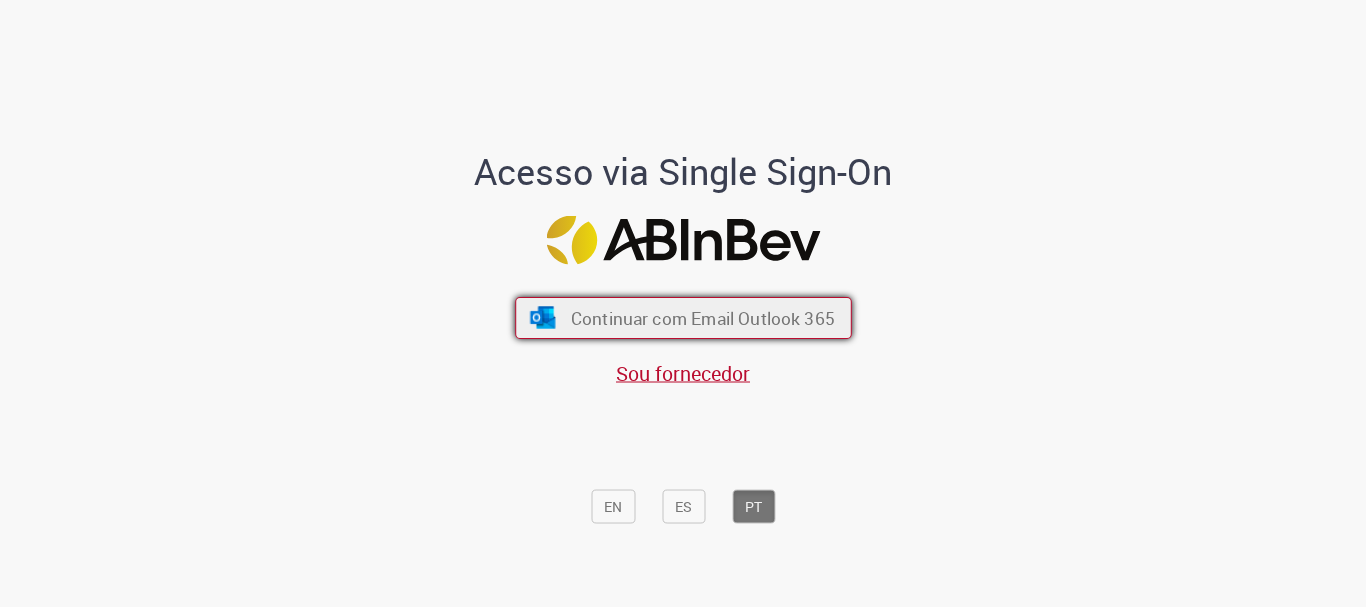 drag, startPoint x: 717, startPoint y: 299, endPoint x: 668, endPoint y: 319, distance: 52.924473 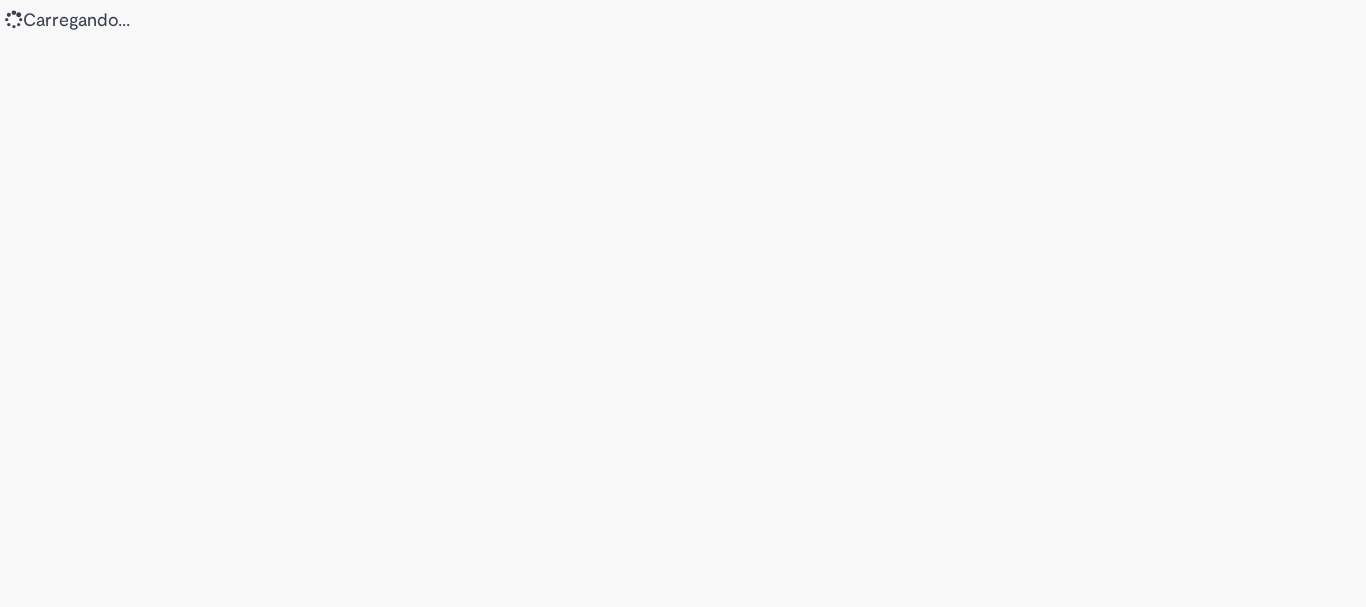 scroll, scrollTop: 0, scrollLeft: 0, axis: both 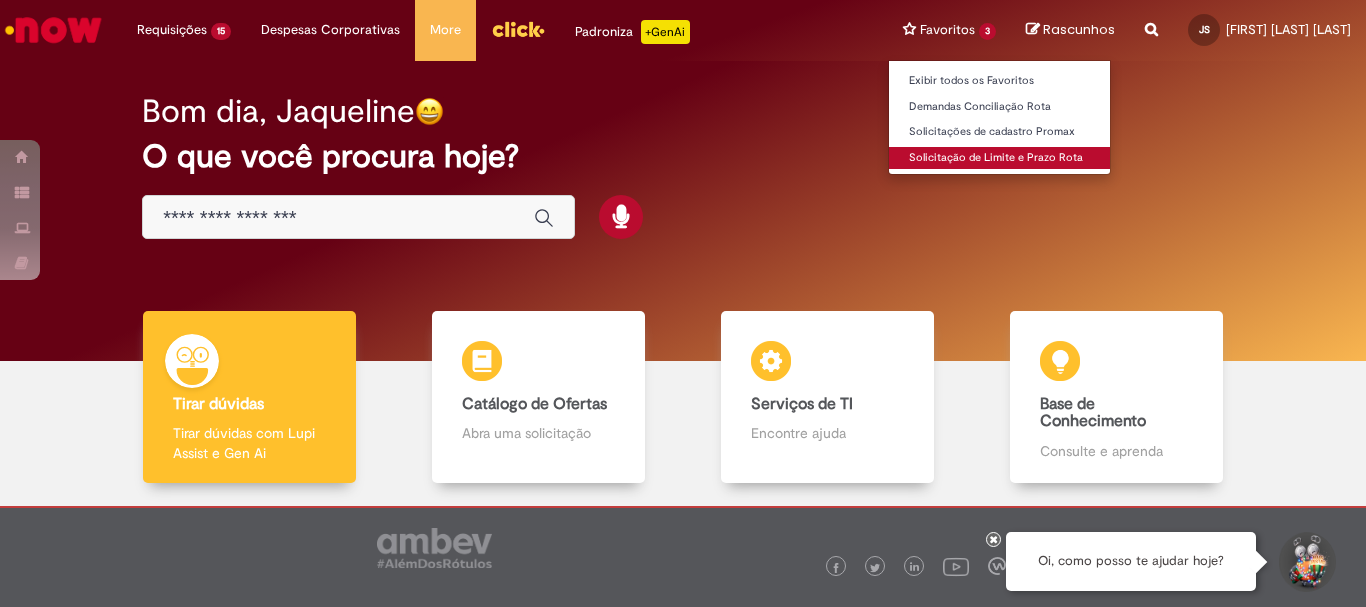 click on "Solicitação de Limite e Prazo Rota" at bounding box center [999, 158] 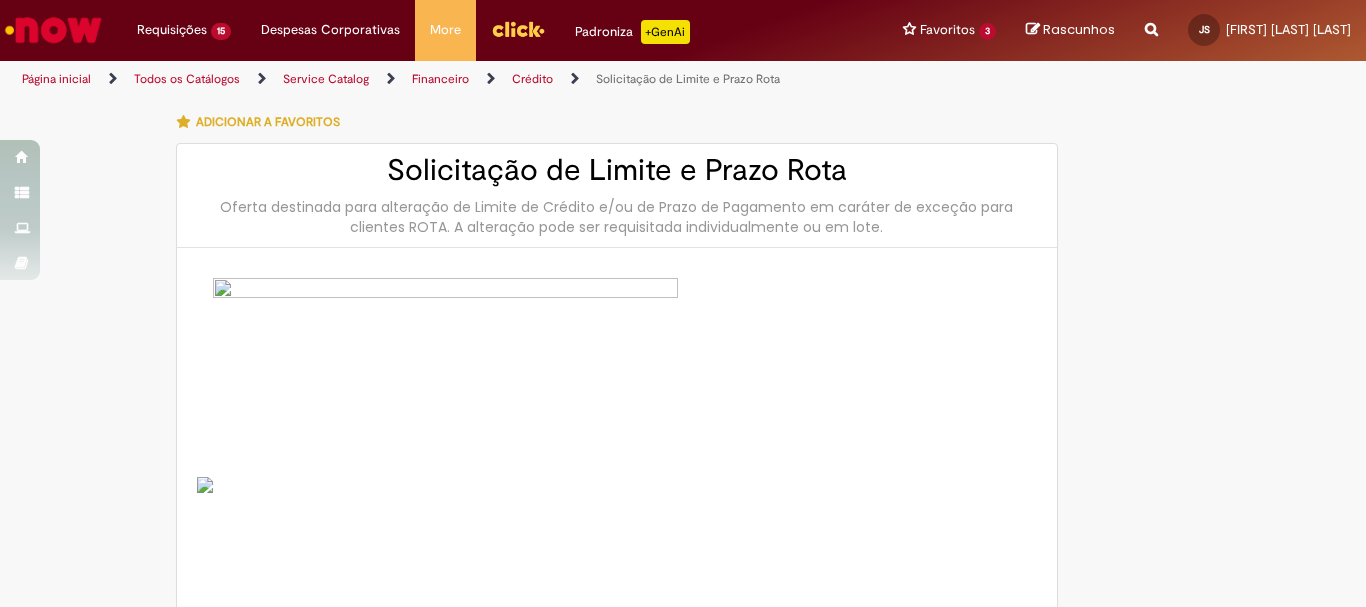 type on "********" 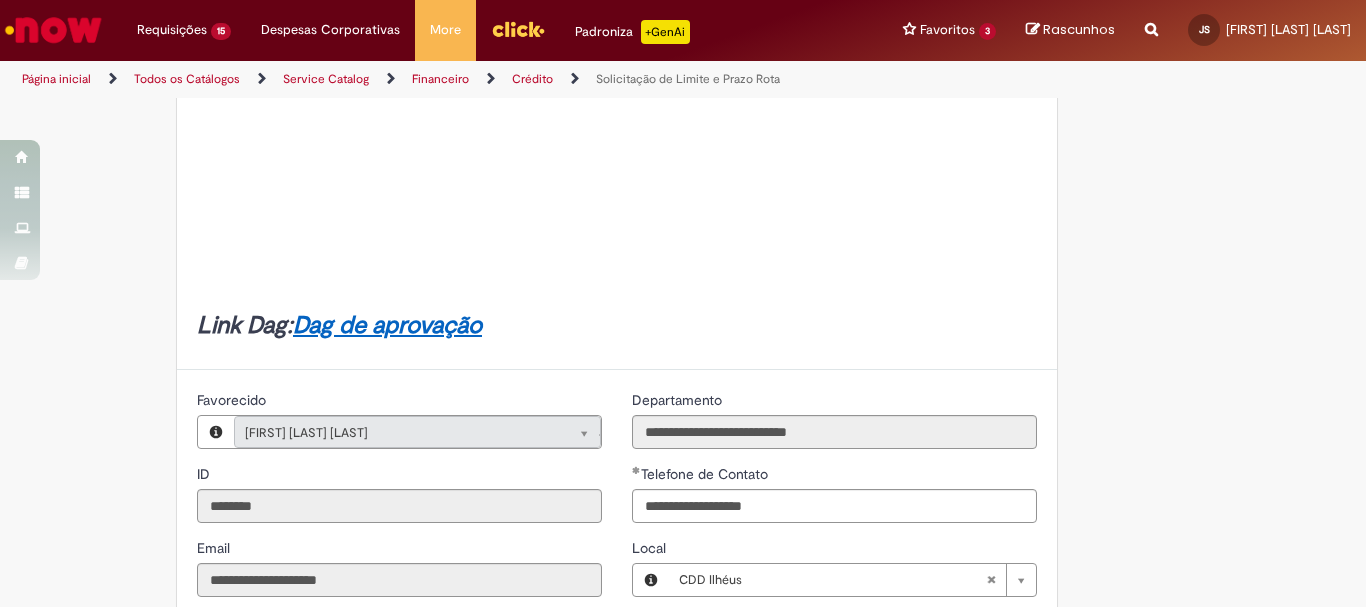 scroll, scrollTop: 900, scrollLeft: 0, axis: vertical 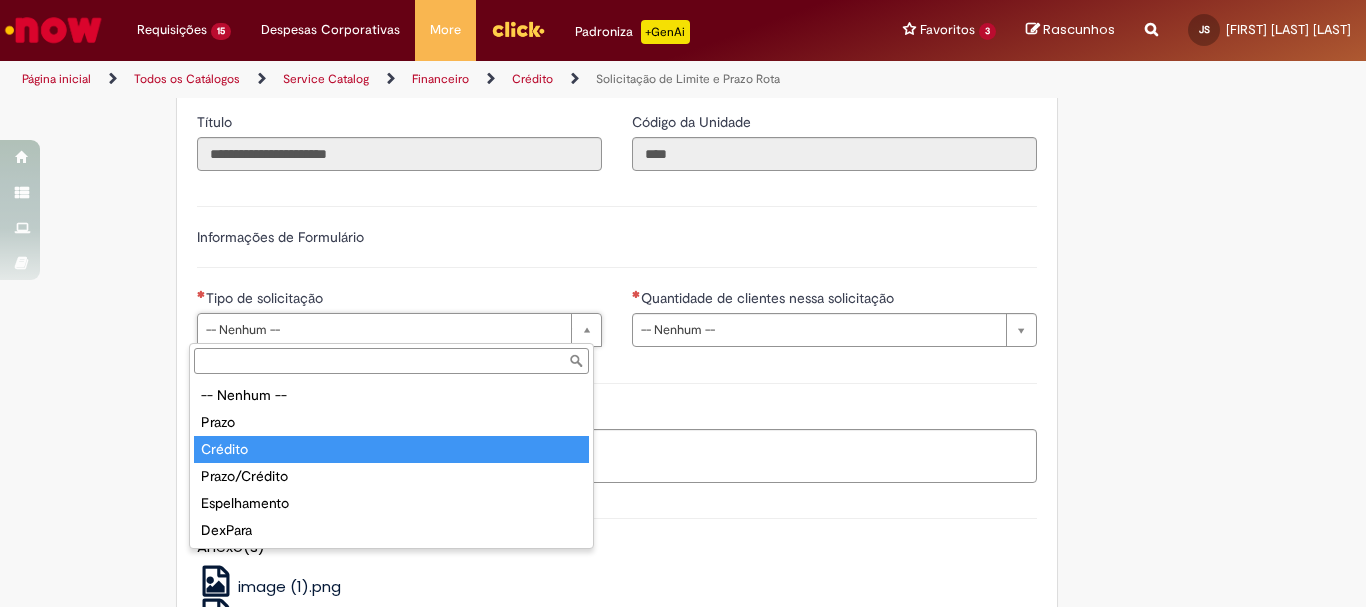 type on "*******" 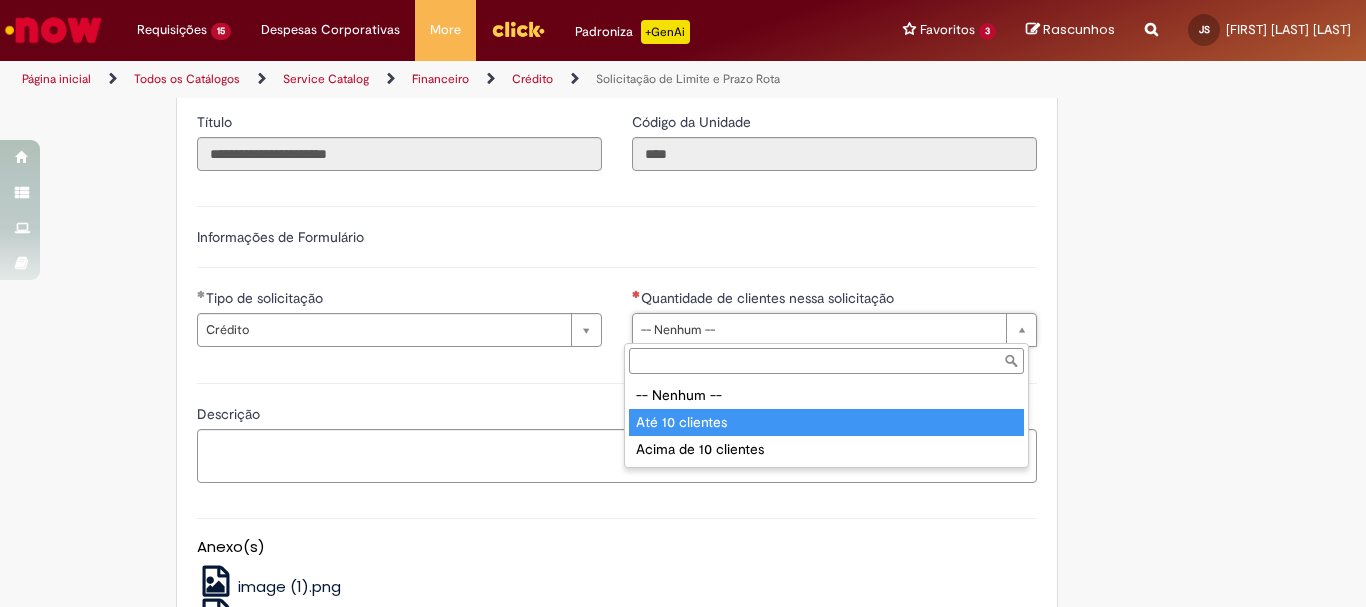 type on "**********" 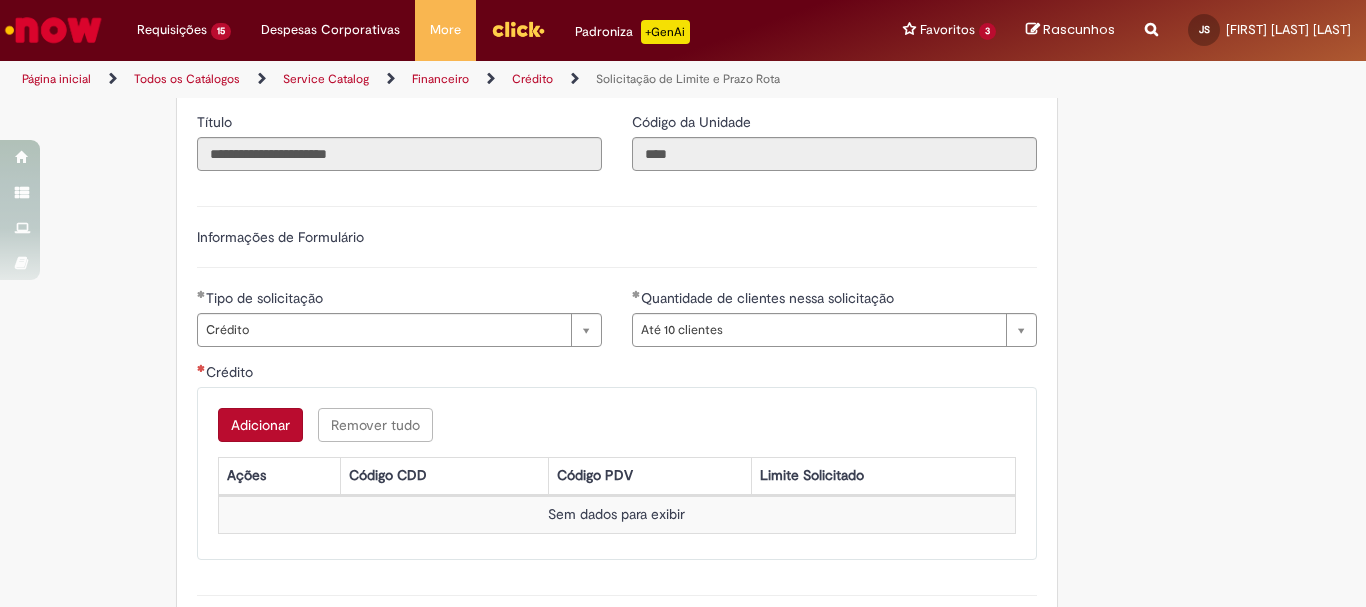 click on "Adicionar" at bounding box center (260, 425) 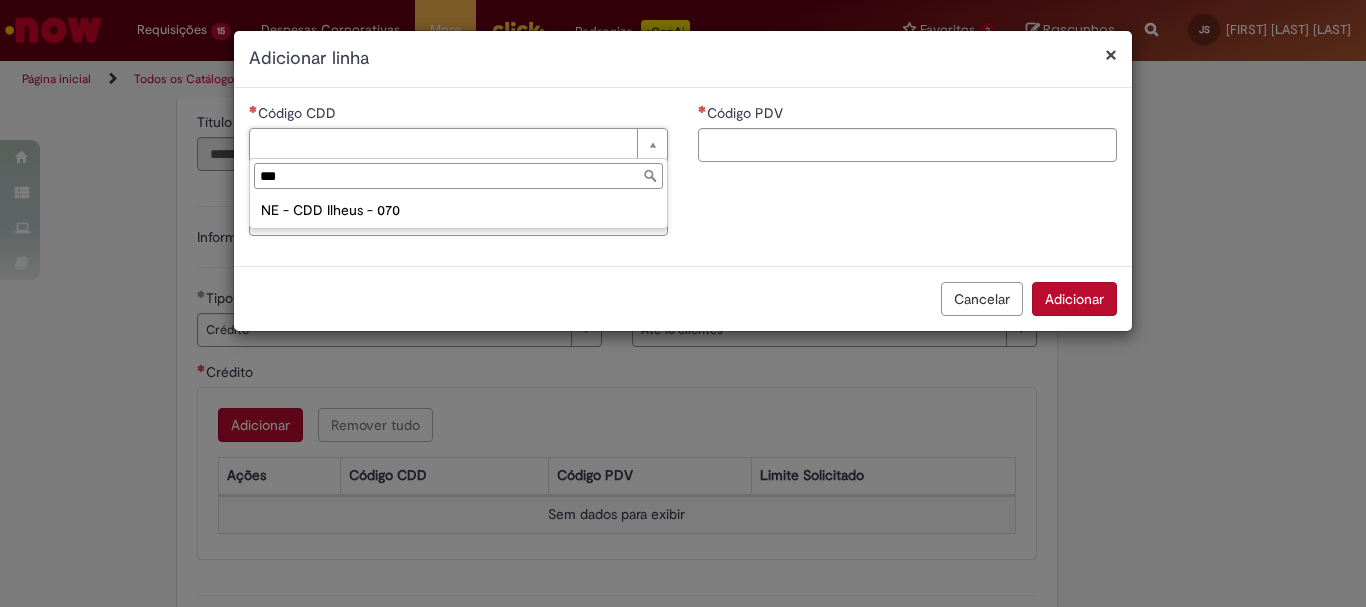 type on "***" 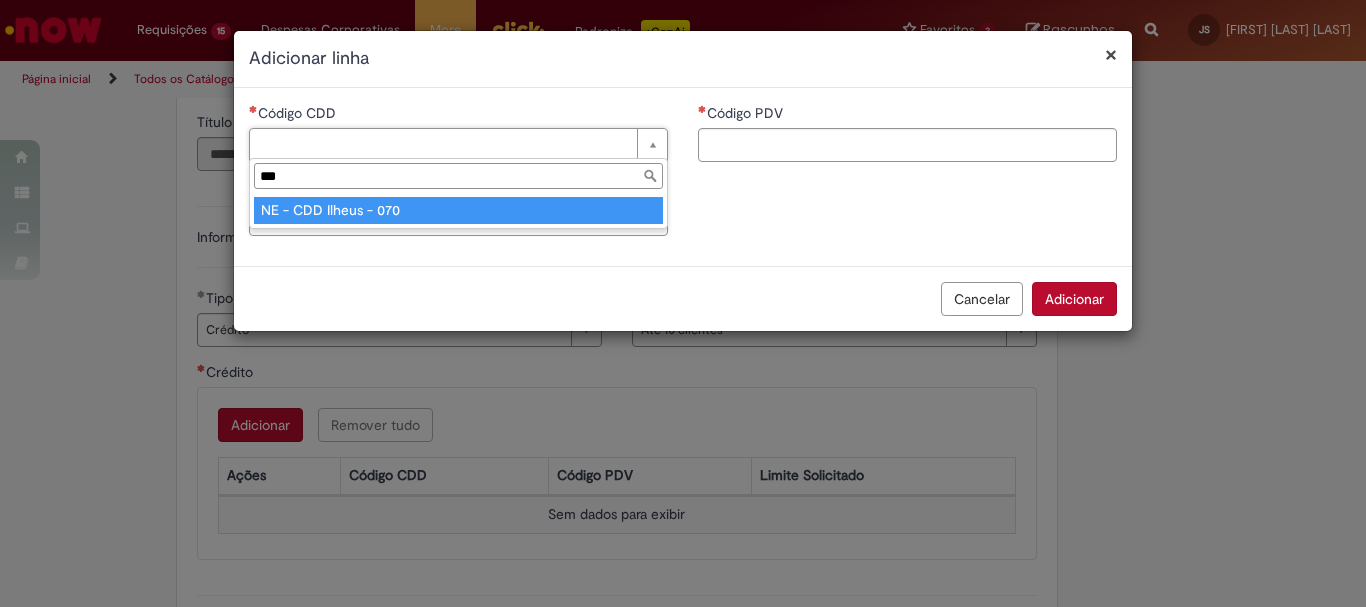 type on "**********" 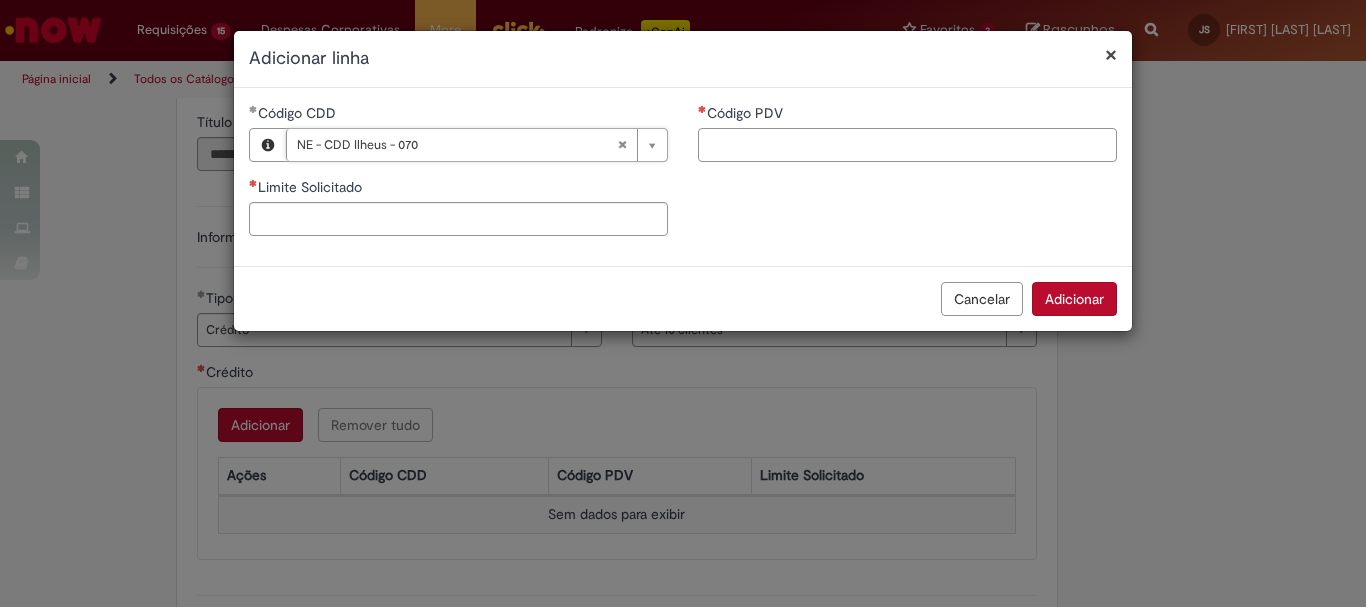 click on "Código PDV" at bounding box center [907, 145] 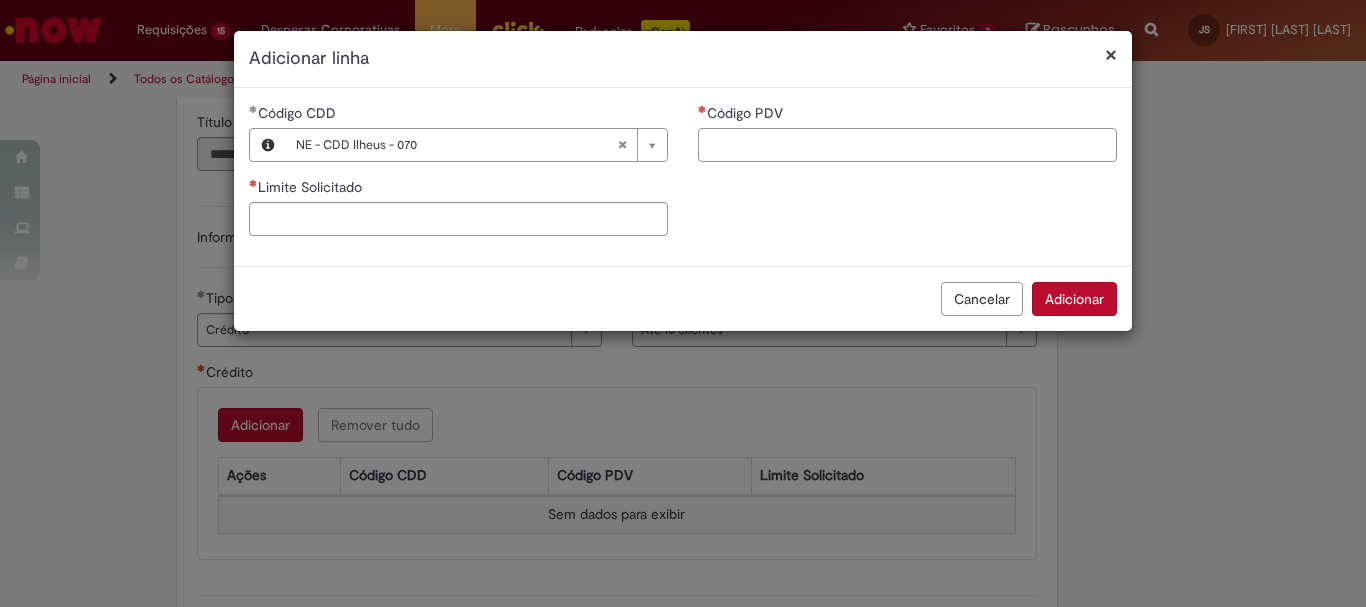 paste on "**********" 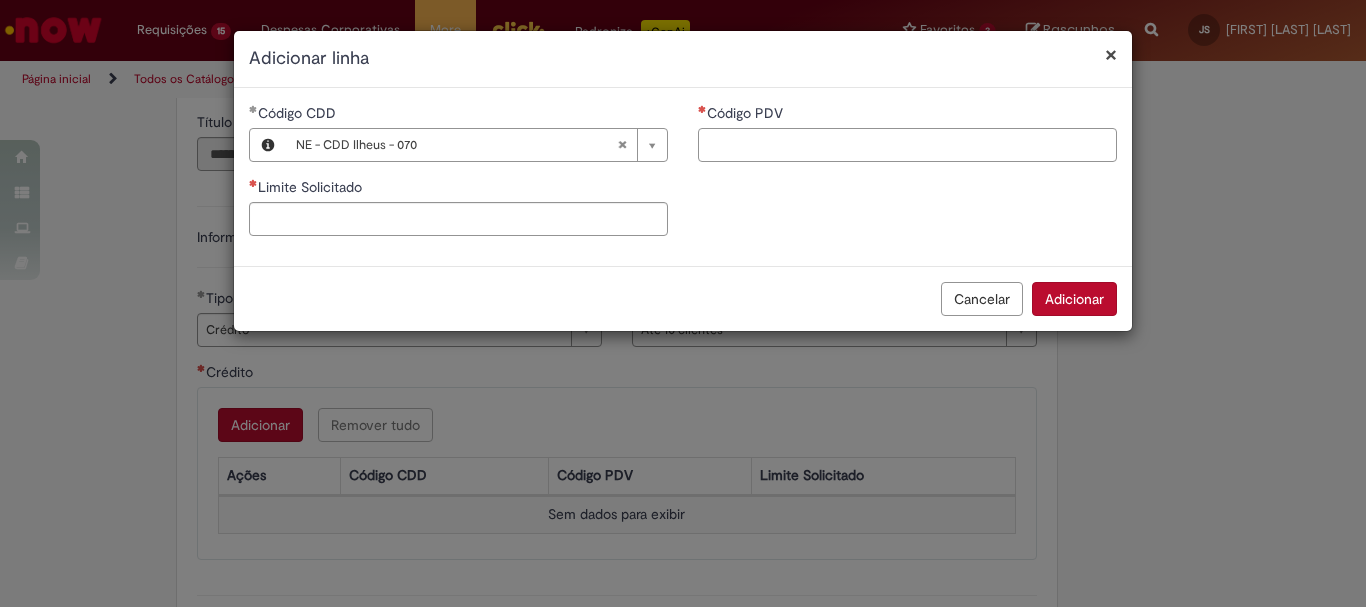 type on "**********" 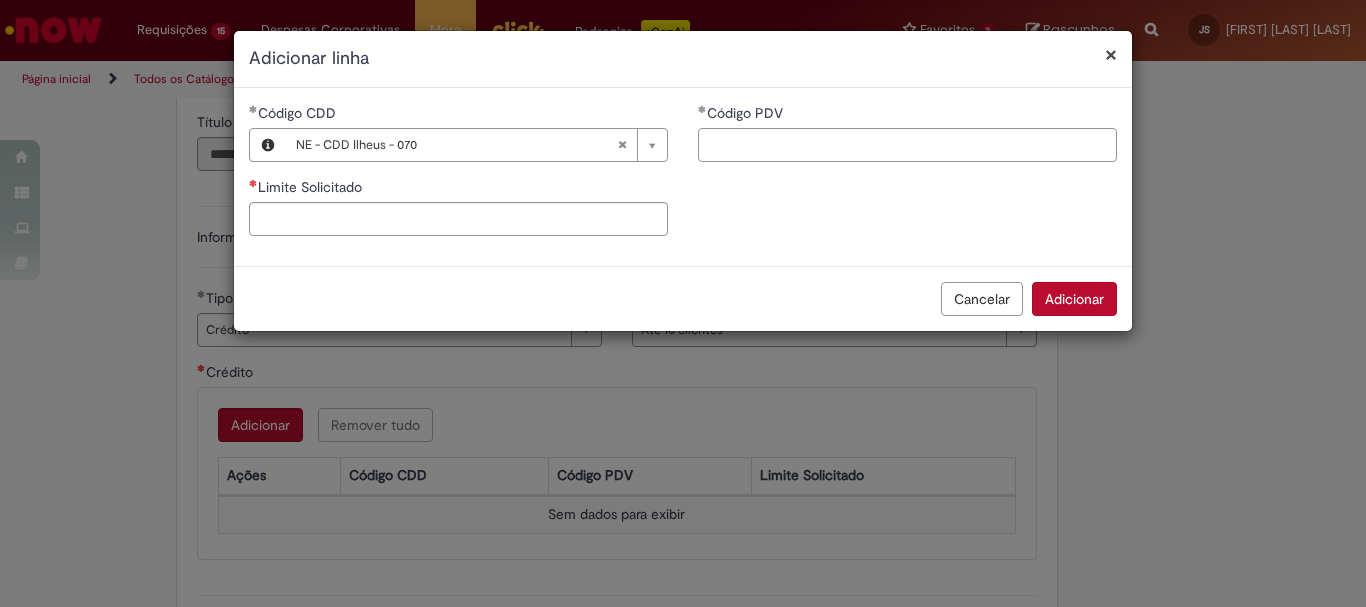 scroll, scrollTop: 0, scrollLeft: 0, axis: both 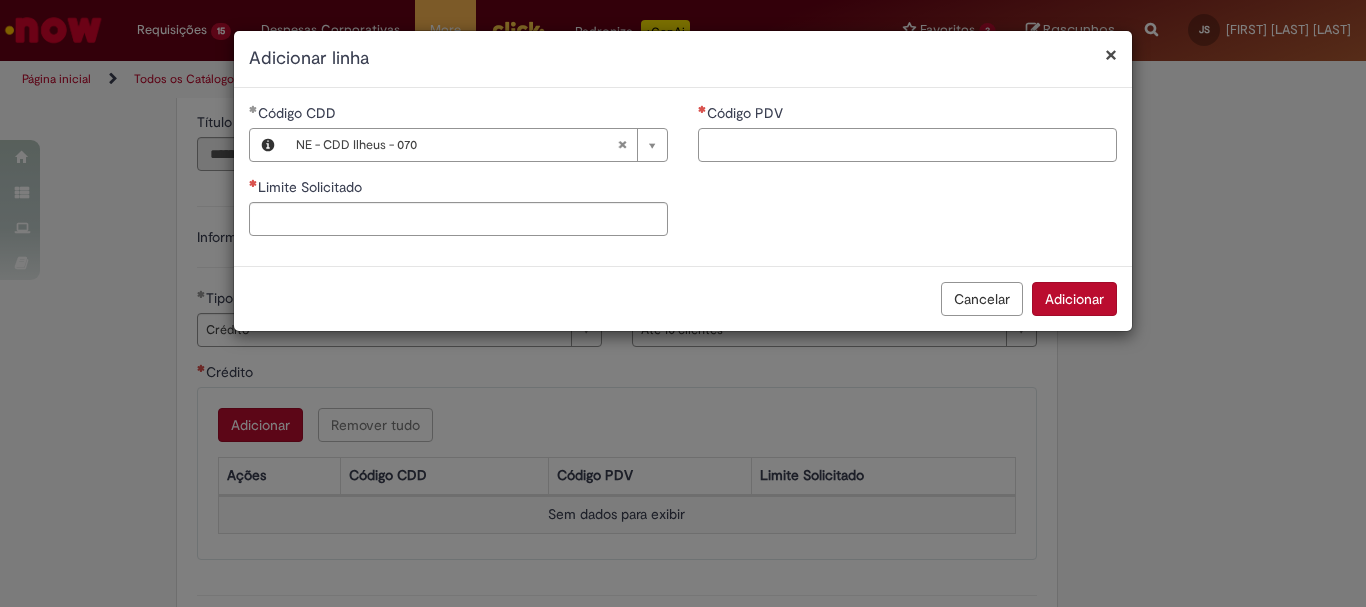 paste on "*****" 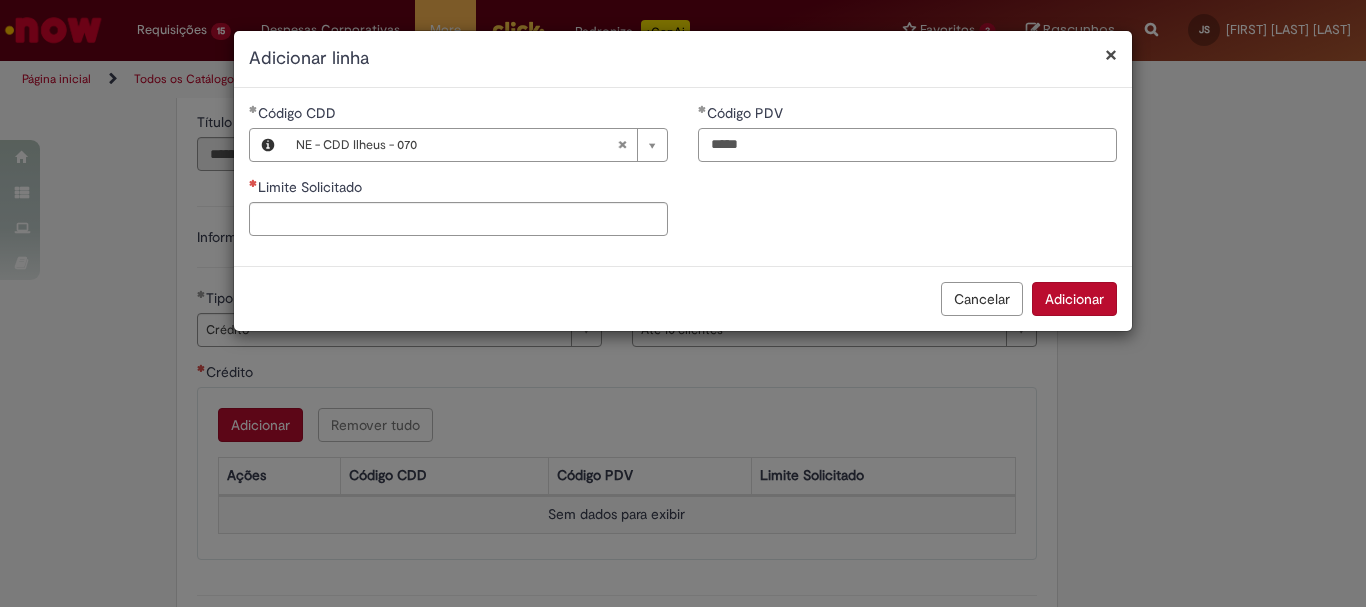 type on "*****" 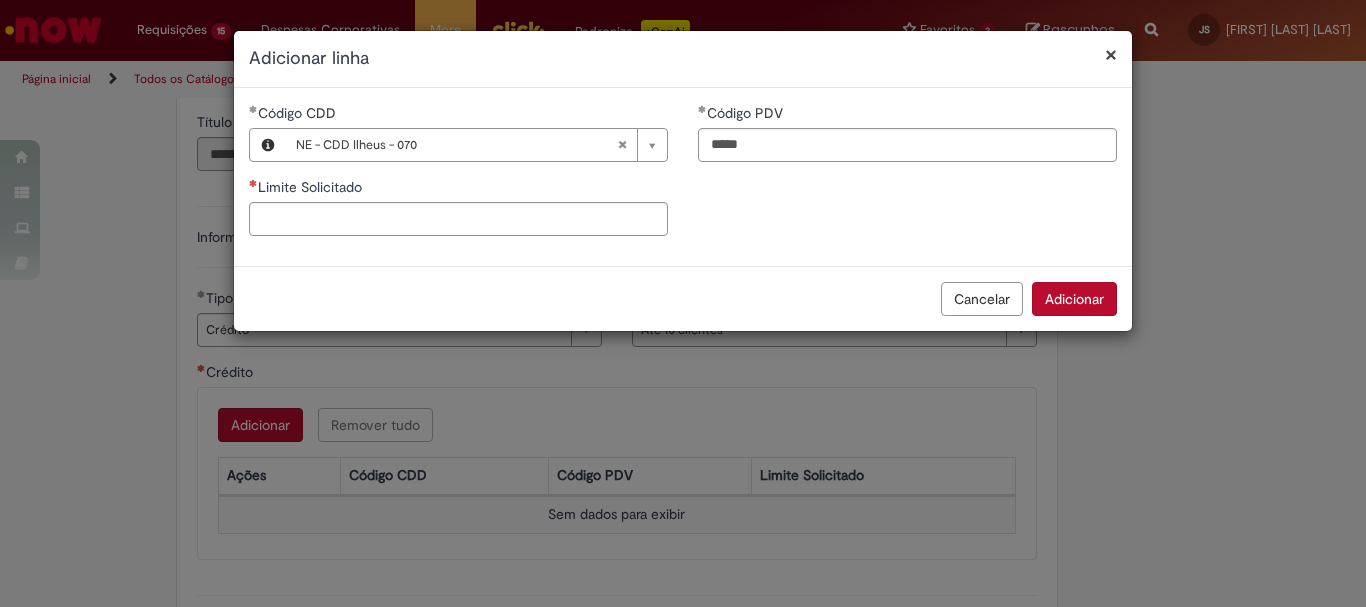 click on "**********" at bounding box center [458, 177] 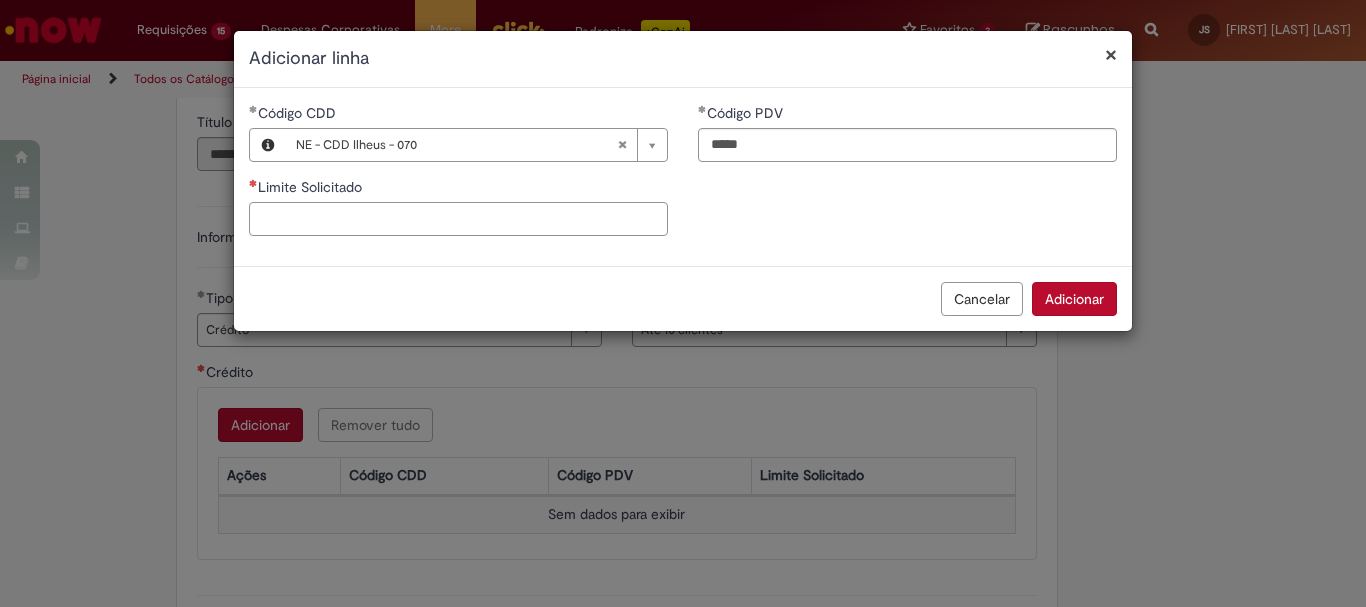 click on "Limite Solicitado" at bounding box center [458, 219] 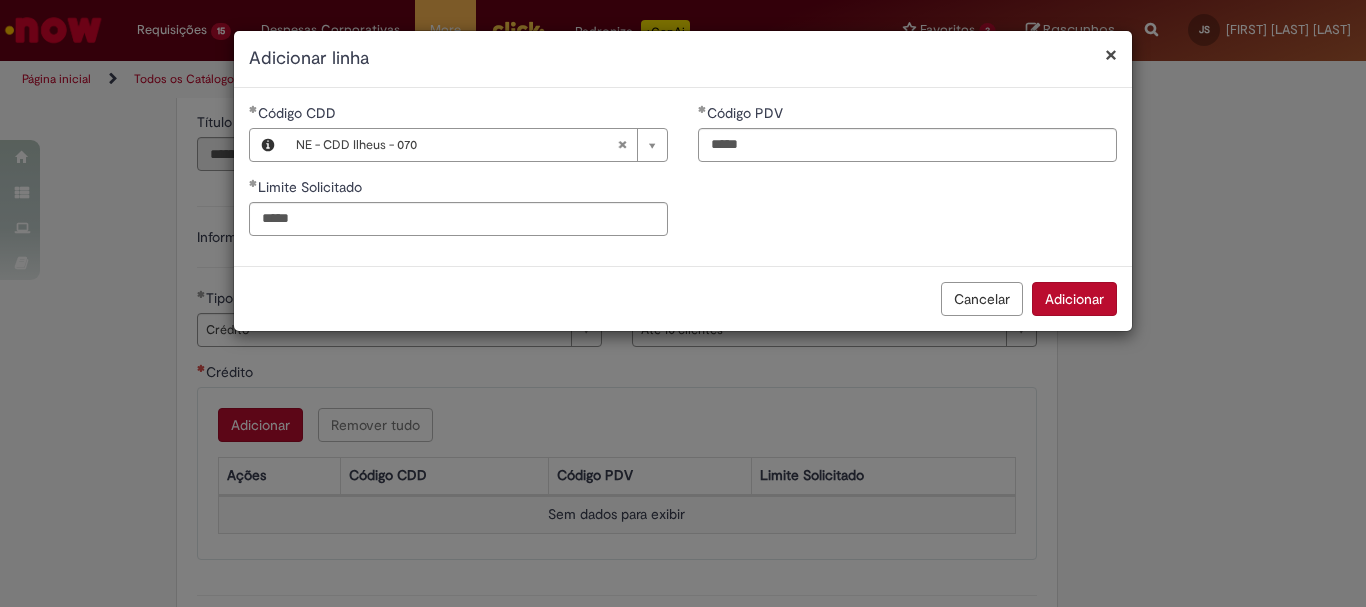 type on "*********" 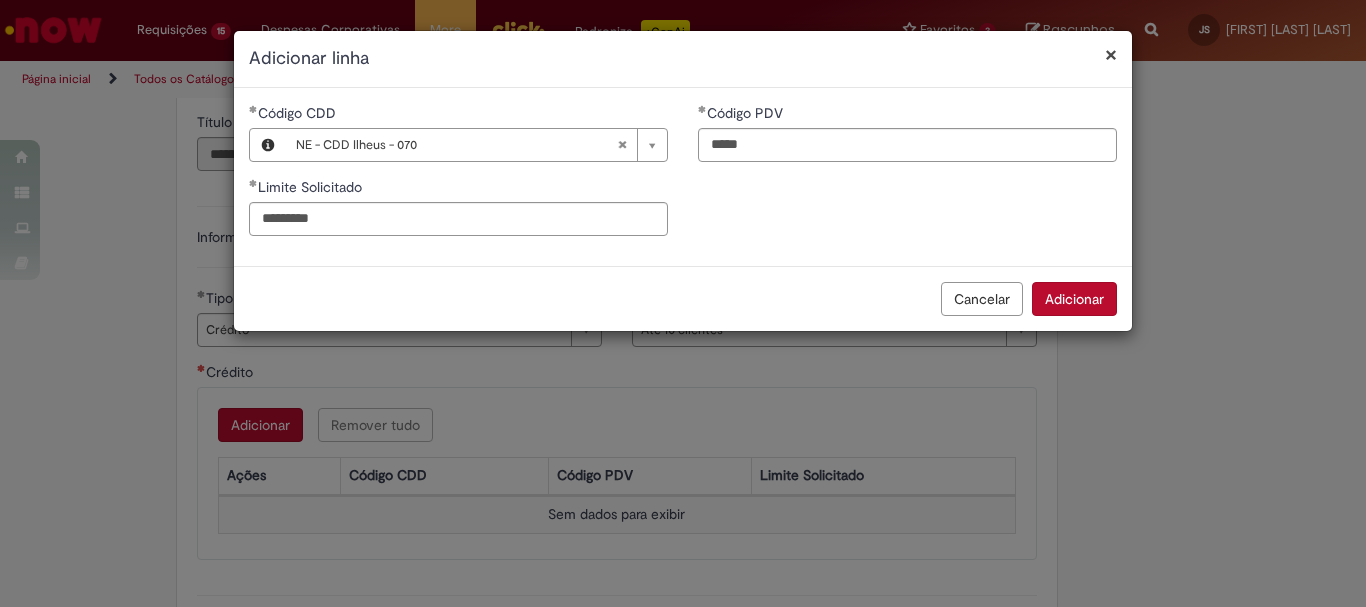 click on "Adicionar" at bounding box center [1074, 299] 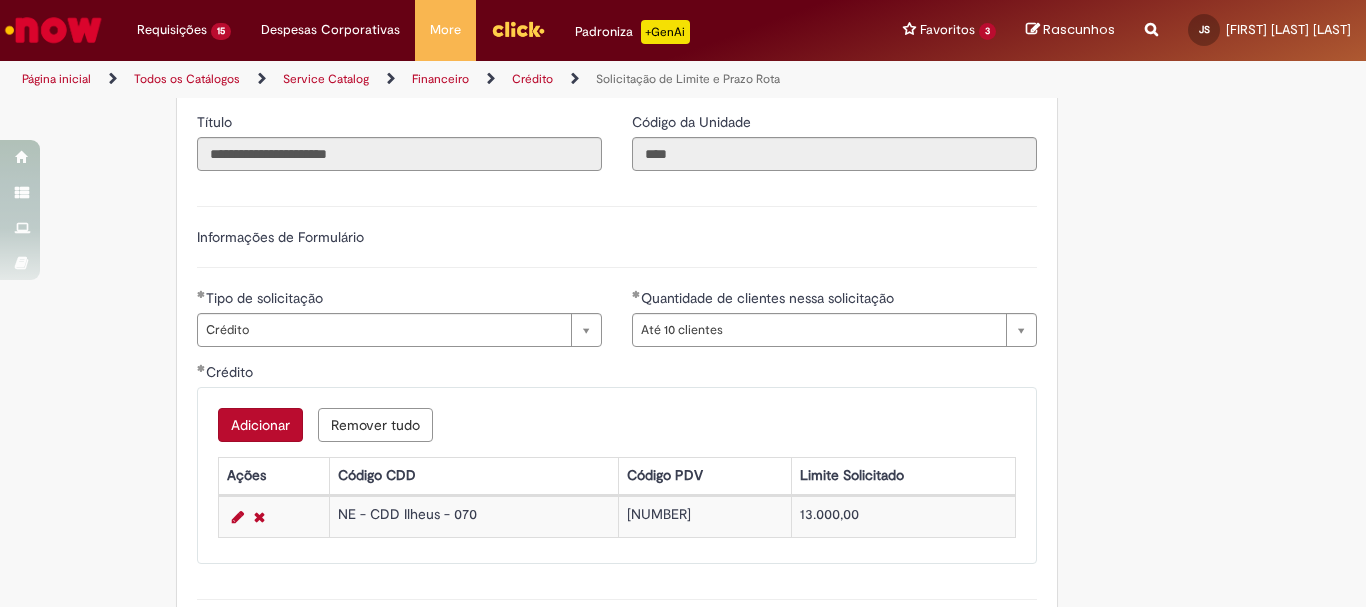 scroll, scrollTop: 1100, scrollLeft: 0, axis: vertical 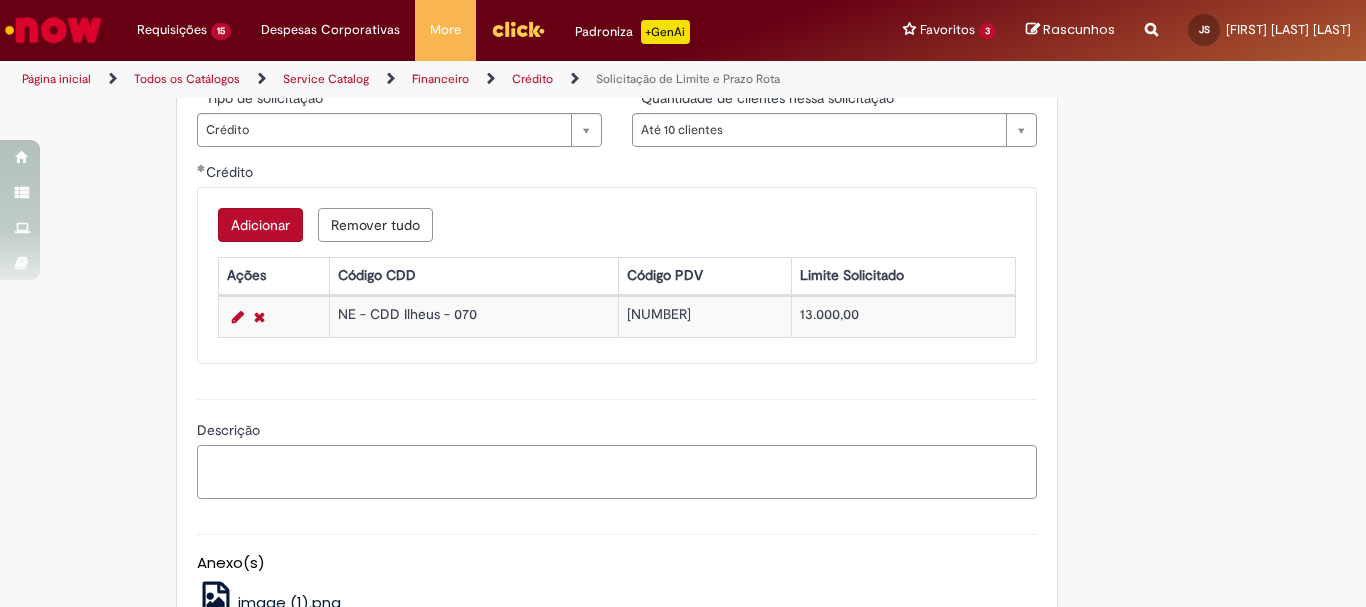 click on "Descrição" at bounding box center (617, 472) 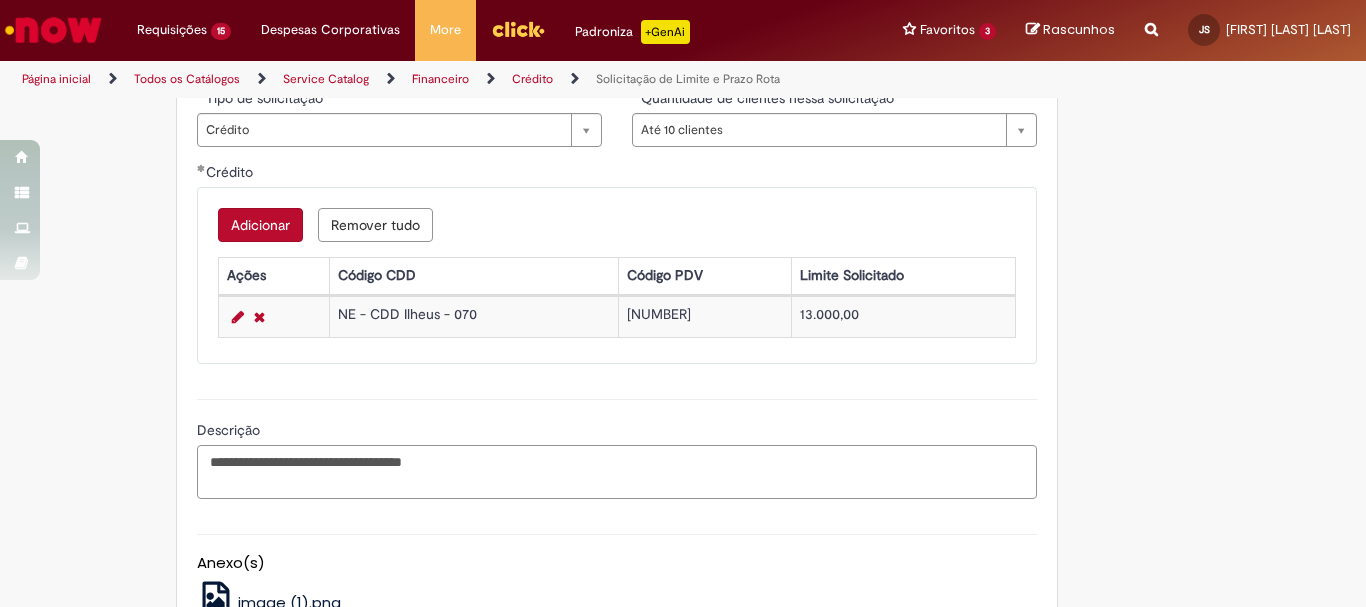 paste on "******" 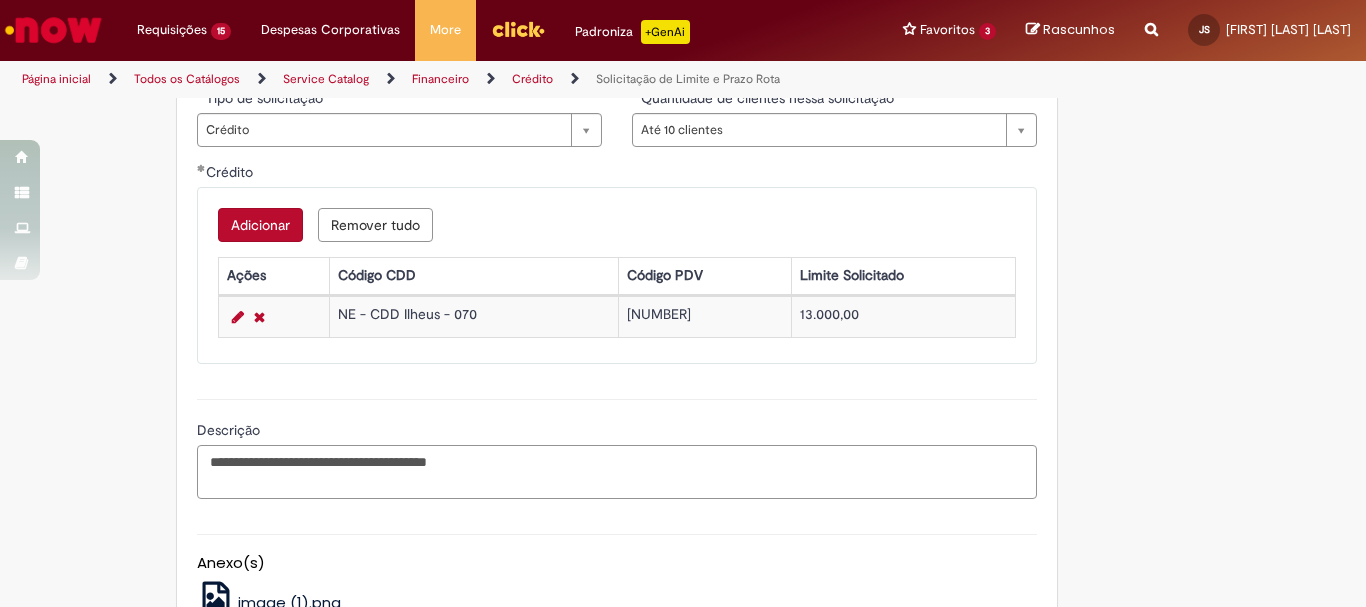 type on "**********" 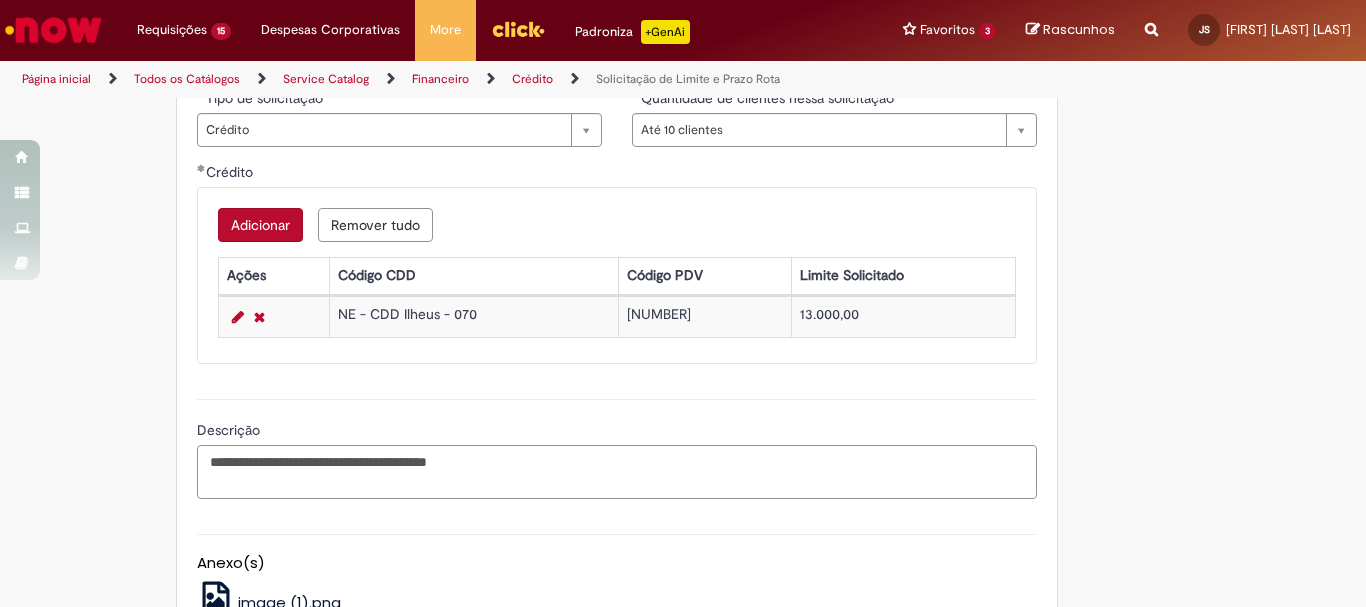 scroll, scrollTop: 1400, scrollLeft: 0, axis: vertical 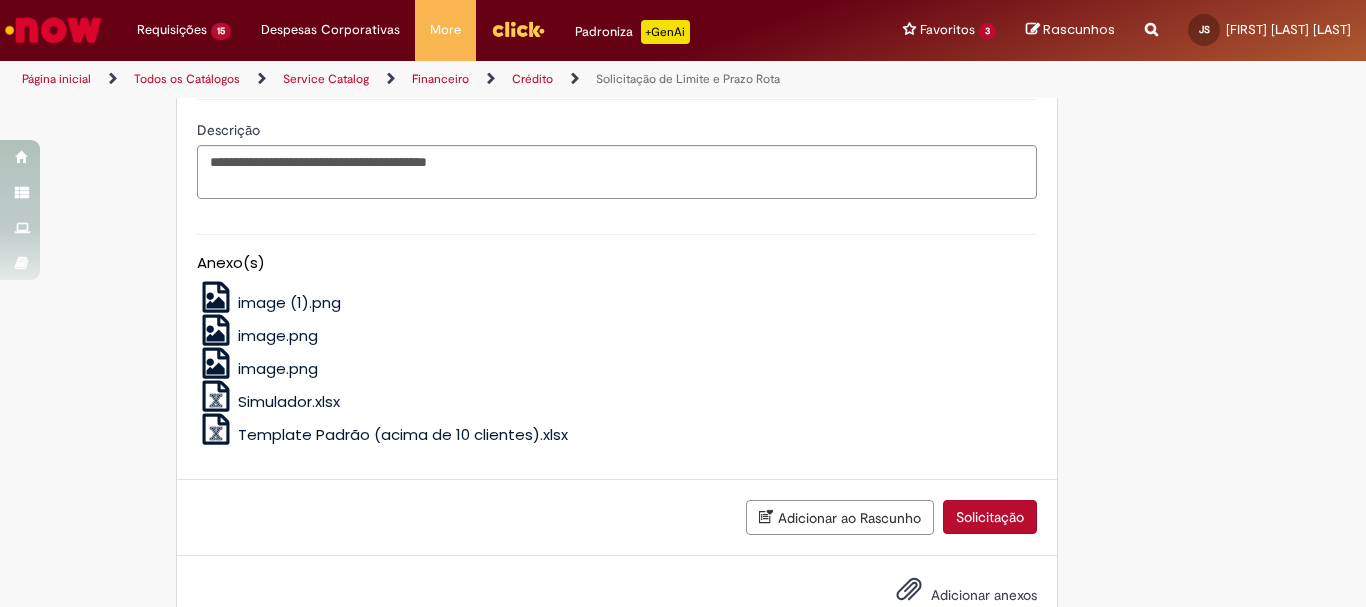 click at bounding box center (909, 590) 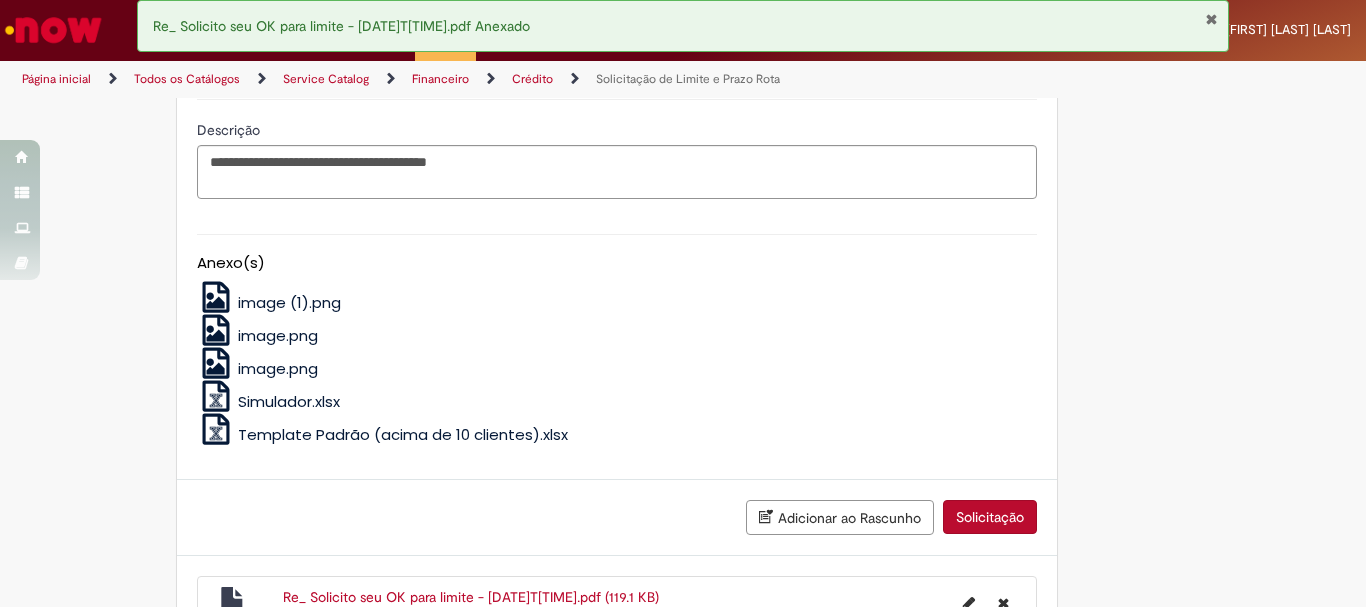click on "Solicitação" at bounding box center [990, 517] 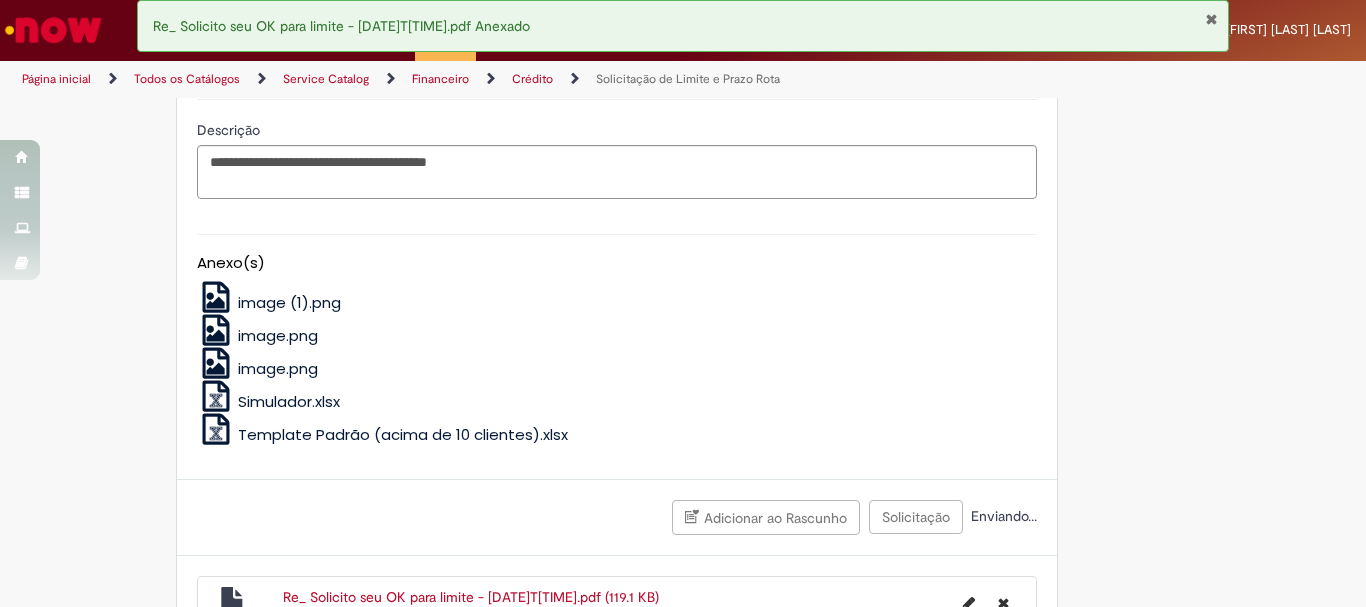 click at bounding box center (1211, 19) 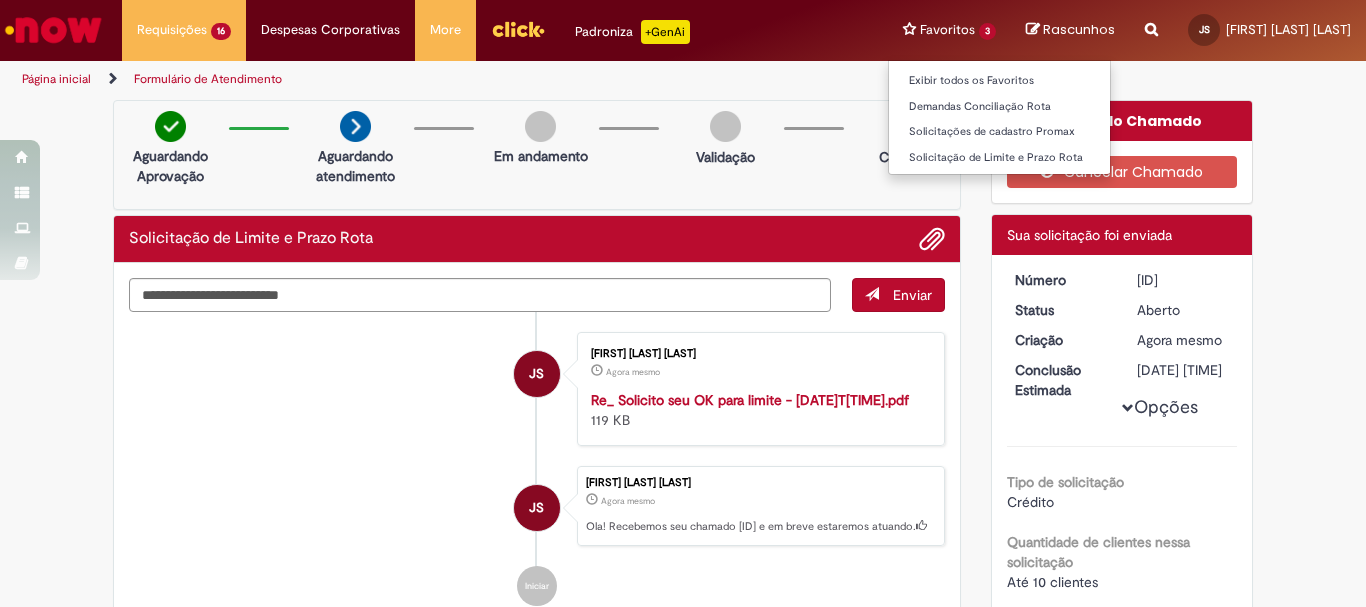 click on "Favoritos   3
Exibir todos os Favoritos
Demandas Conciliação Rota
Solicitações de cadastro Promax
Solicitação de Limite e Prazo Rota" at bounding box center (949, 30) 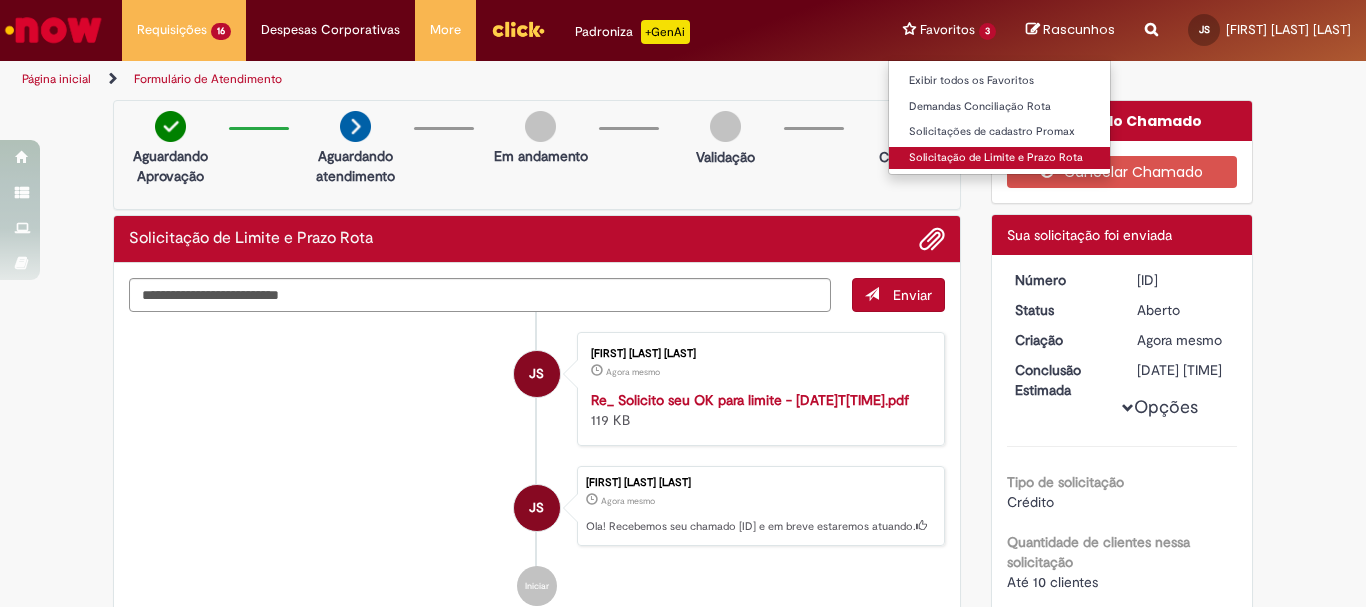 click on "Solicitação de Limite e Prazo Rota" at bounding box center (999, 158) 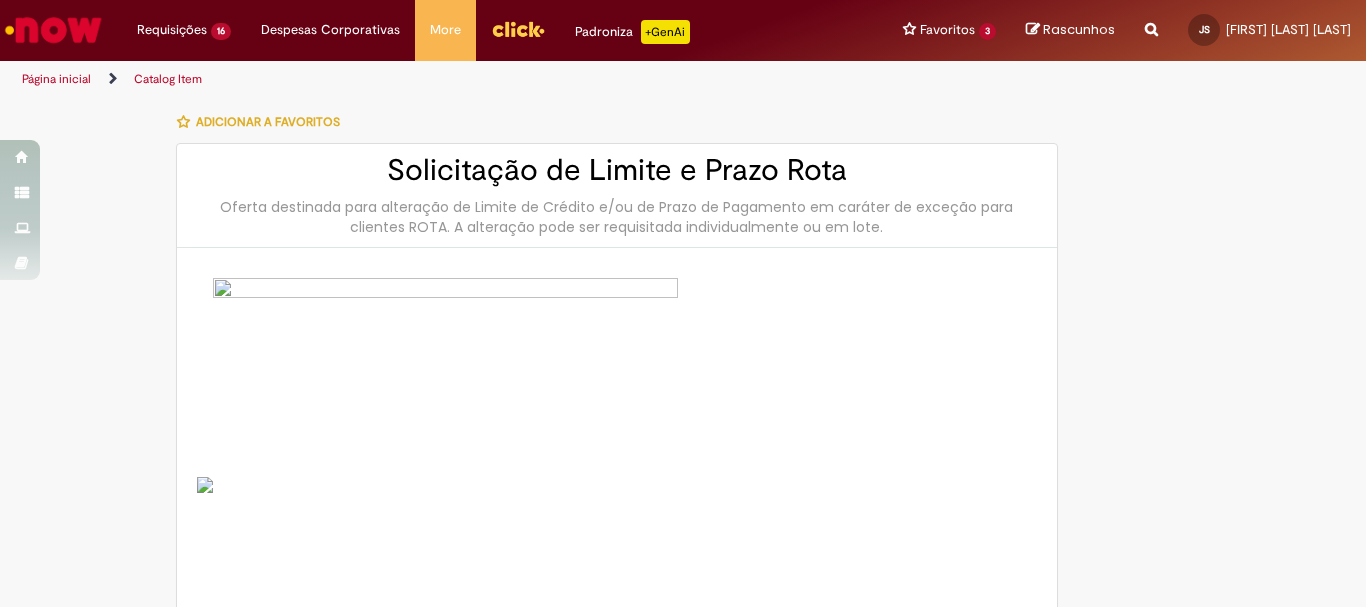 type on "********" 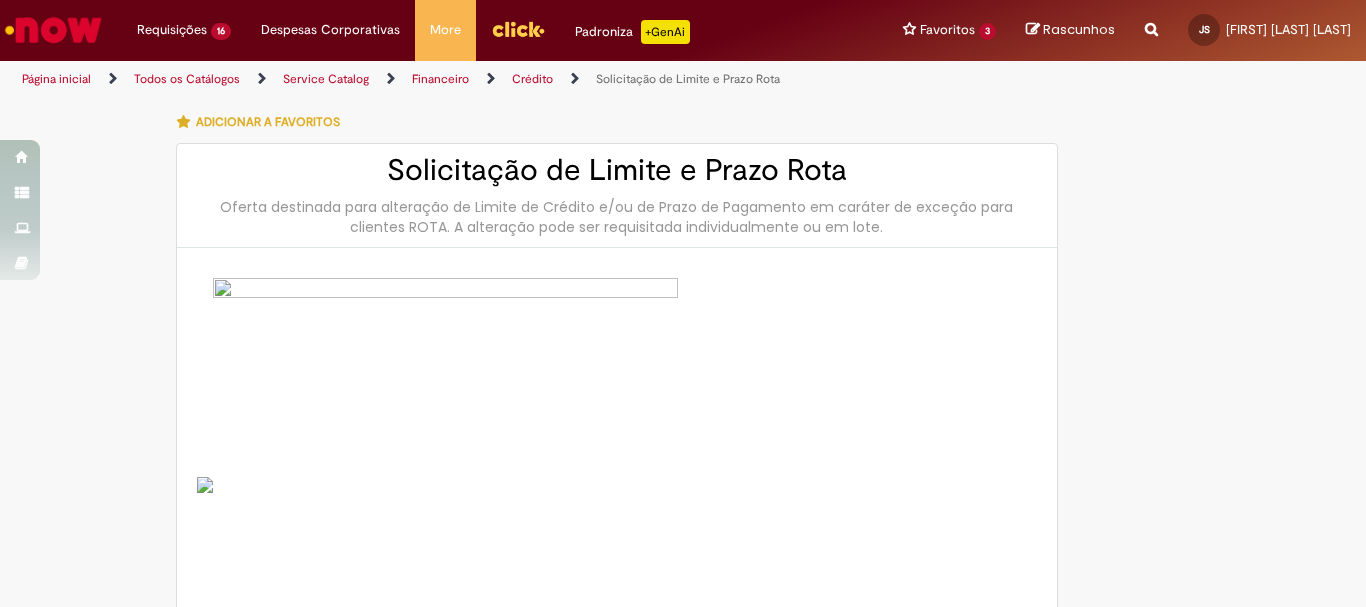 type on "**********" 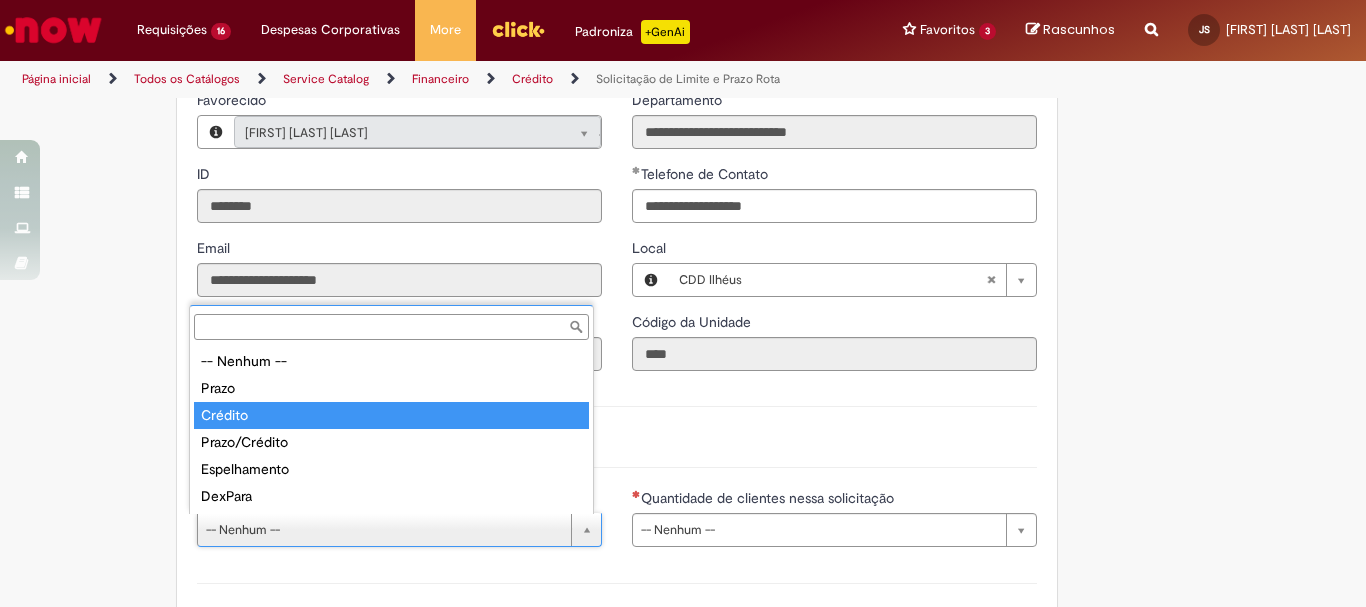 type on "*******" 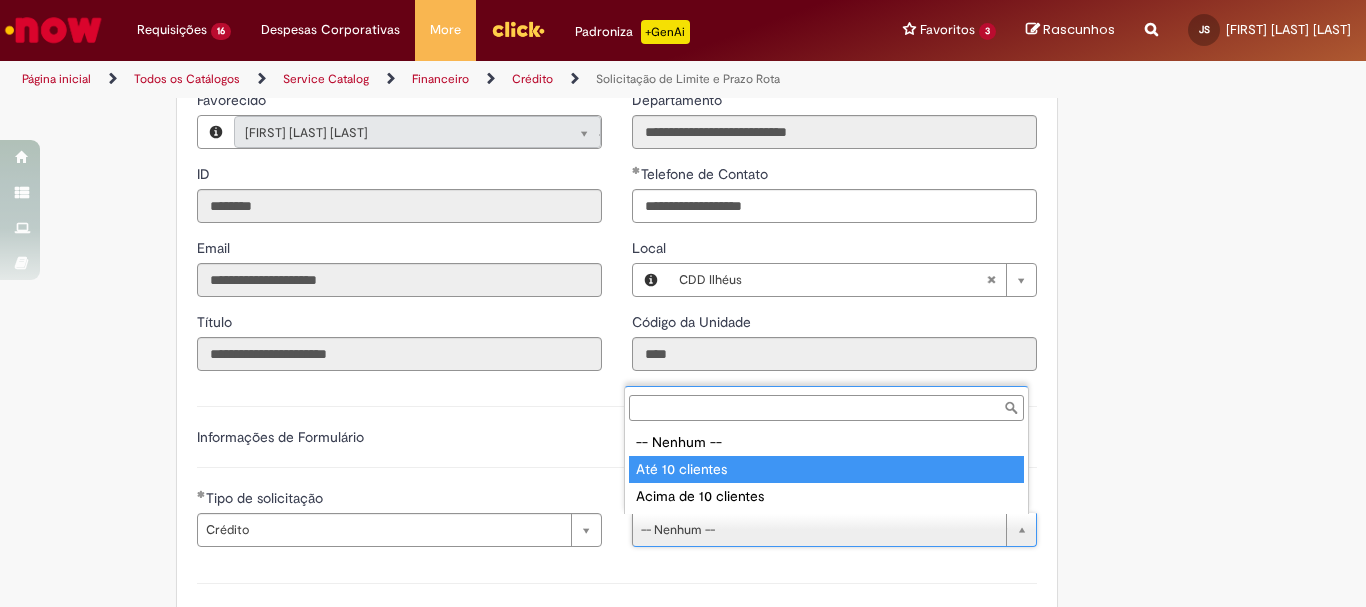 drag, startPoint x: 729, startPoint y: 472, endPoint x: 714, endPoint y: 460, distance: 19.209373 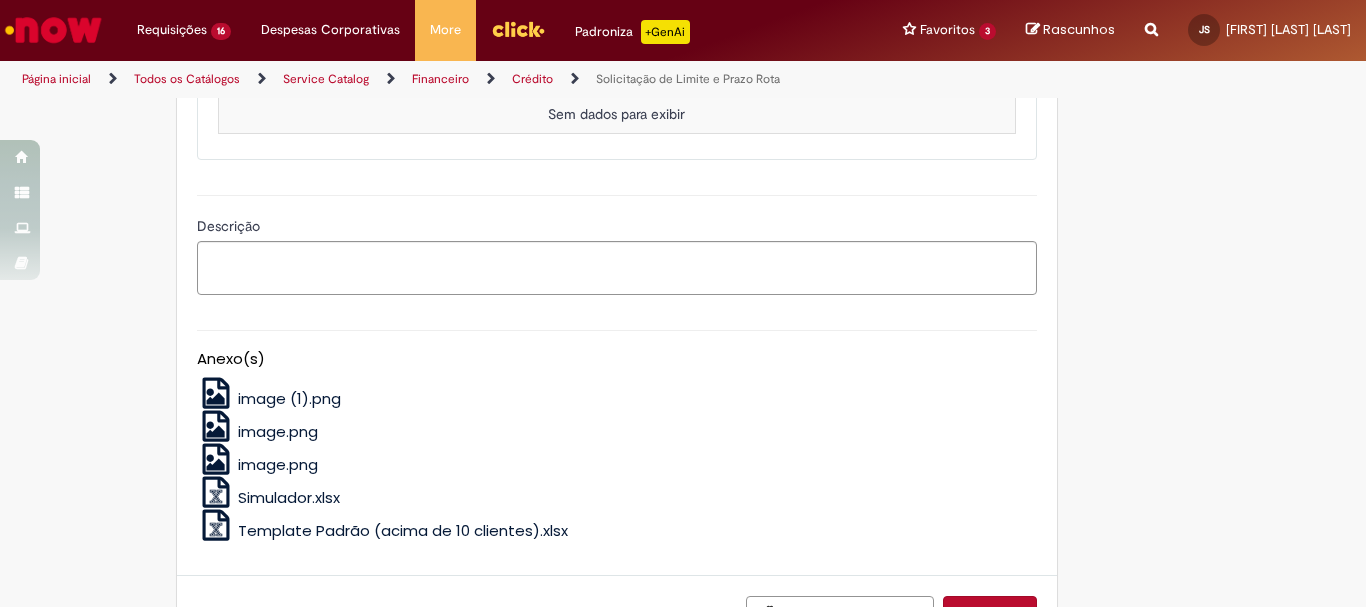 scroll, scrollTop: 1100, scrollLeft: 0, axis: vertical 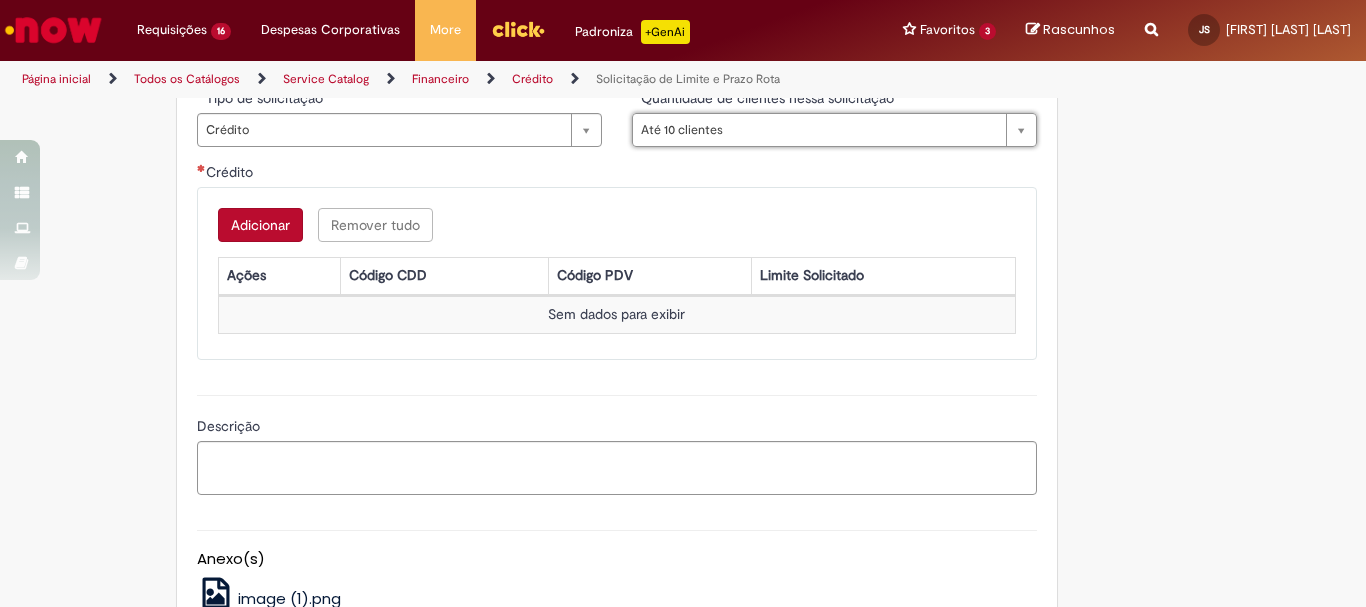 click on "Adicionar" at bounding box center [260, 225] 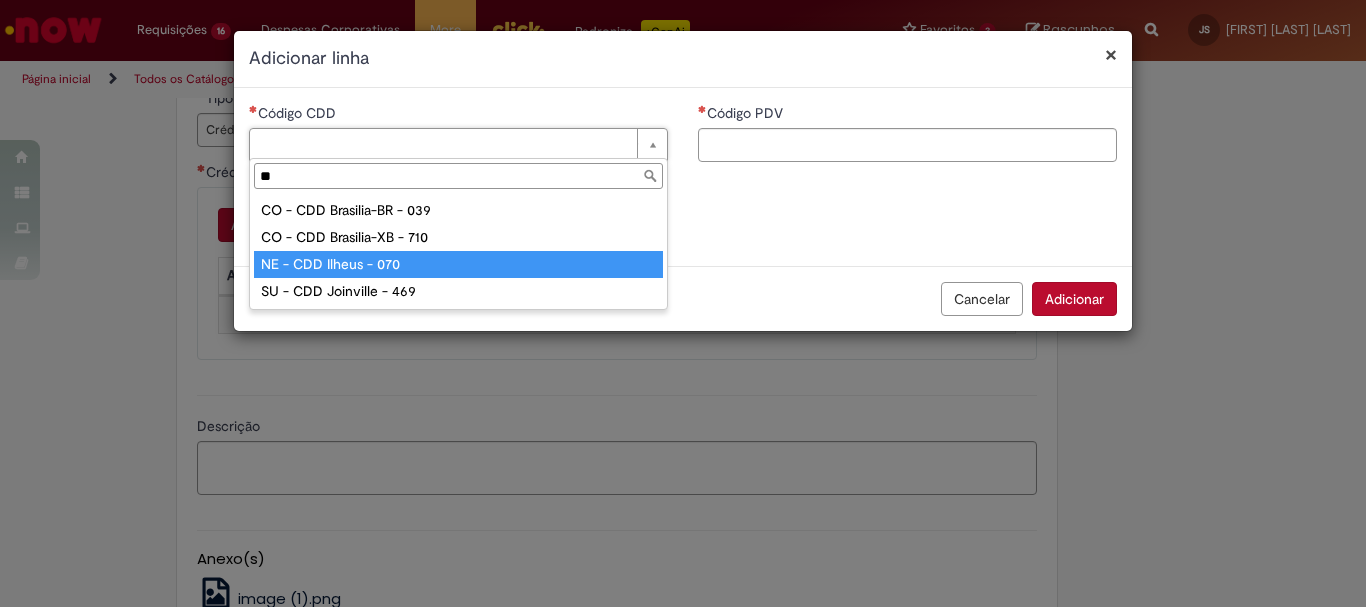 type on "**" 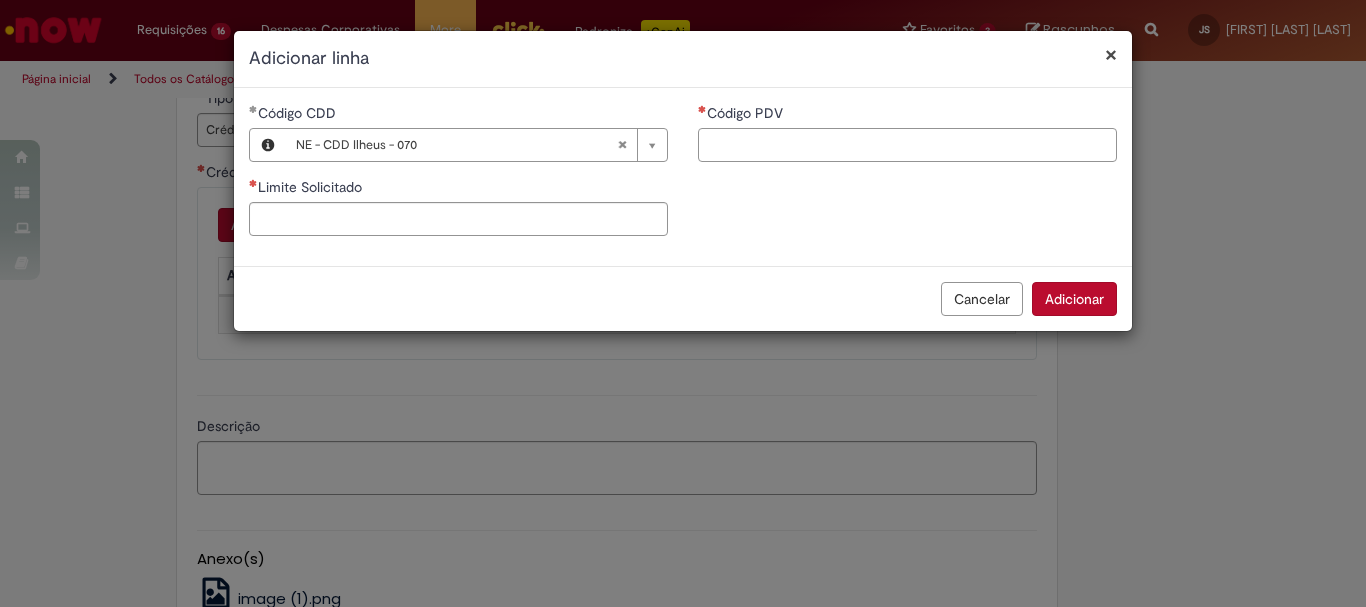 click on "Código PDV" at bounding box center (907, 145) 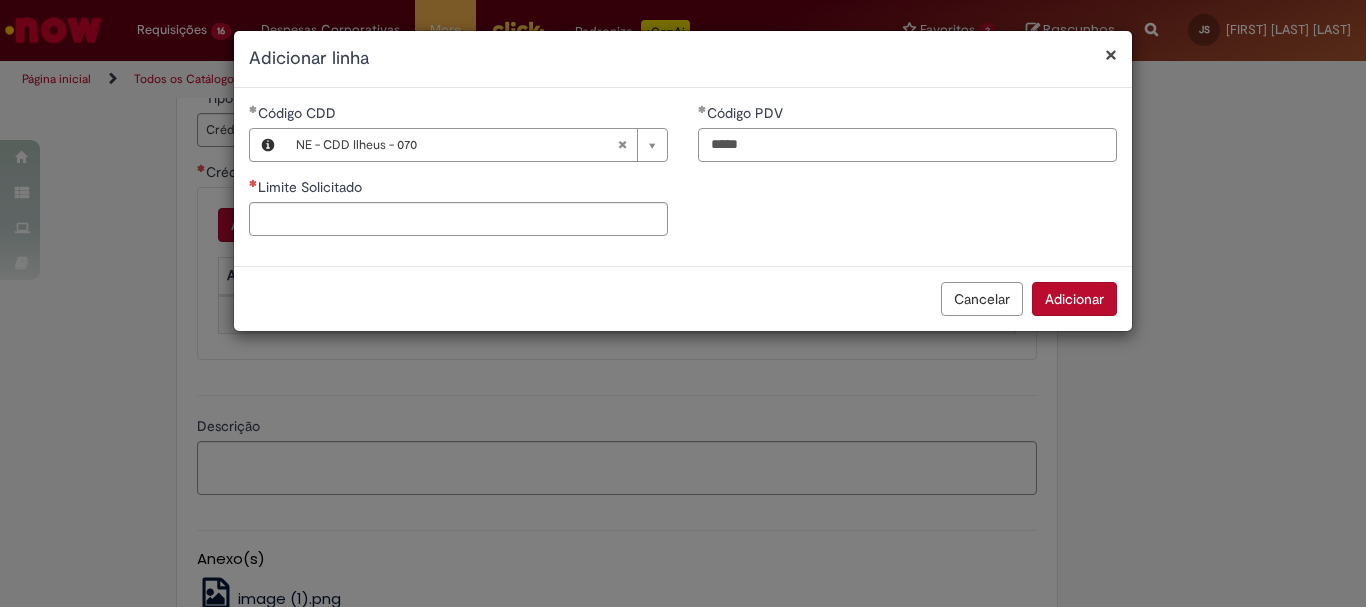 type on "*****" 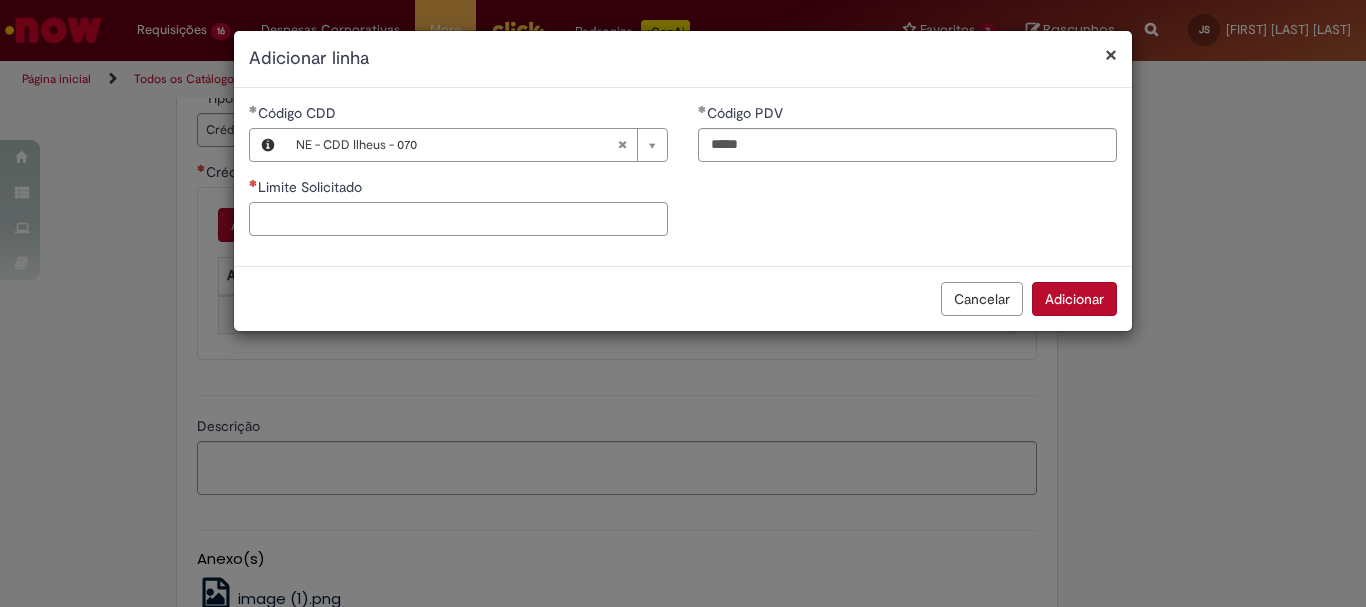 click on "Limite Solicitado" at bounding box center [458, 219] 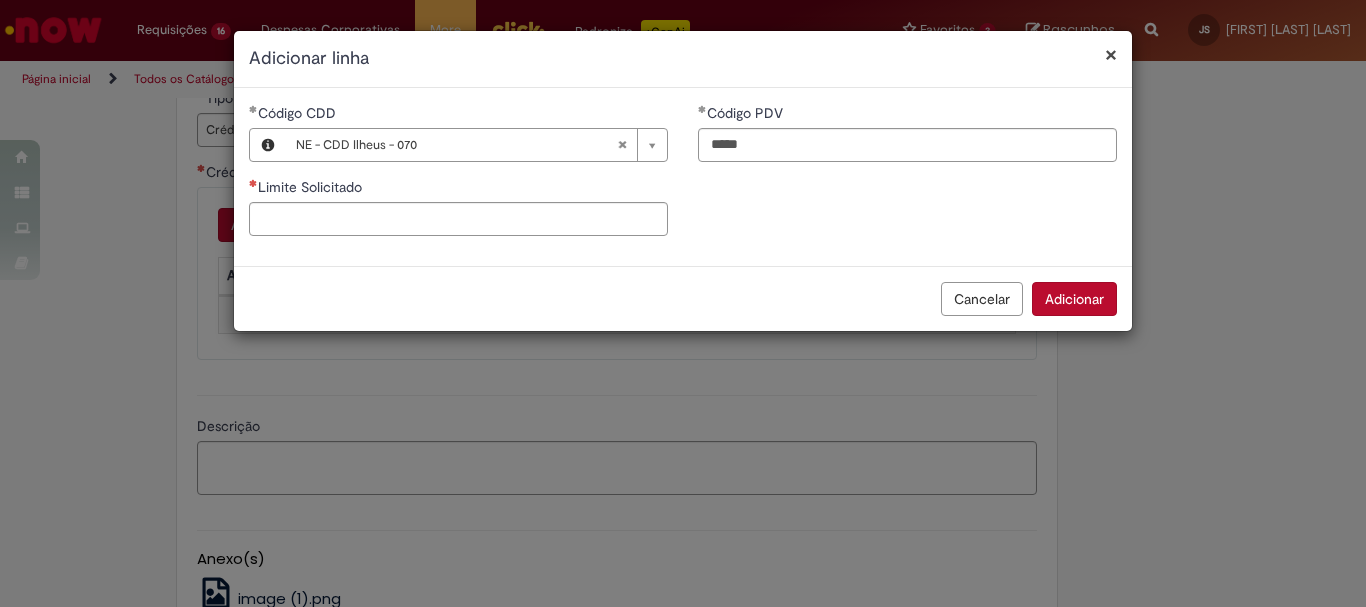 click on "Adicionar linha" at bounding box center [683, 59] 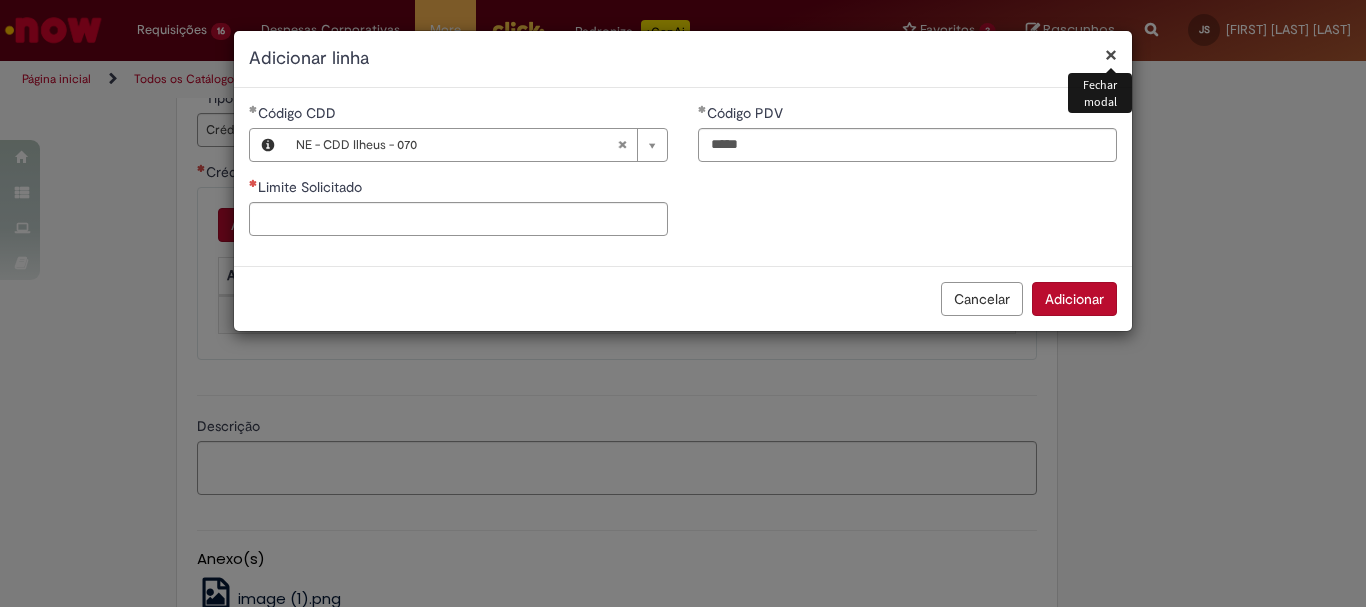 click on "×" at bounding box center (1111, 54) 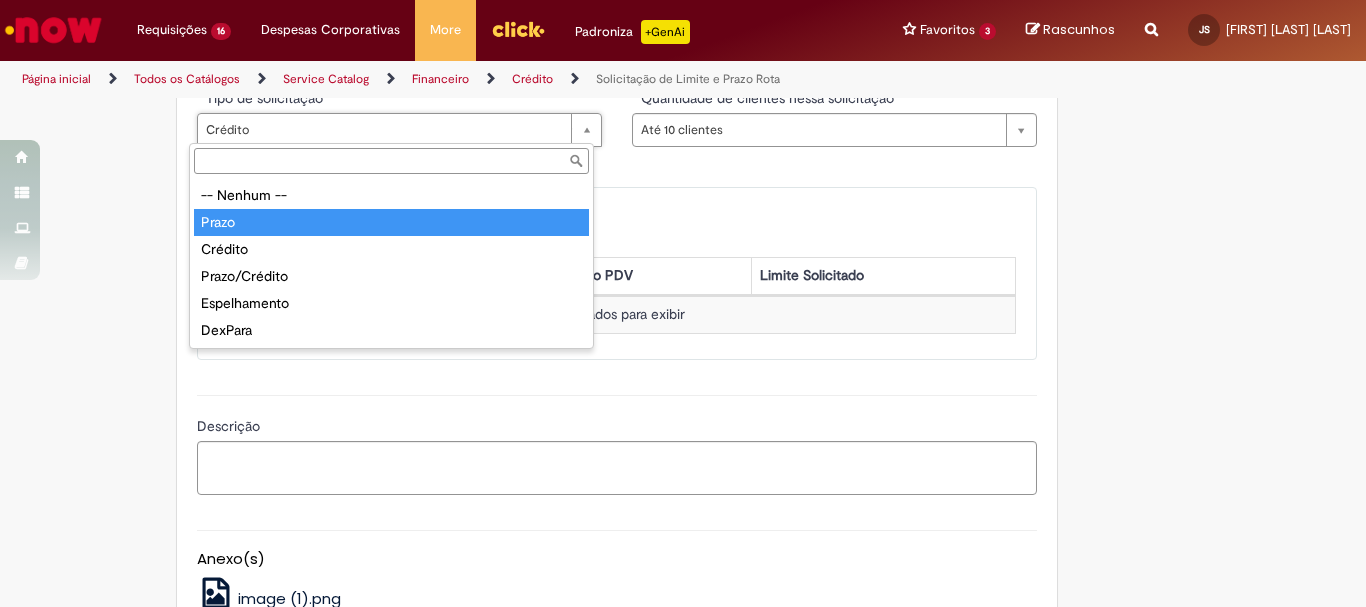 type on "*****" 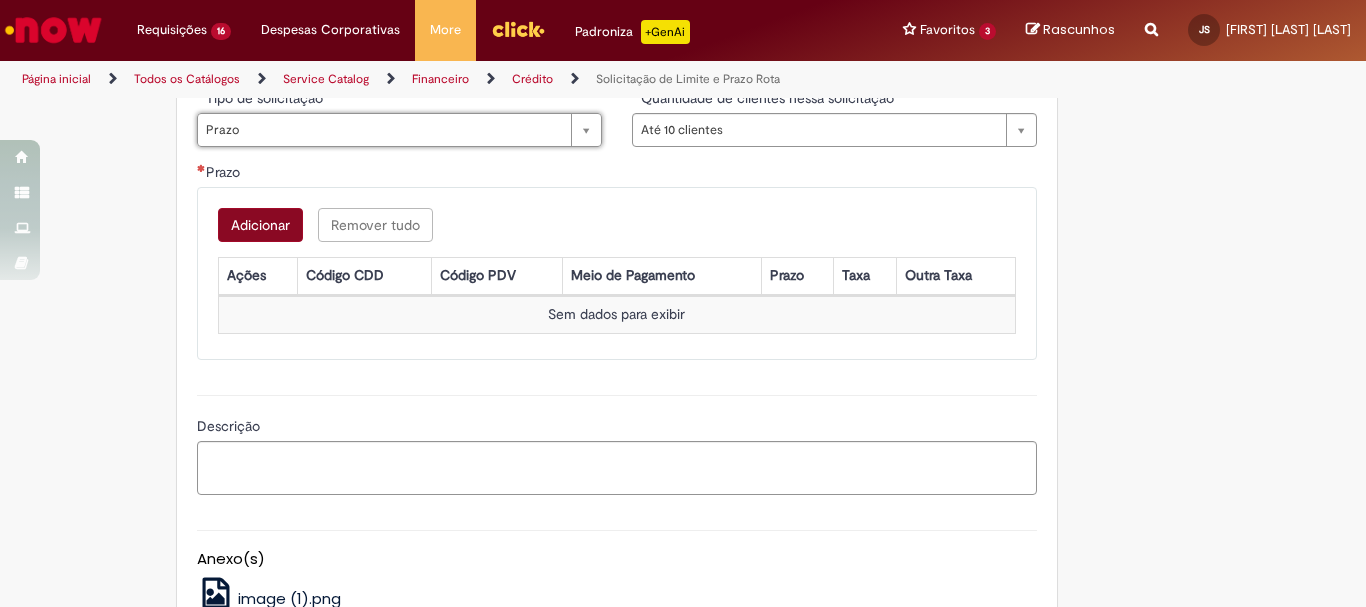 scroll, scrollTop: 0, scrollLeft: 33, axis: horizontal 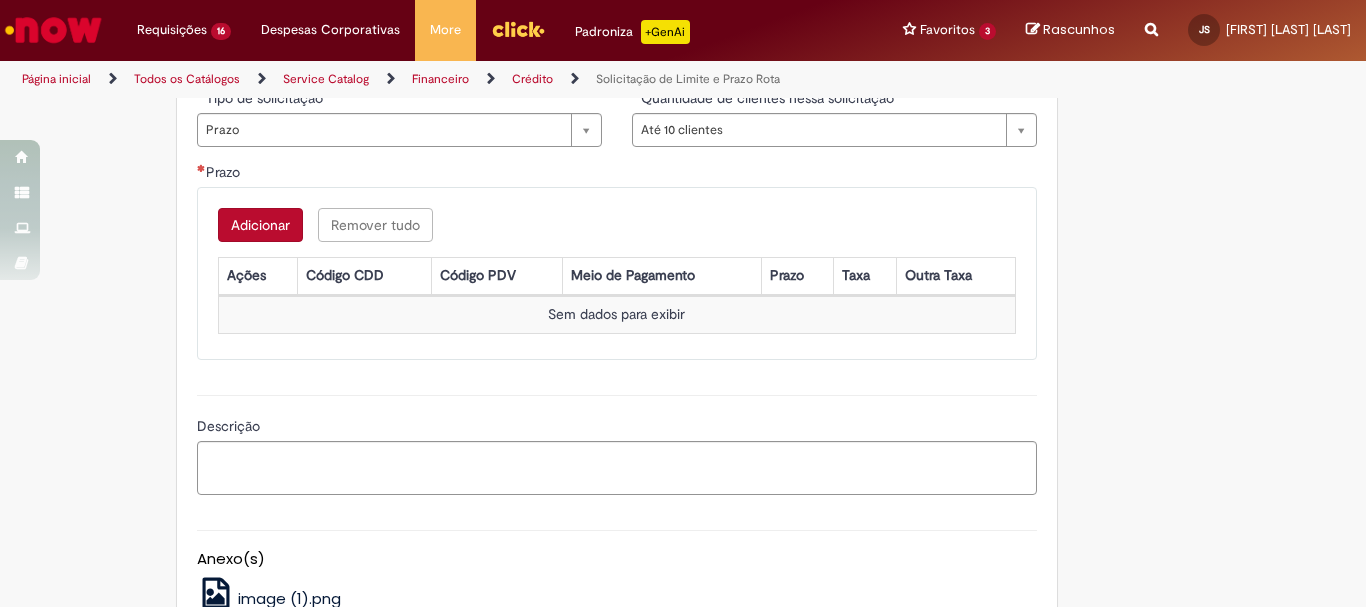 click on "Adicionar" at bounding box center [260, 225] 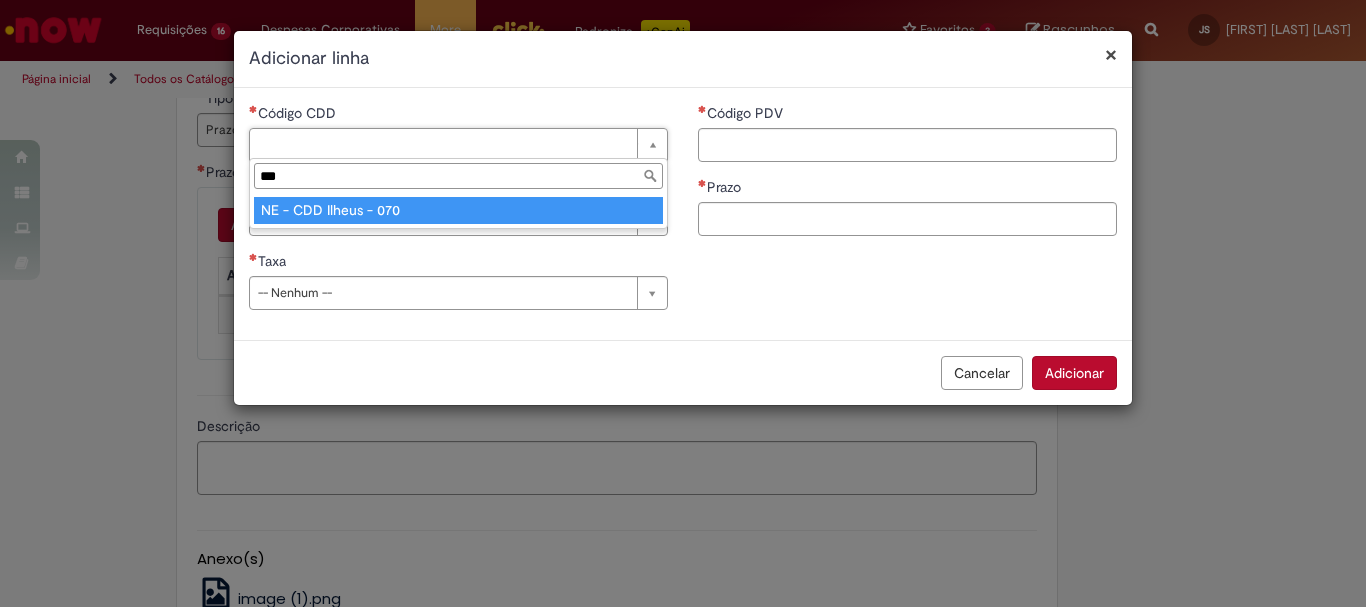 type on "***" 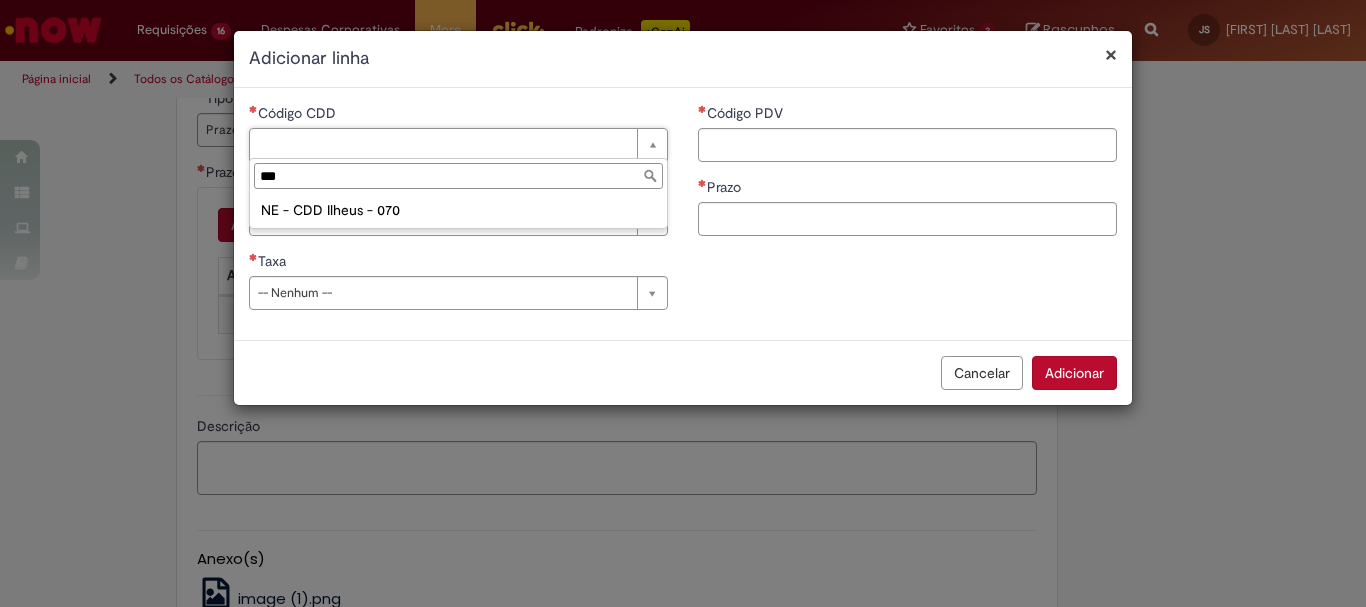 click on "NE - CDD Ilheus - 070" at bounding box center [458, 210] 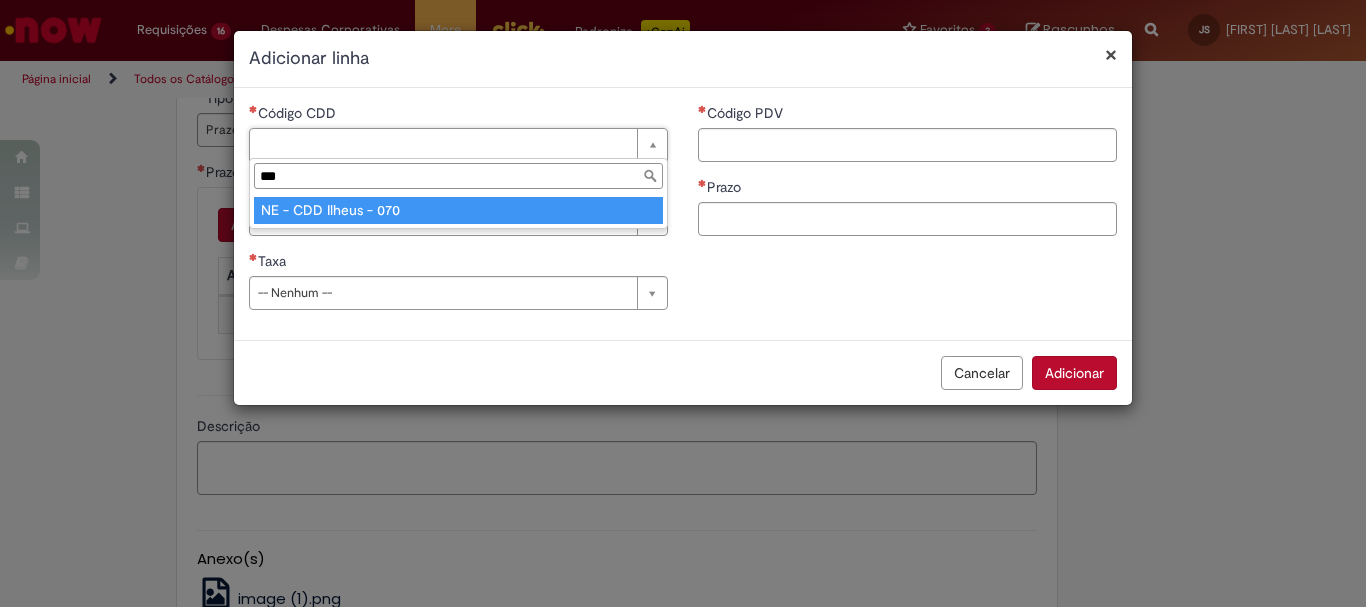 type on "**********" 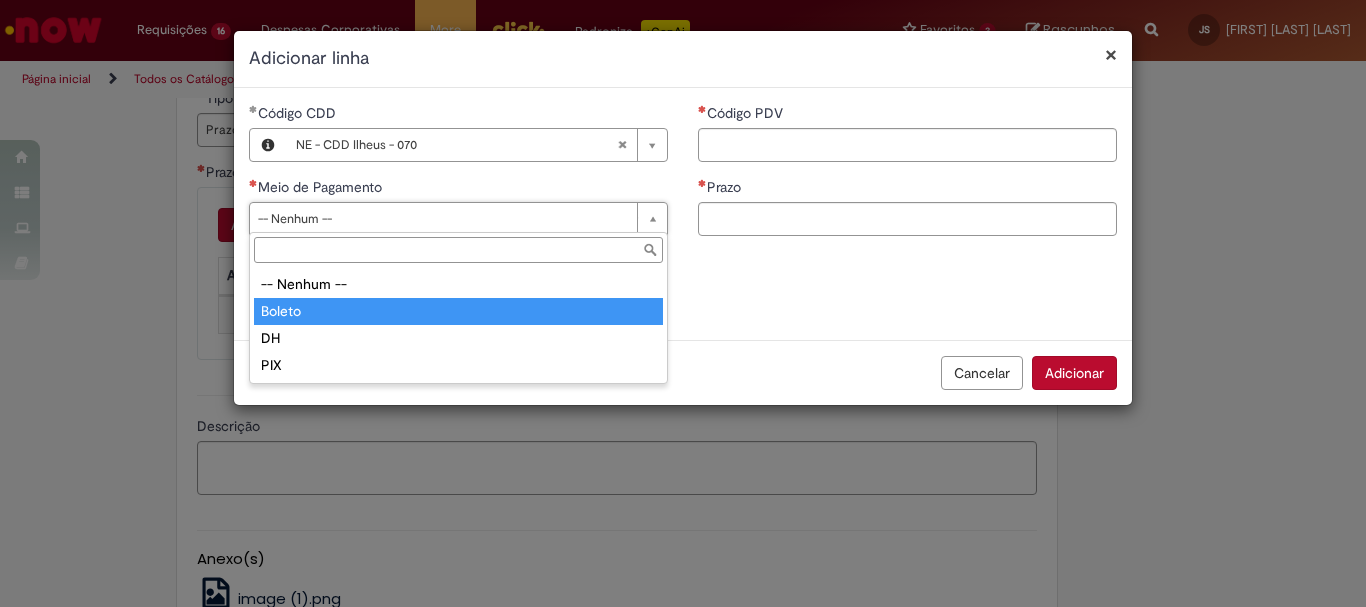 type on "******" 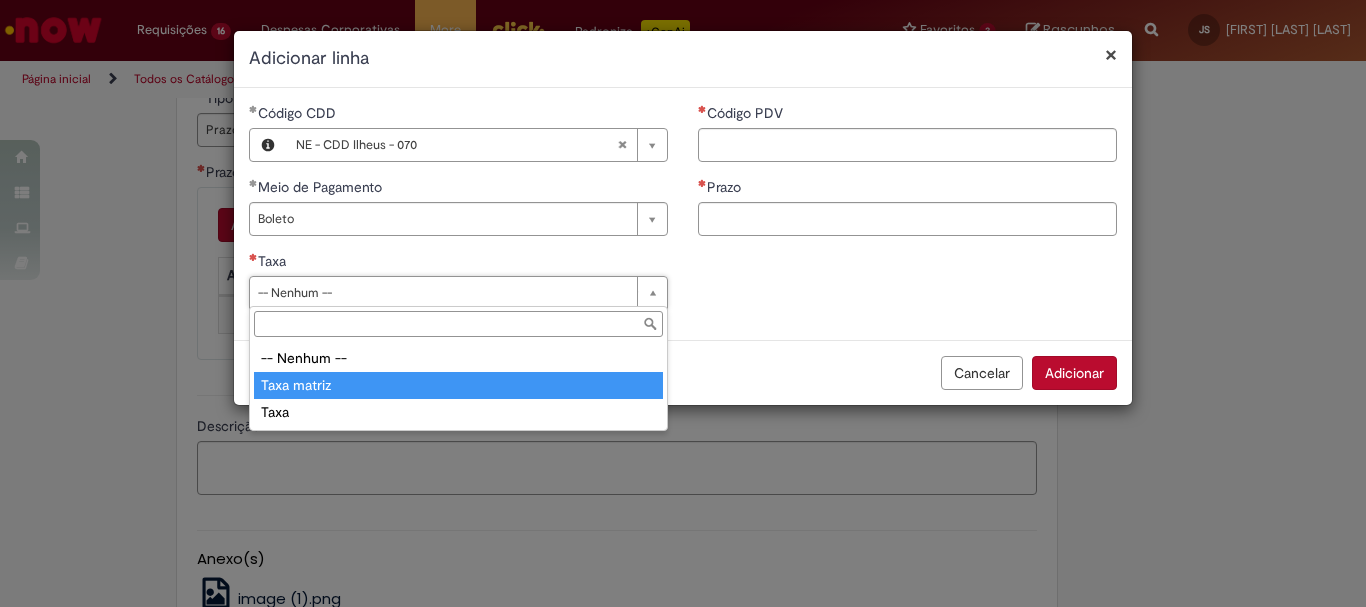 drag, startPoint x: 312, startPoint y: 382, endPoint x: 393, endPoint y: 283, distance: 127.91403 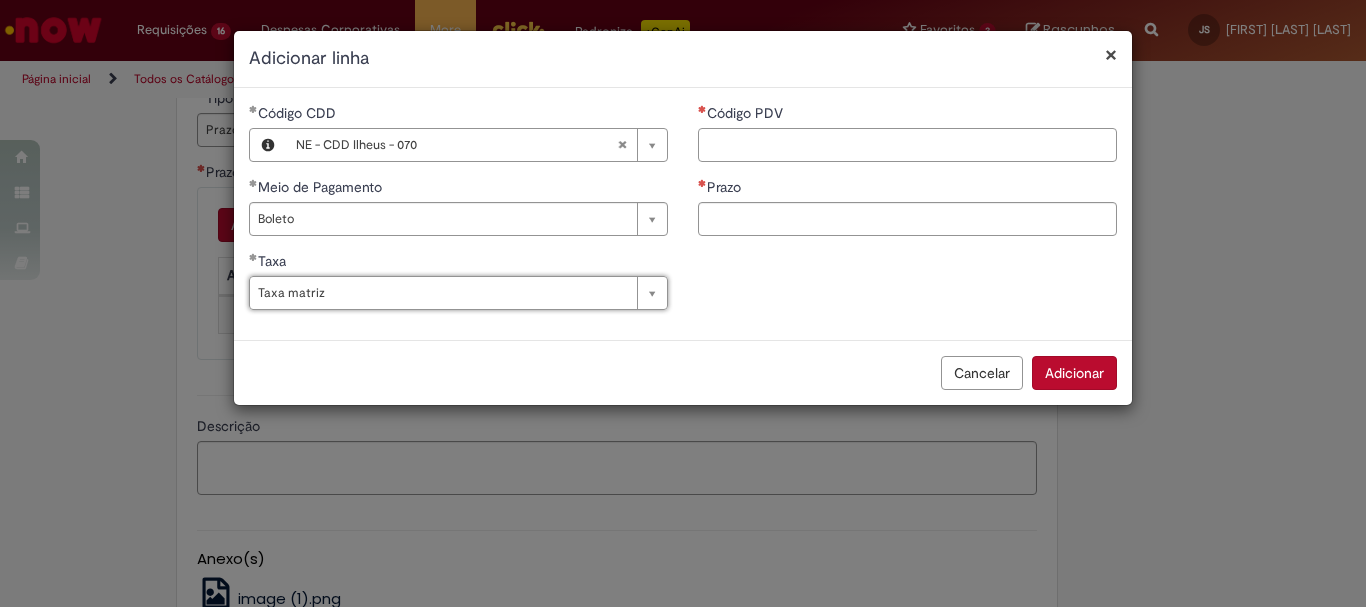 click on "Código PDV" at bounding box center (907, 145) 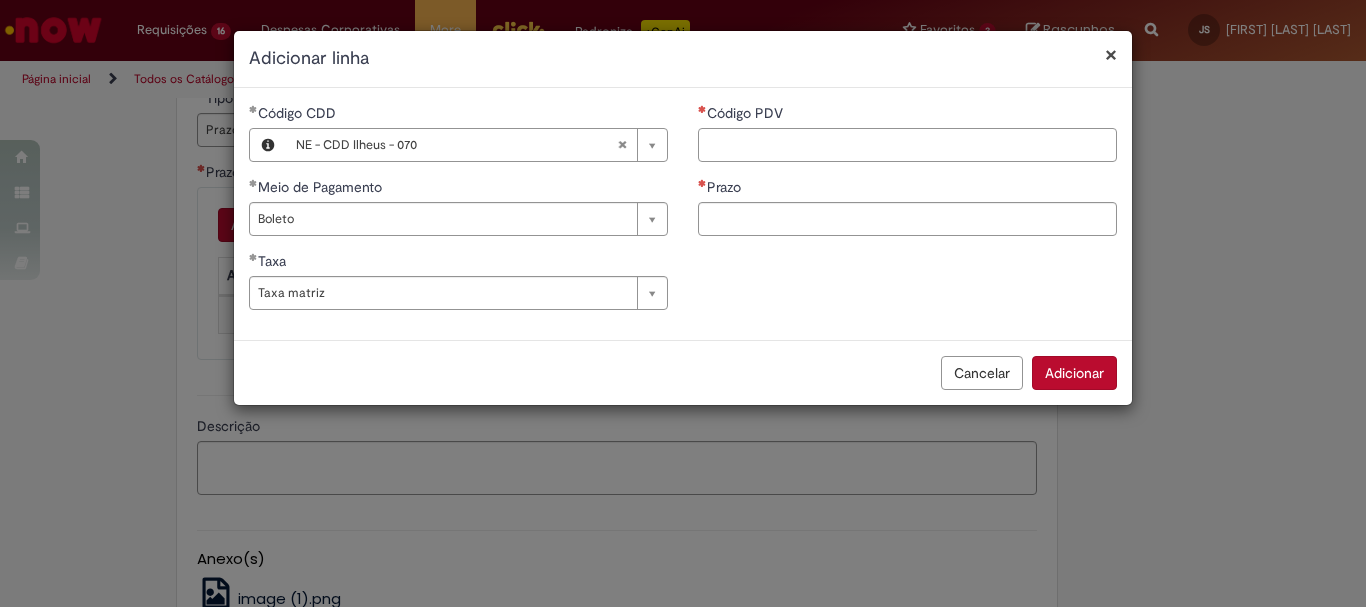 paste on "*****" 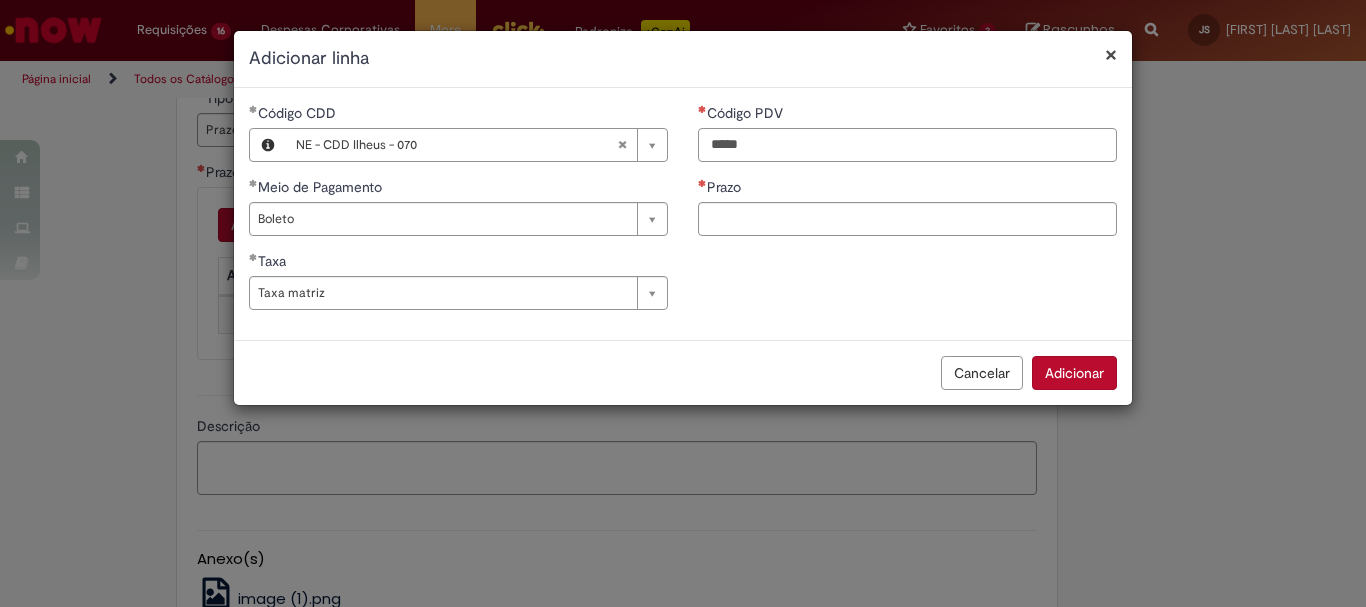 type on "*****" 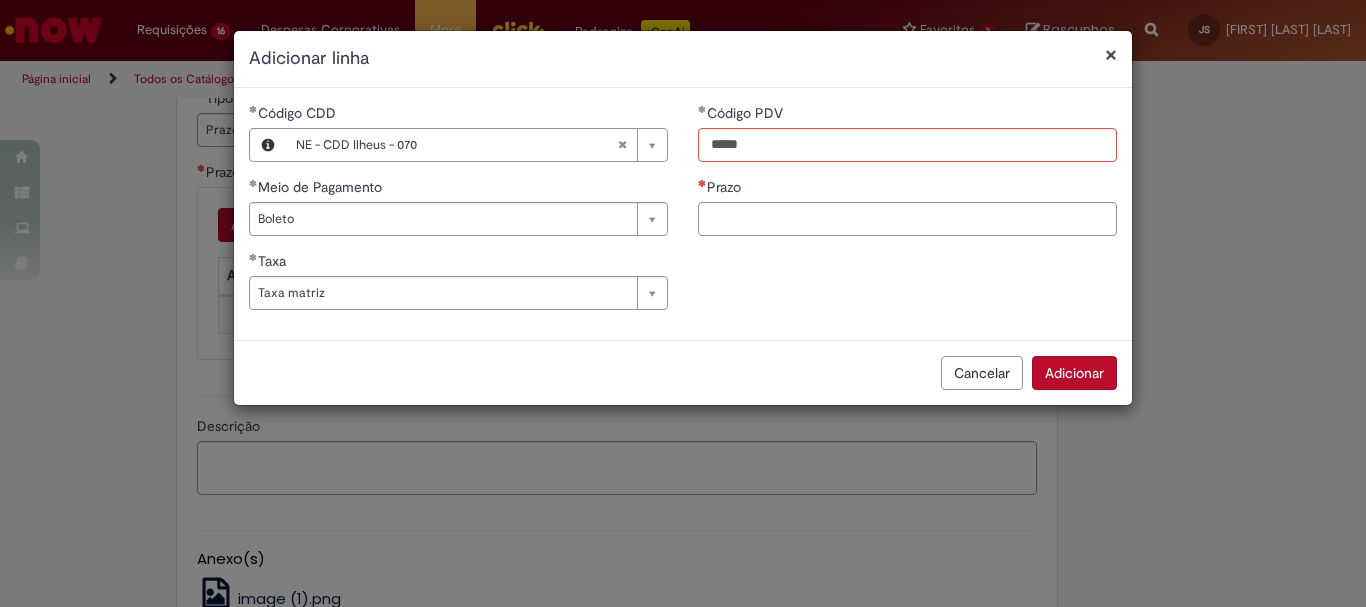 click on "Prazo" at bounding box center [907, 219] 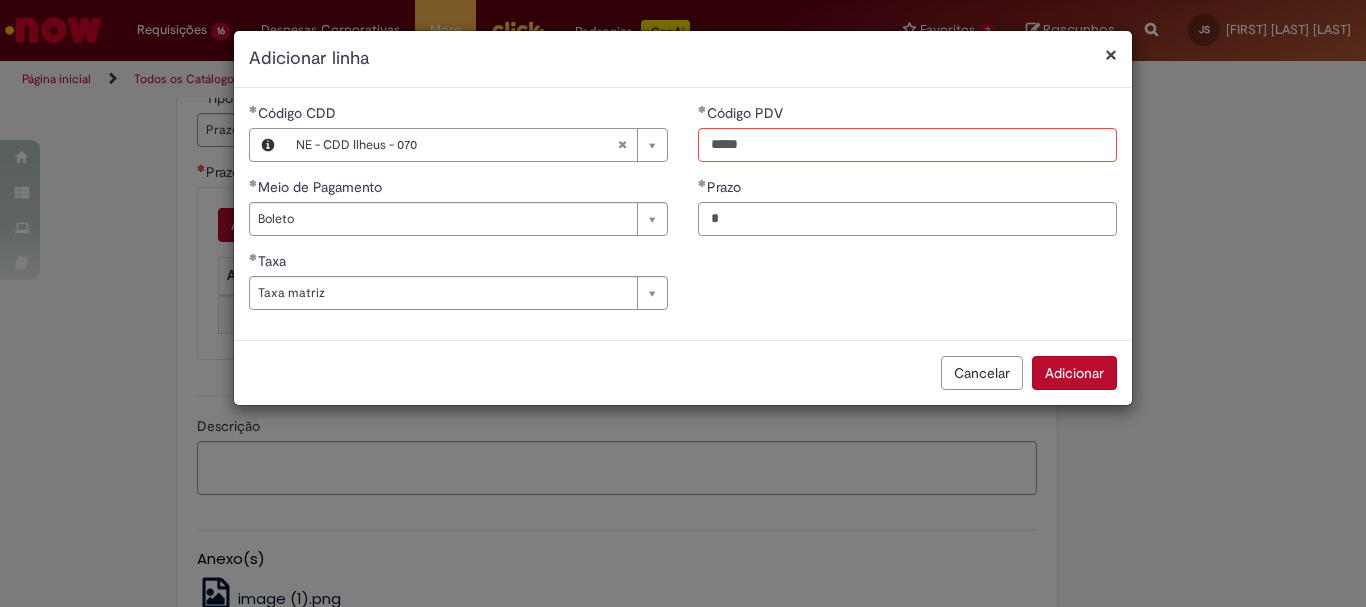 type on "*" 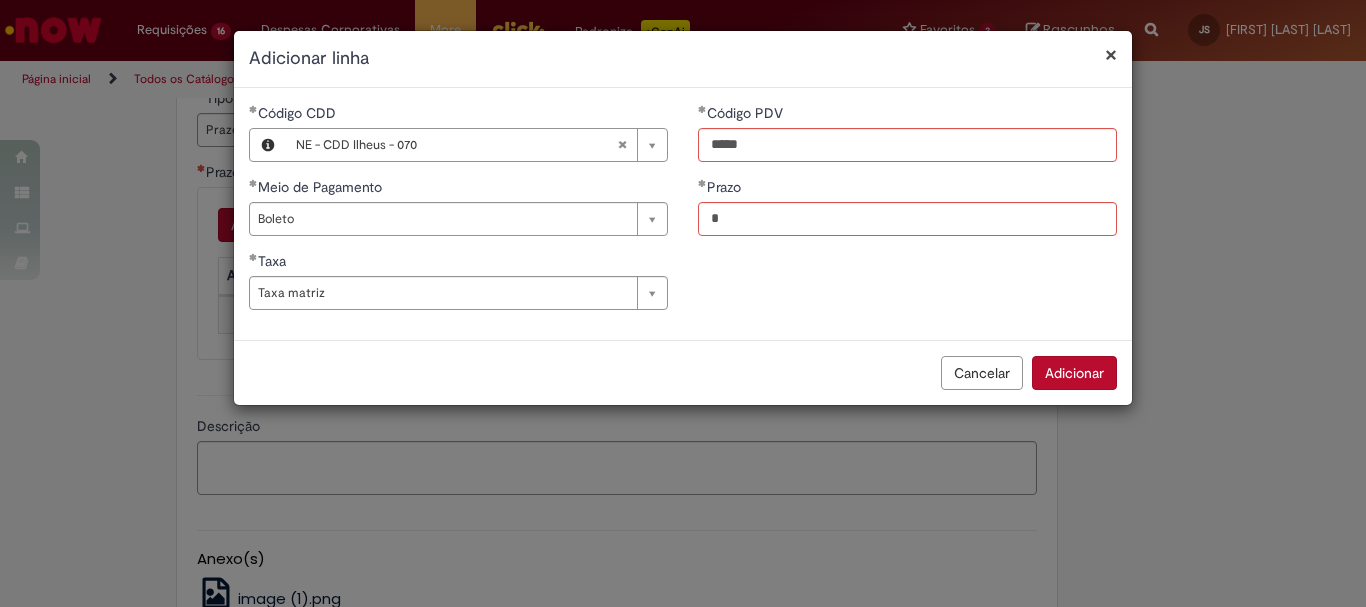 click on "Cancelar   Adicionar" at bounding box center (683, 372) 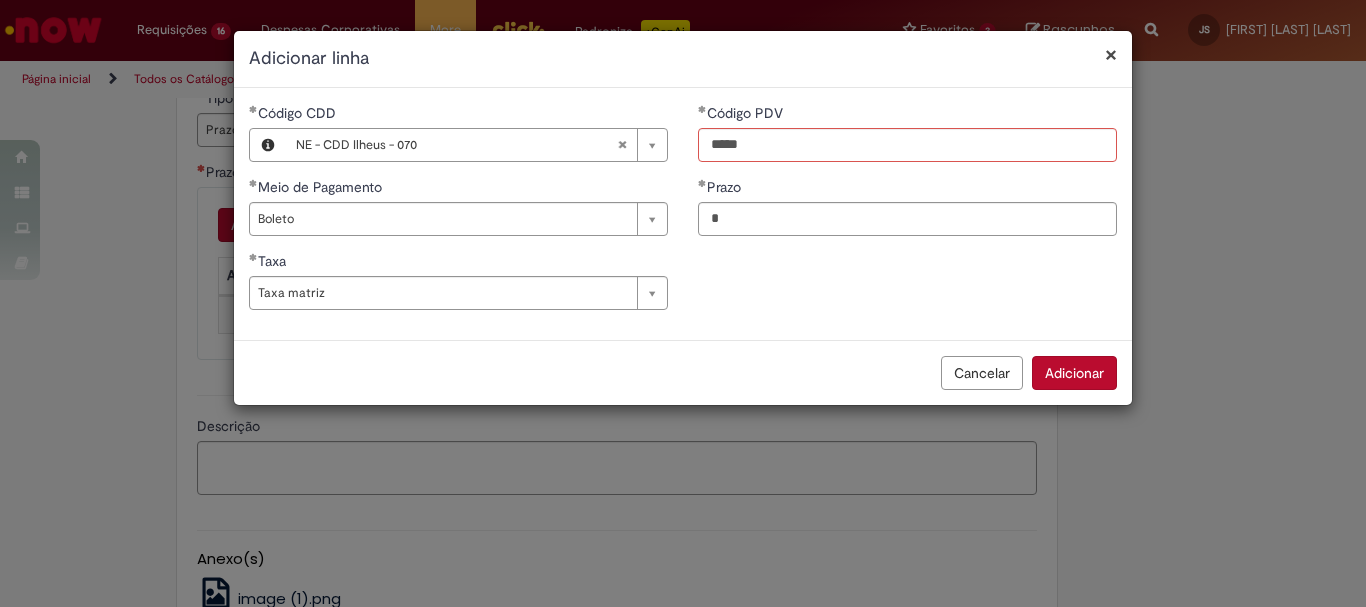 click on "Adicionar" at bounding box center [1074, 373] 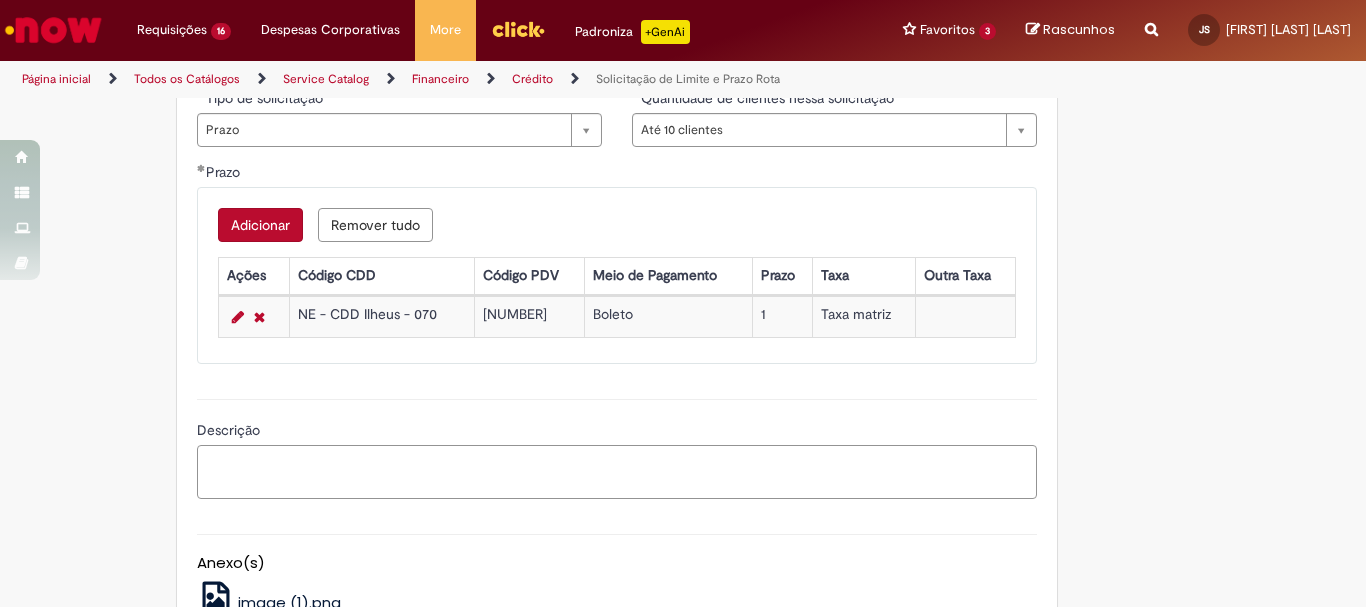 click on "Descrição" at bounding box center [617, 472] 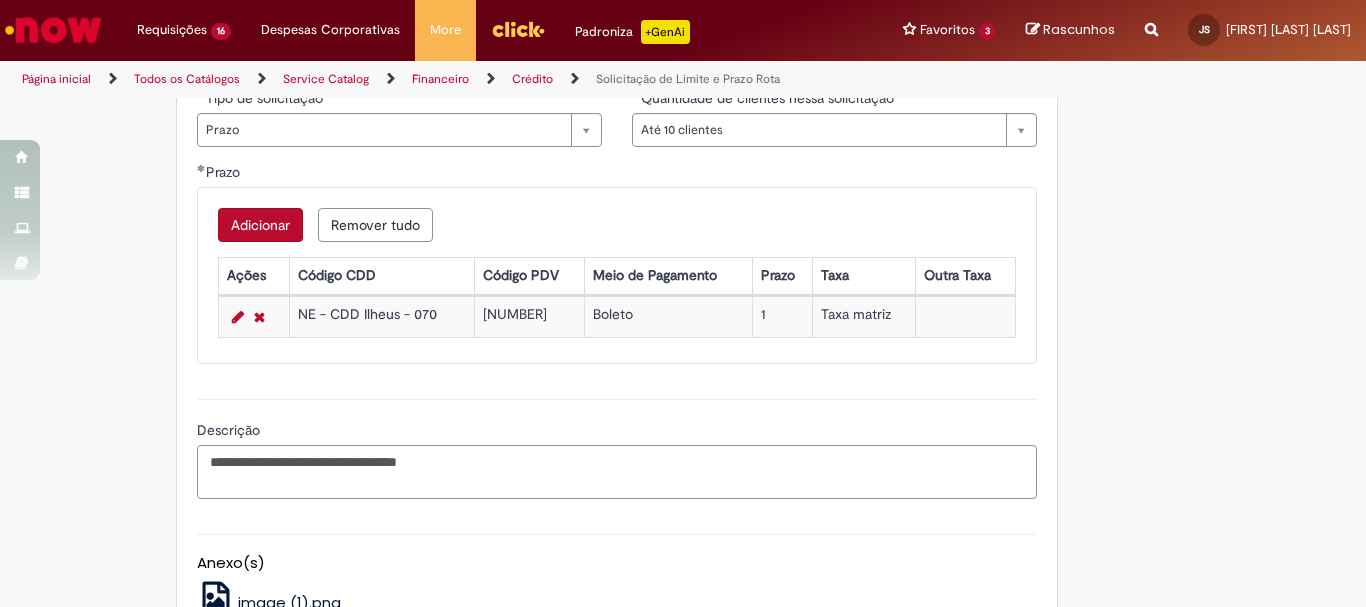 paste on "******" 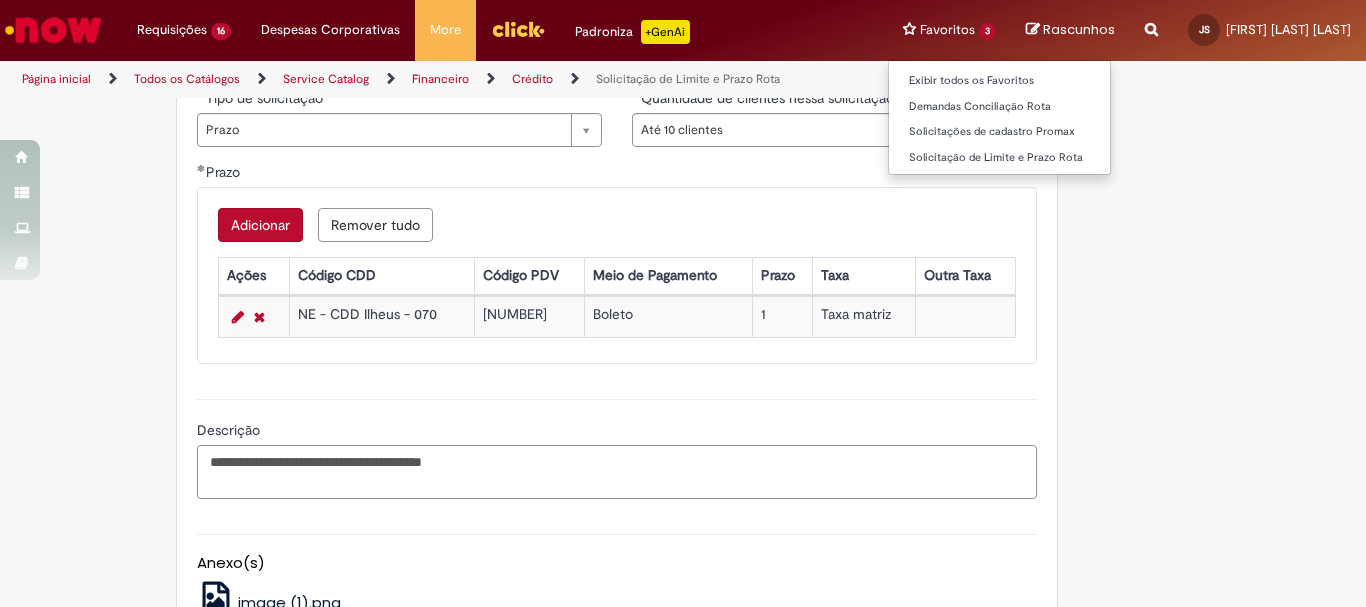 type on "**********" 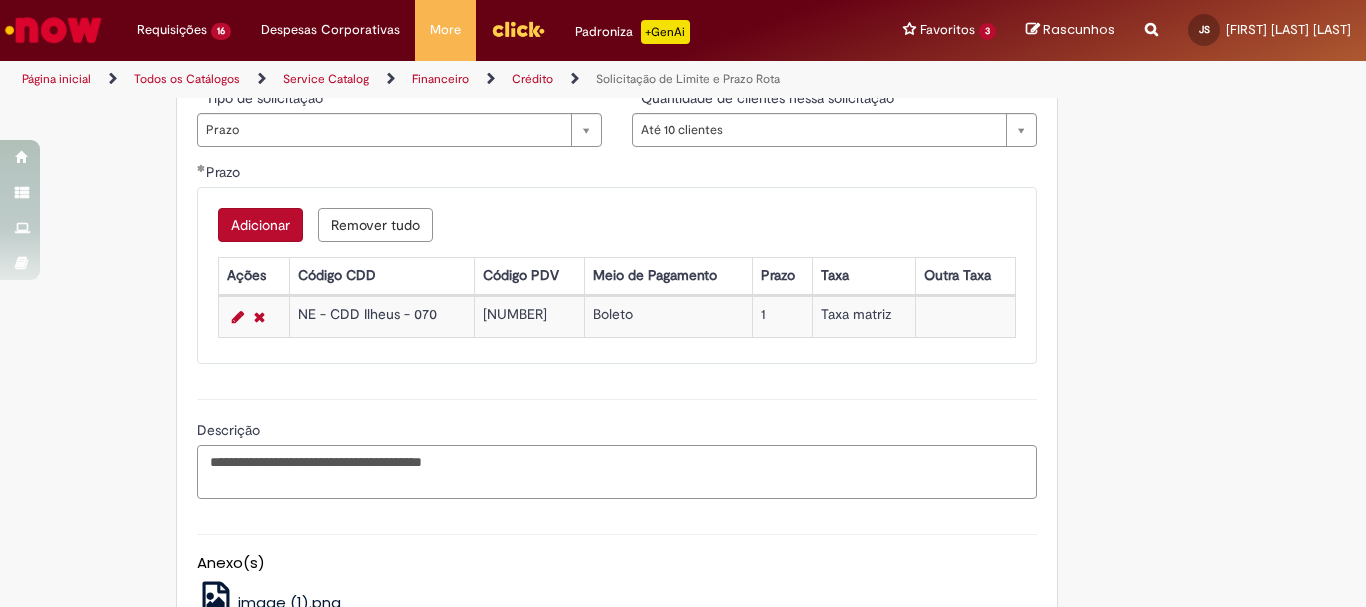 scroll, scrollTop: 1458, scrollLeft: 0, axis: vertical 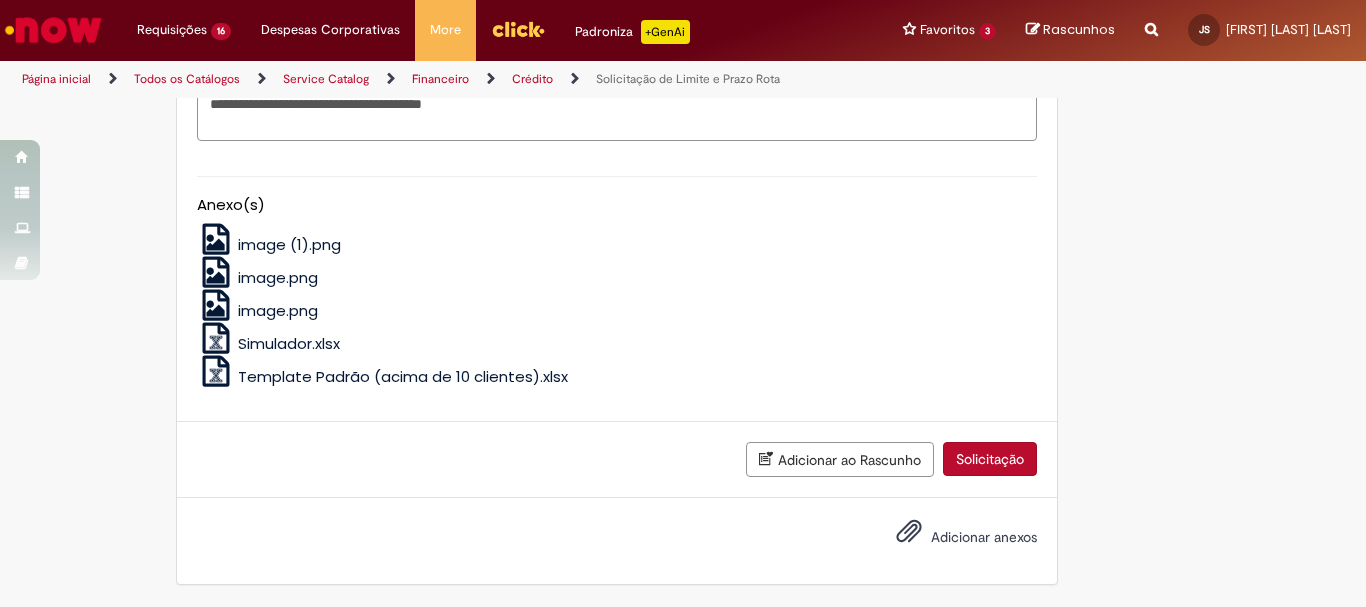 click on "Adicionar anexos" at bounding box center (984, 537) 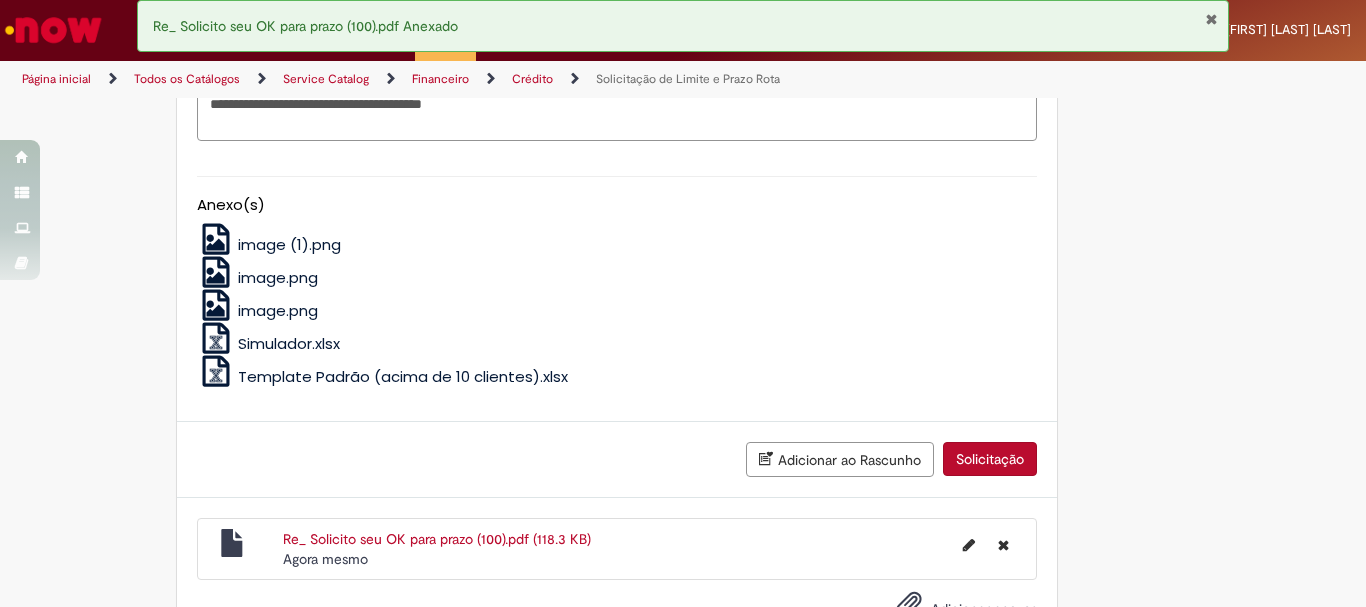click on "Solicitação" at bounding box center (990, 459) 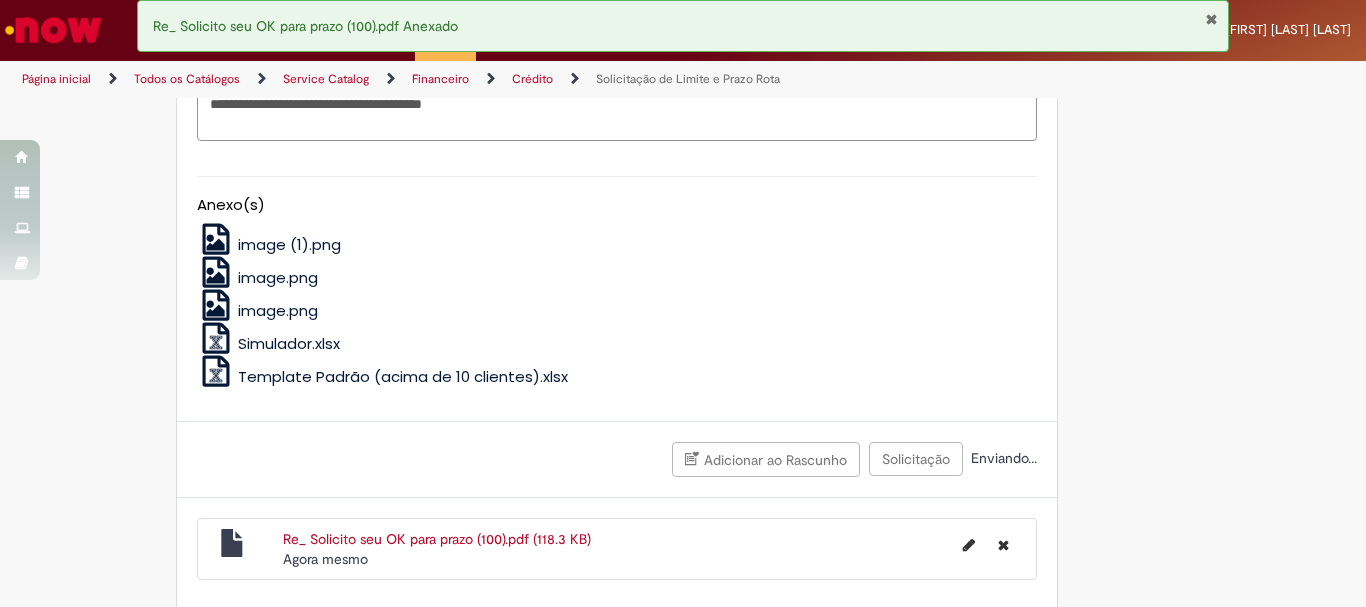 click at bounding box center (1211, 19) 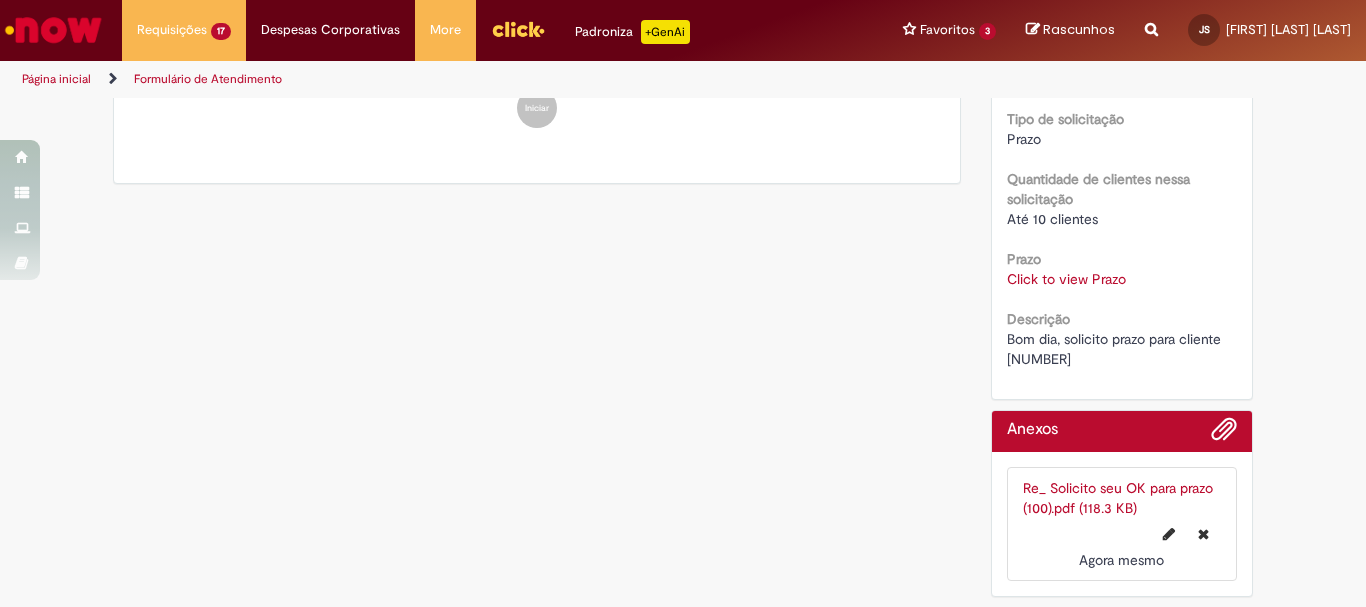 scroll, scrollTop: 0, scrollLeft: 0, axis: both 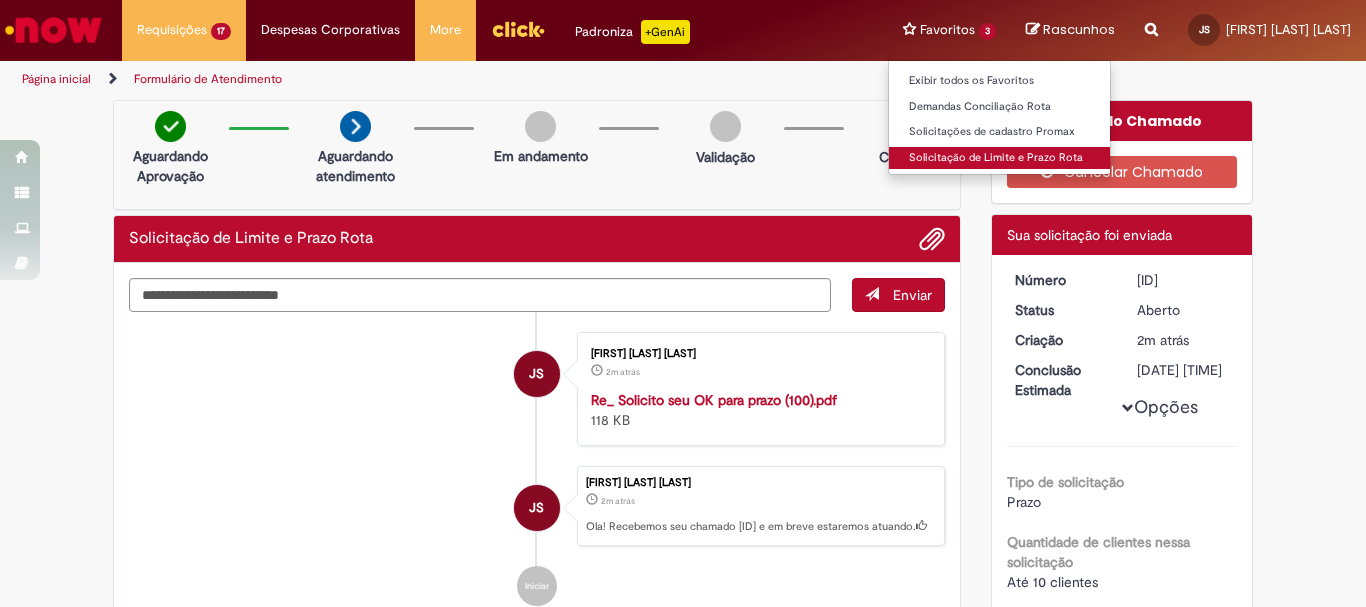 click on "Solicitação de Limite e Prazo Rota" at bounding box center (999, 158) 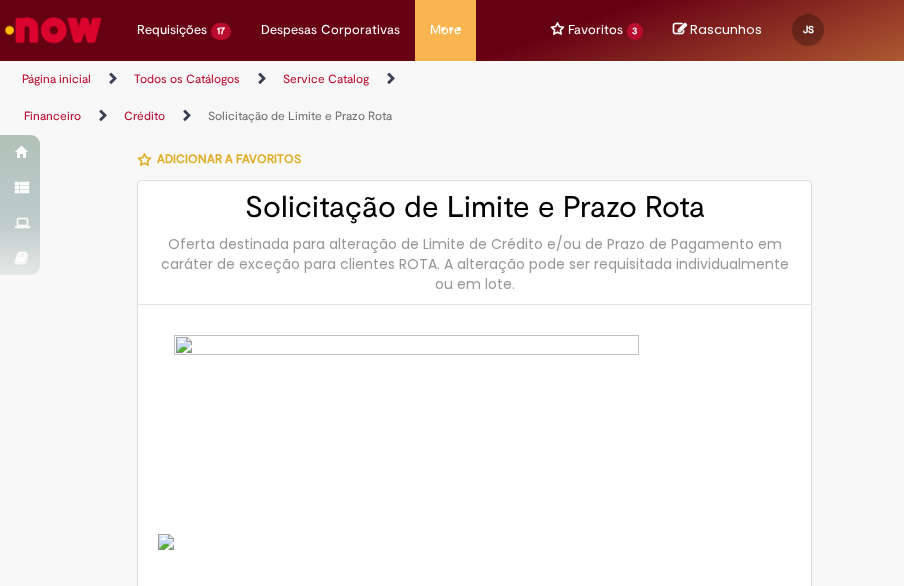 type on "********" 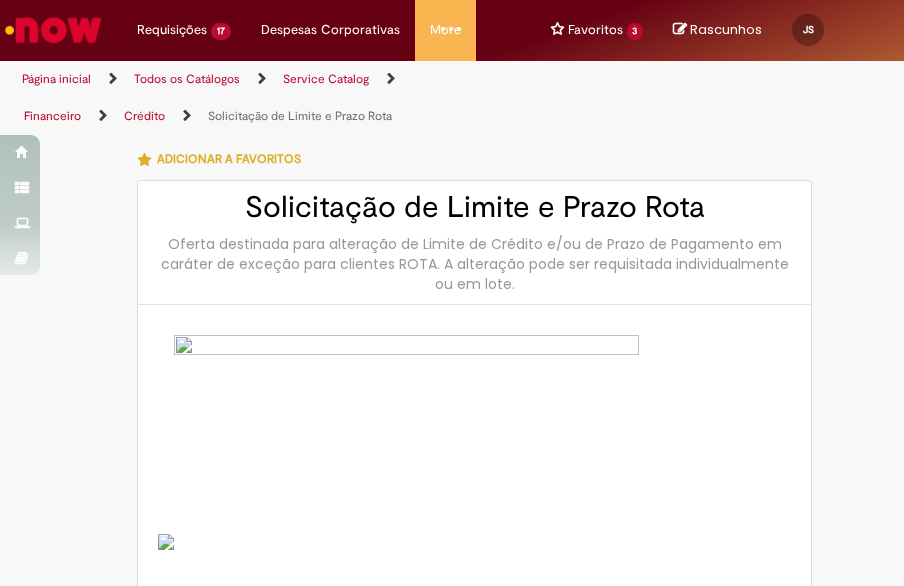 type on "**********" 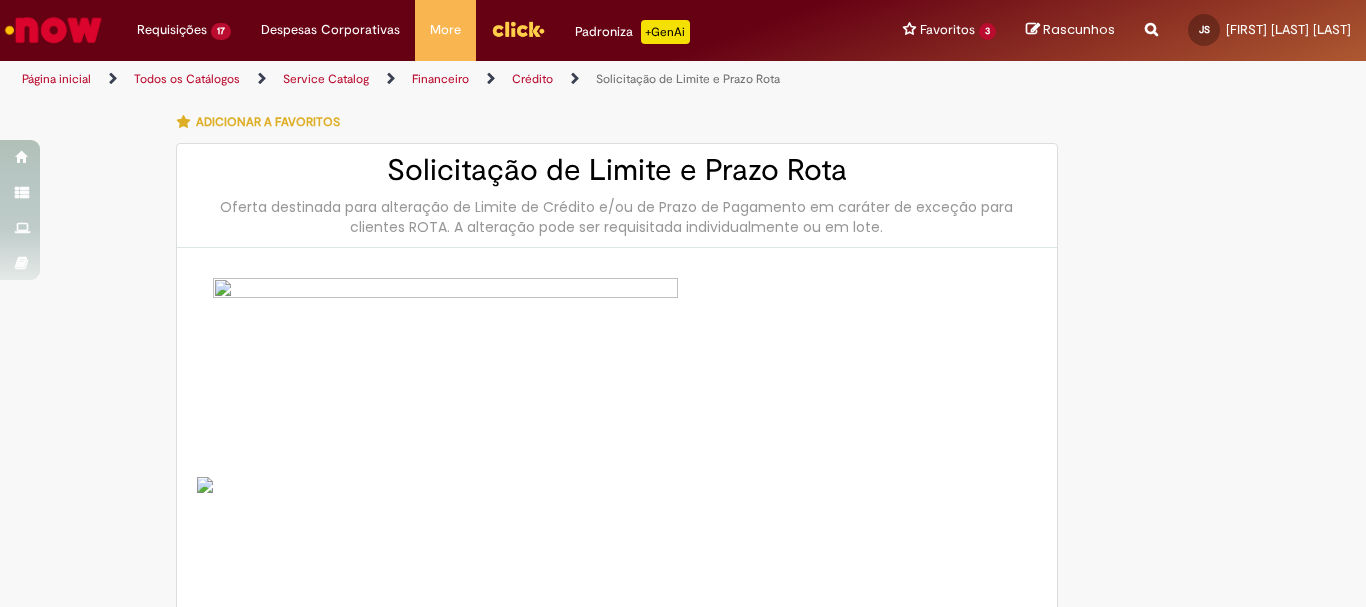 scroll, scrollTop: 700, scrollLeft: 0, axis: vertical 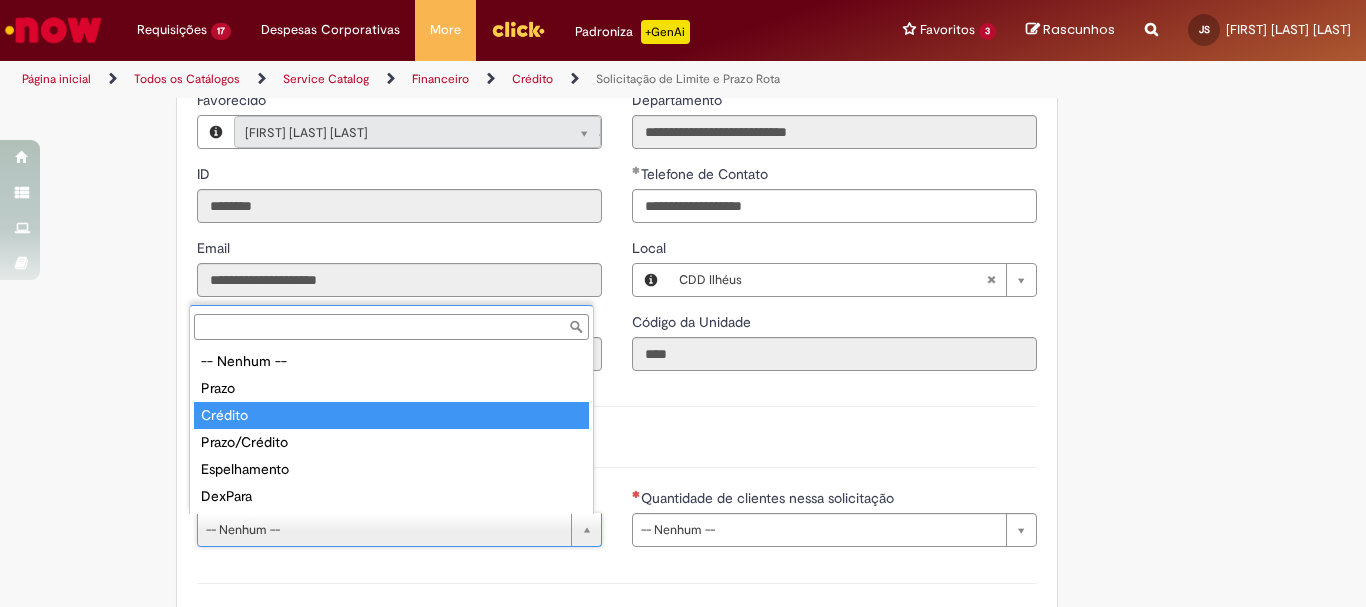 type on "*******" 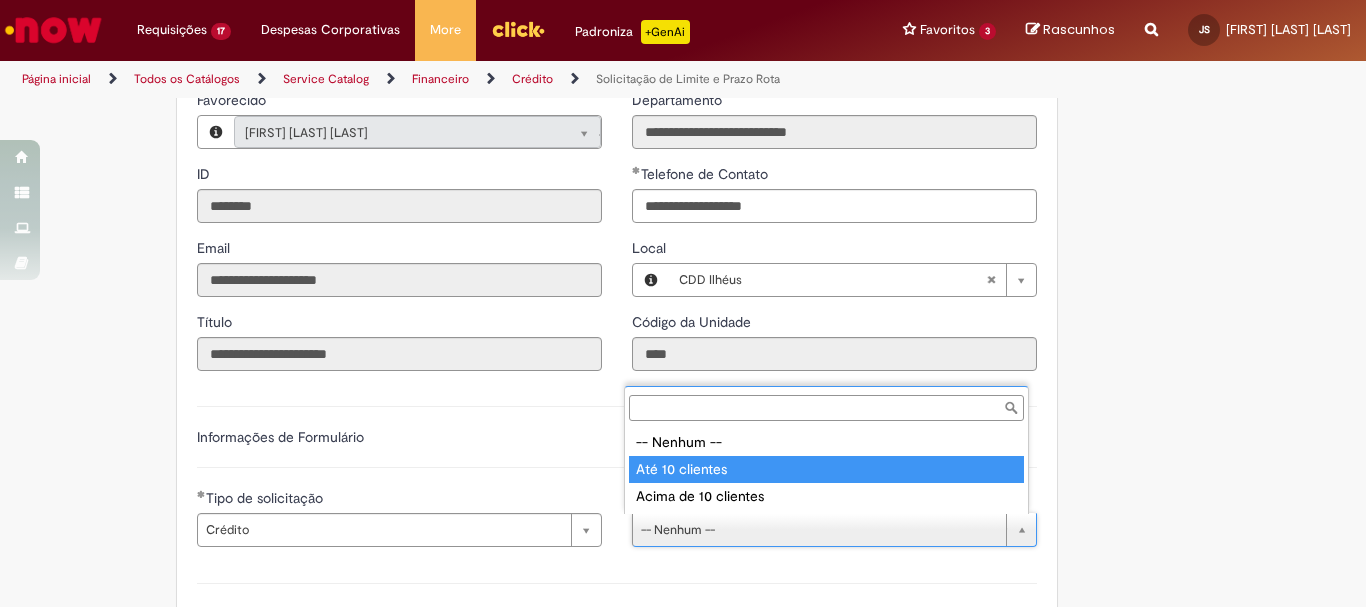 type on "**********" 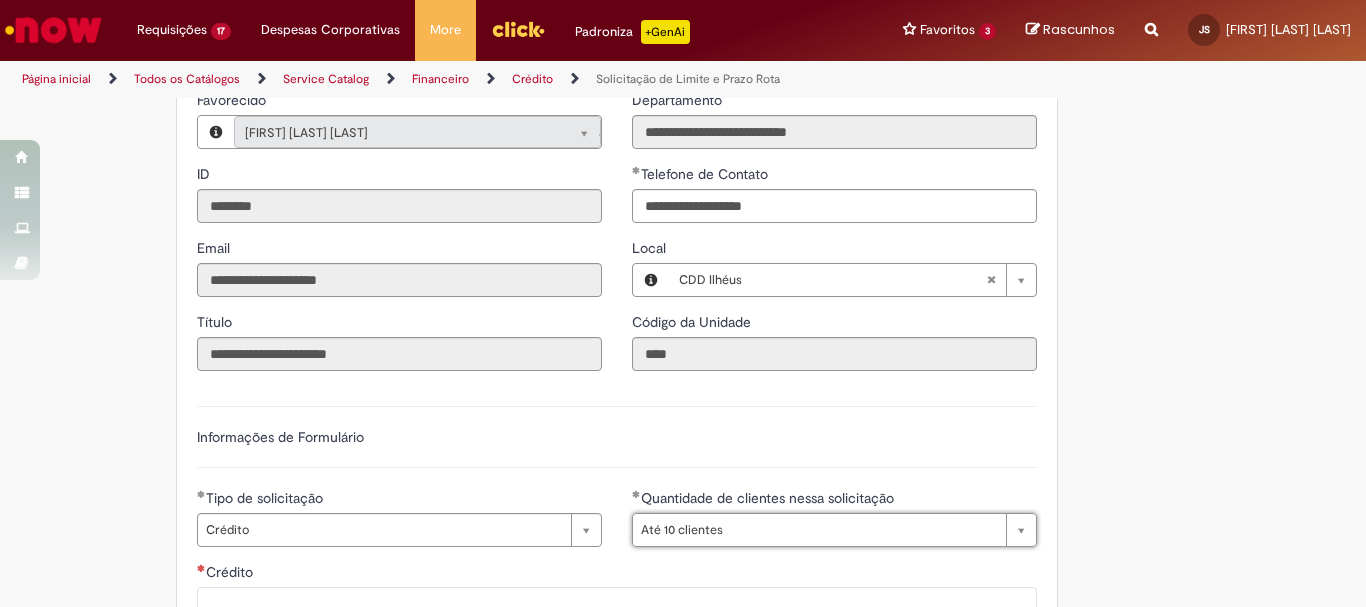 scroll, scrollTop: 1100, scrollLeft: 0, axis: vertical 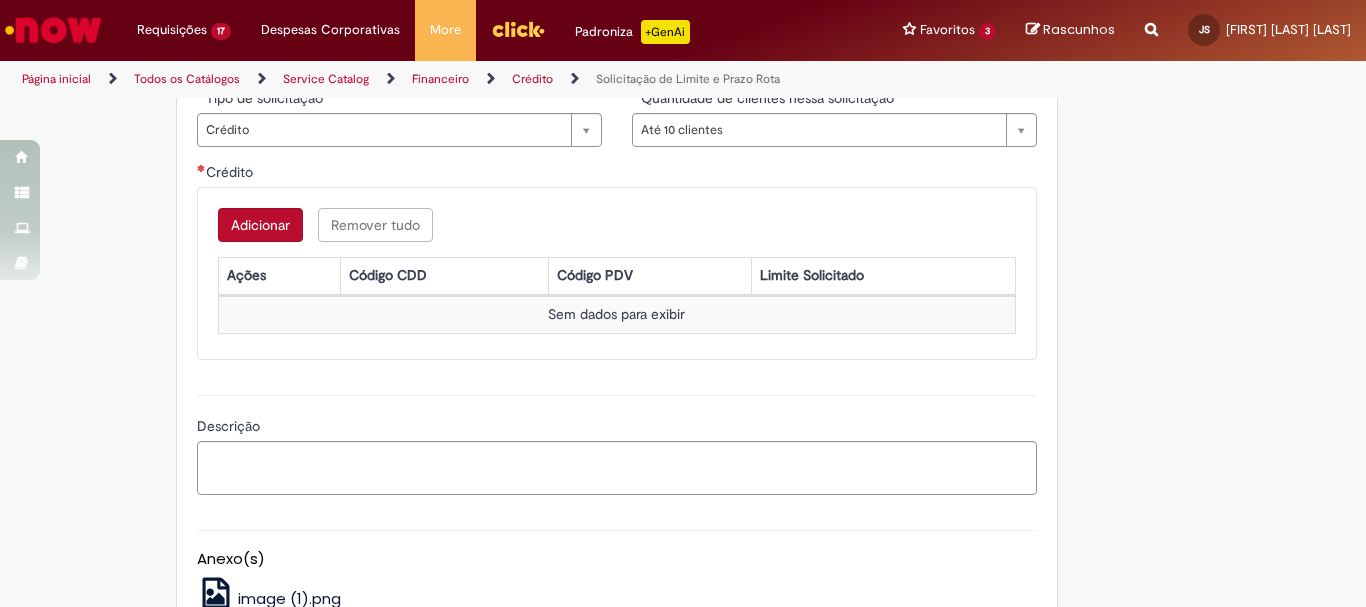 click on "Adicionar Remover tudo Crédito Ações Código CDD Código PDV Limite Solicitado Sem dados para exibir" at bounding box center (617, 273) 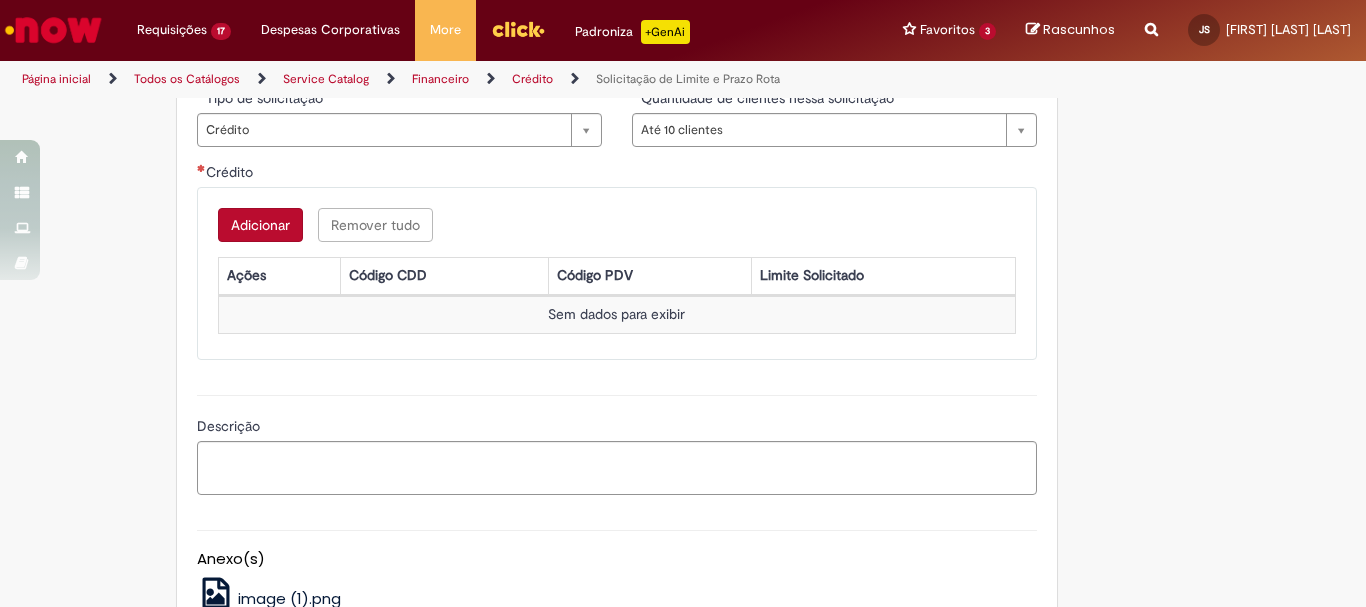 click on "Adicionar" at bounding box center (260, 225) 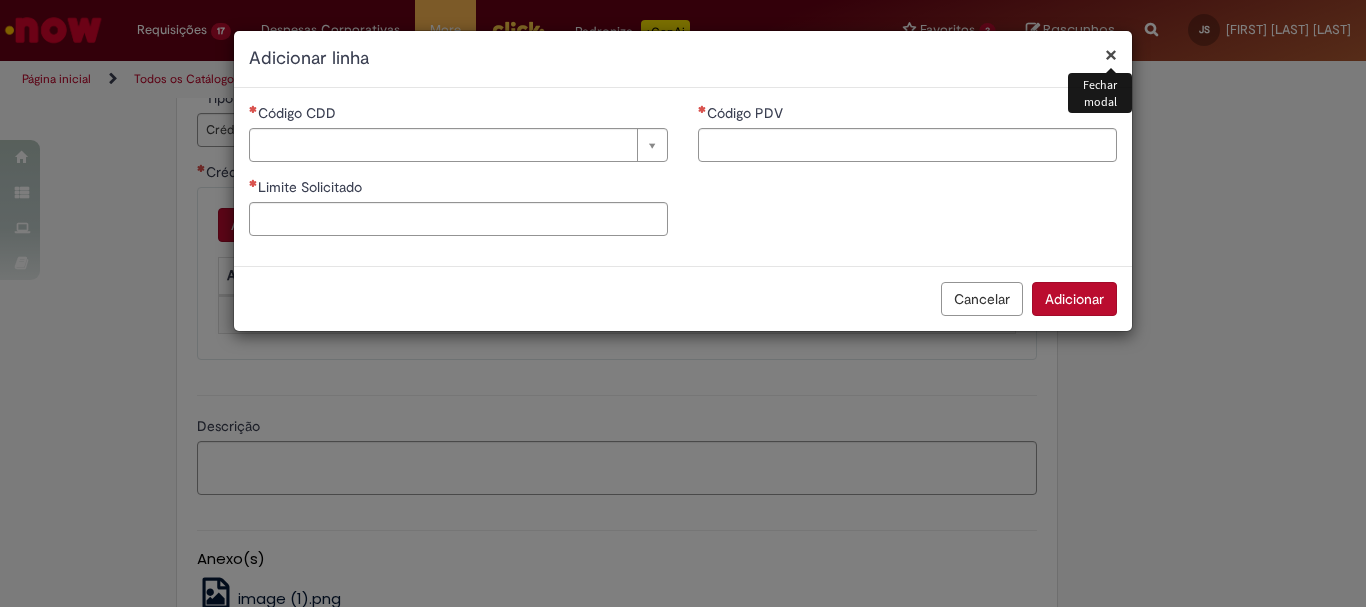 type 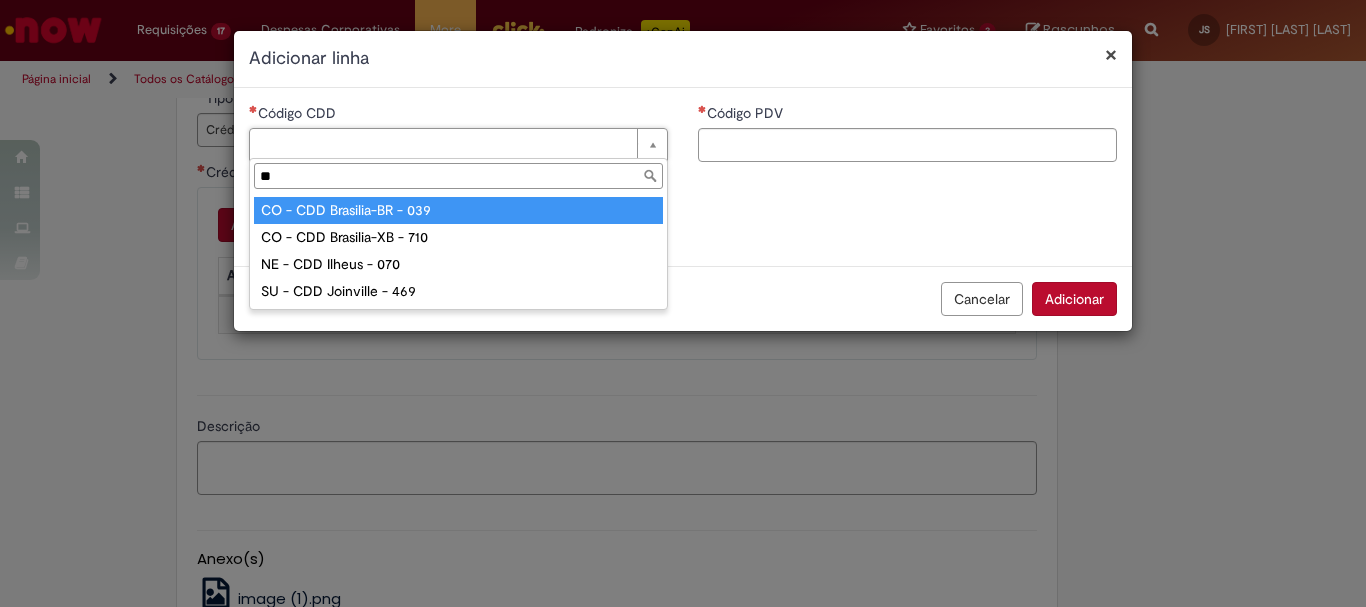 type on "***" 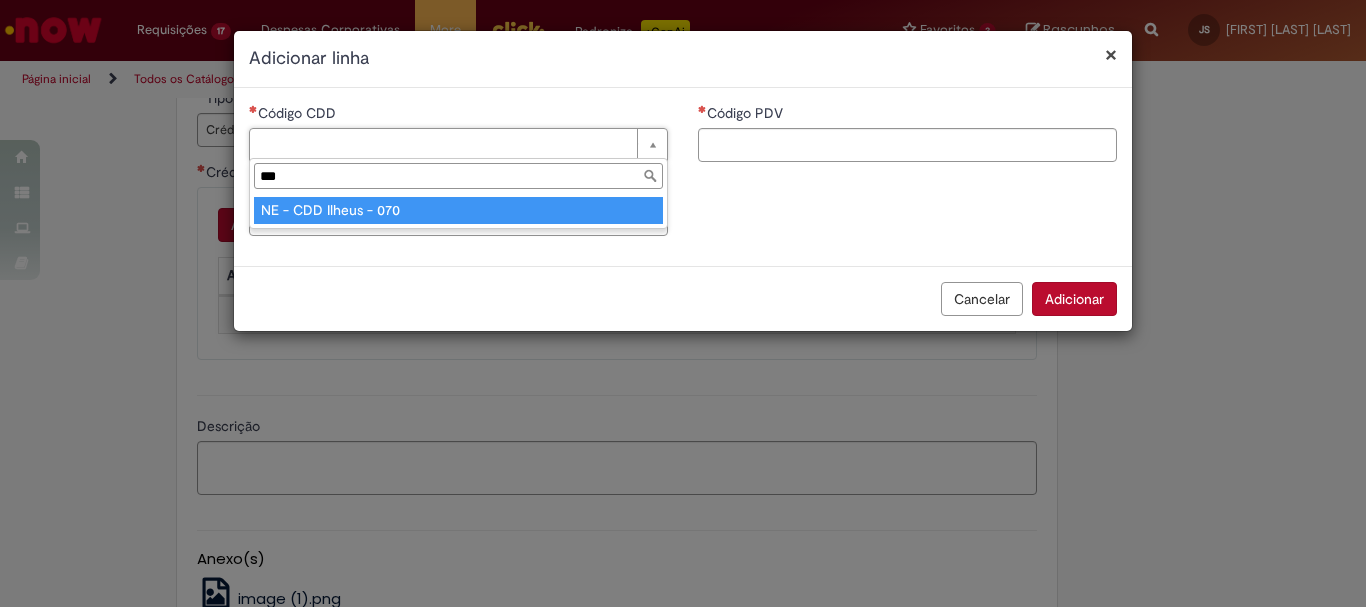 type on "**********" 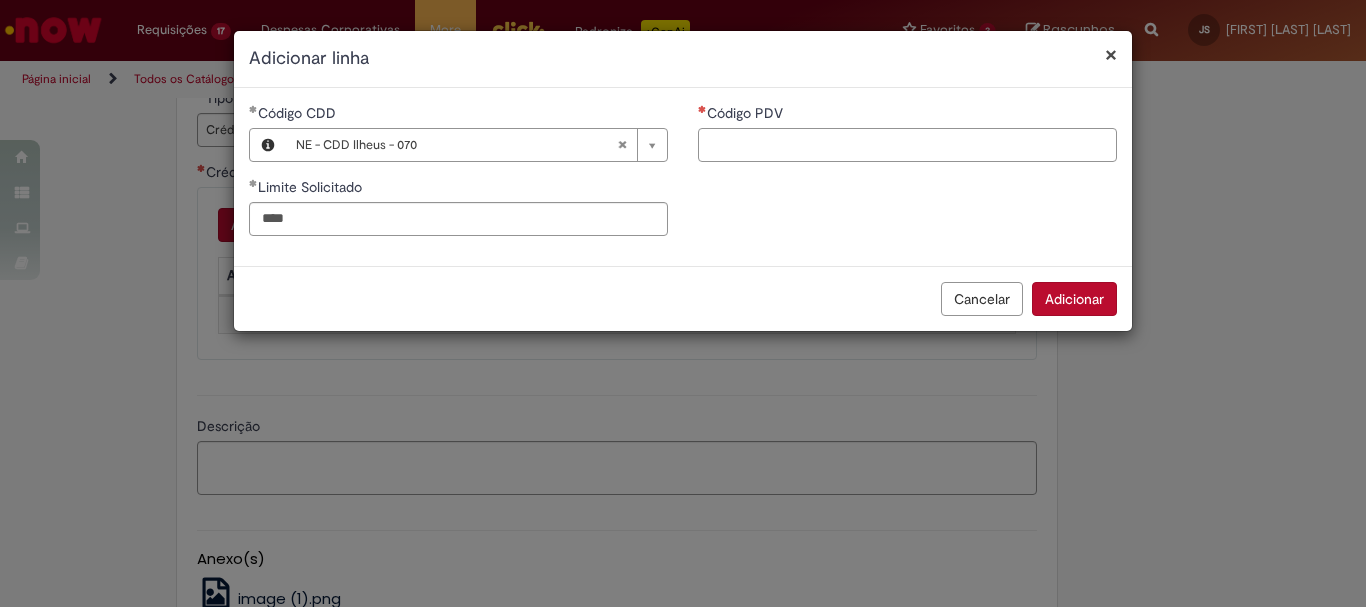 type on "********" 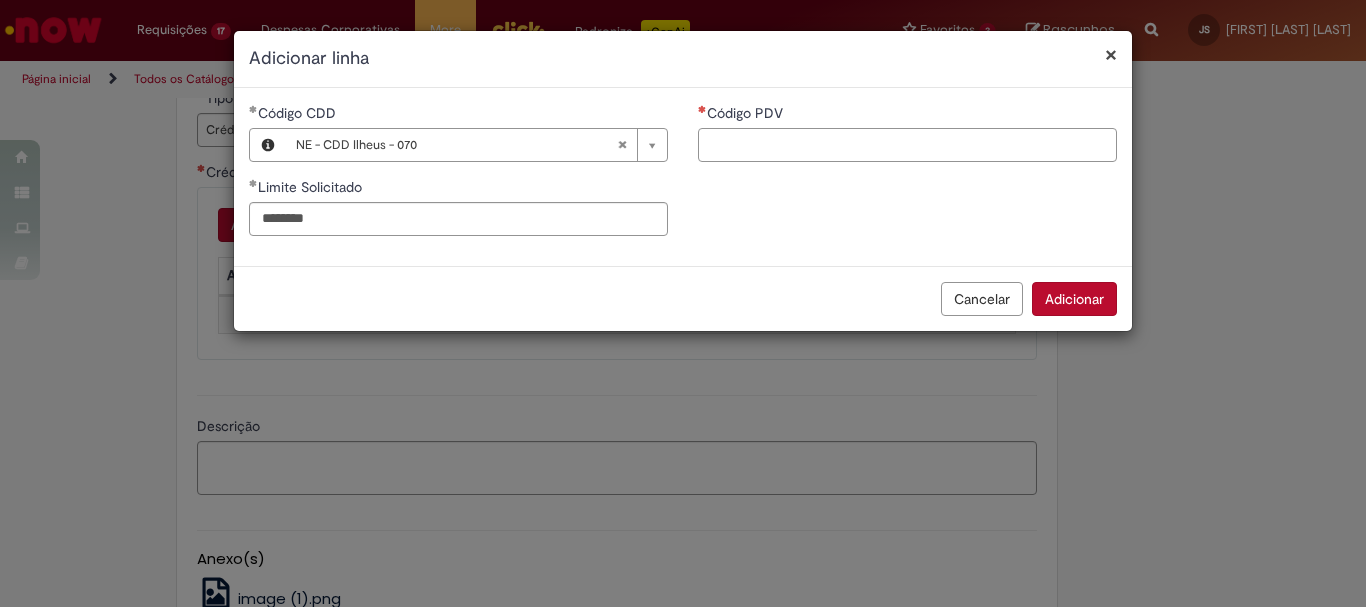 paste on "*****" 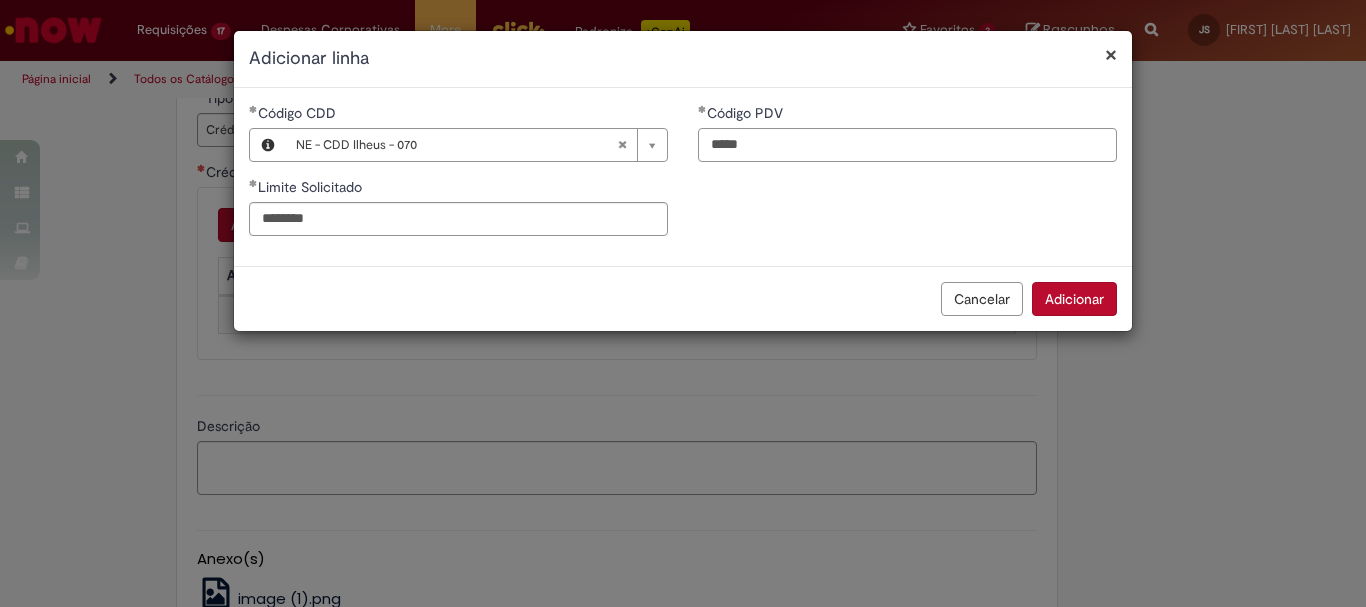 type on "*****" 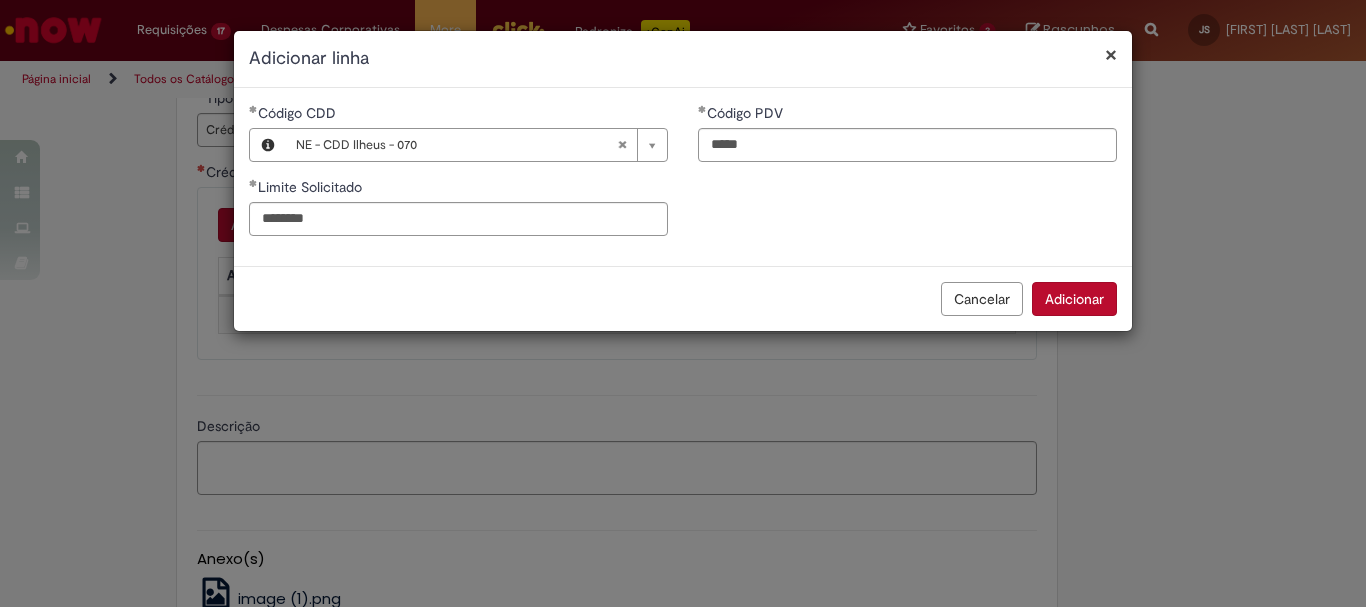 click on "Adicionar" at bounding box center (1074, 299) 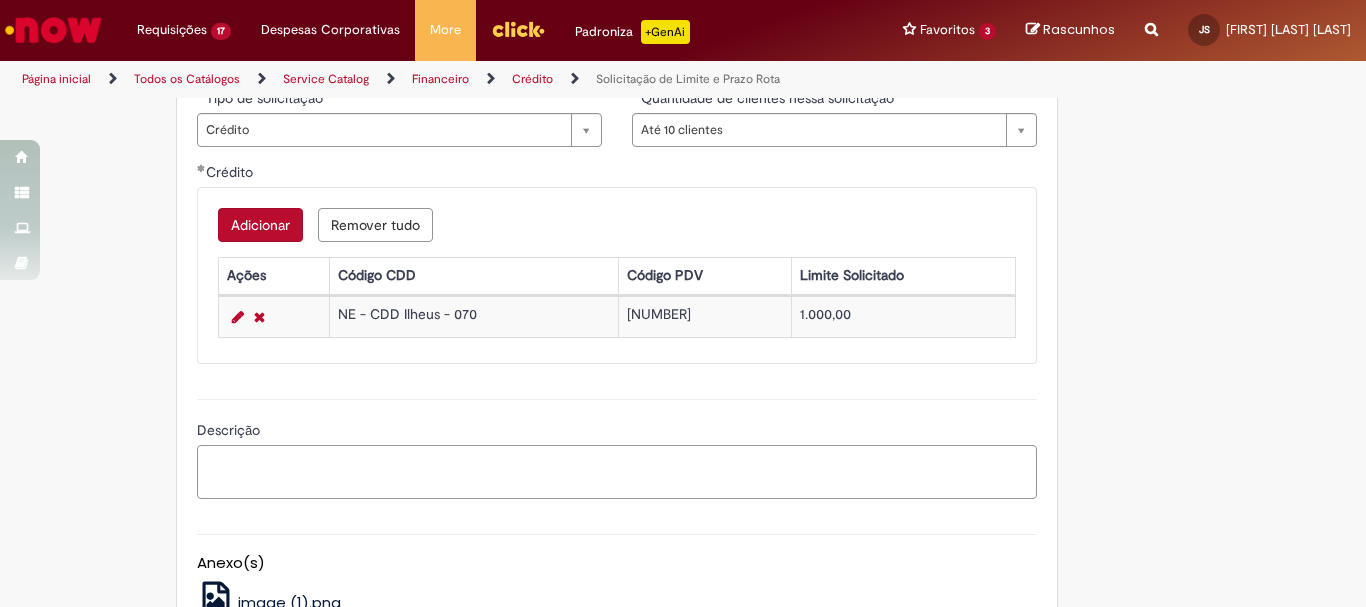 click on "Descrição" at bounding box center (617, 472) 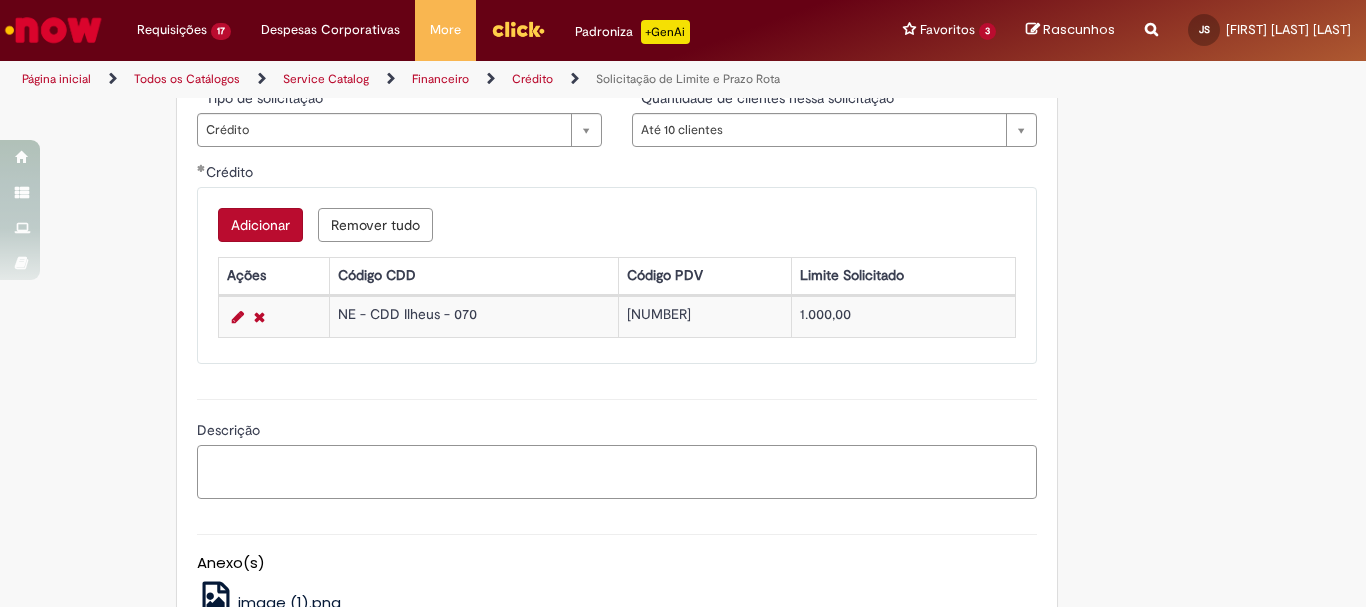 type on "*" 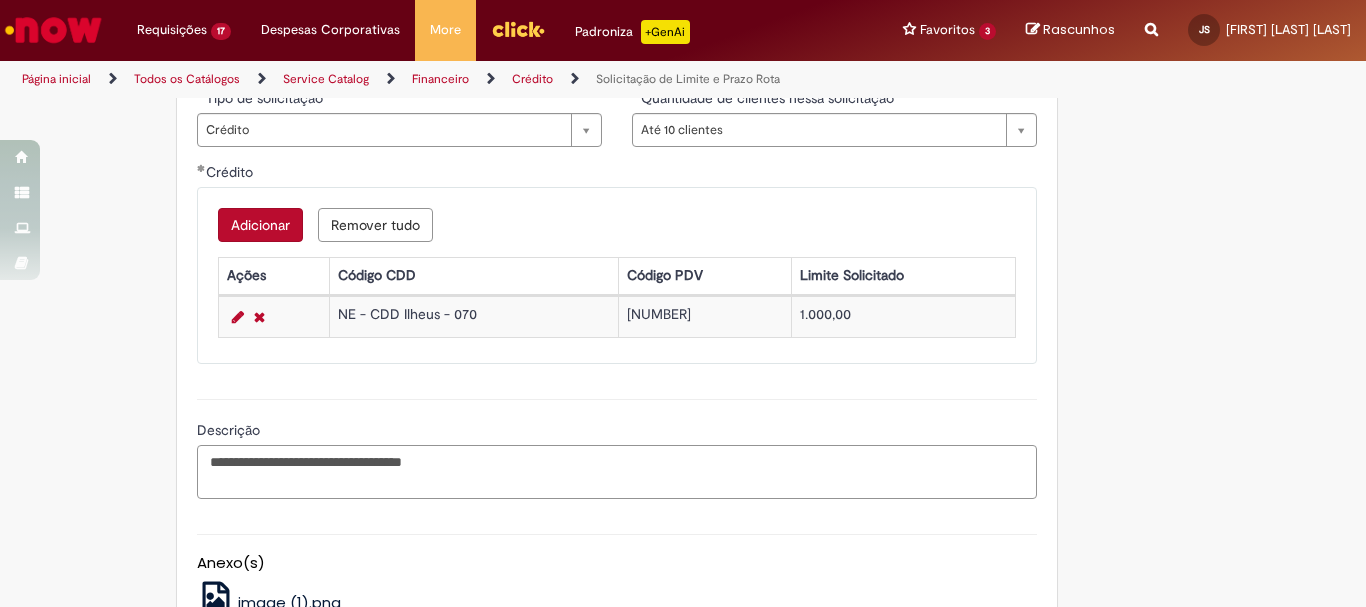 paste on "******" 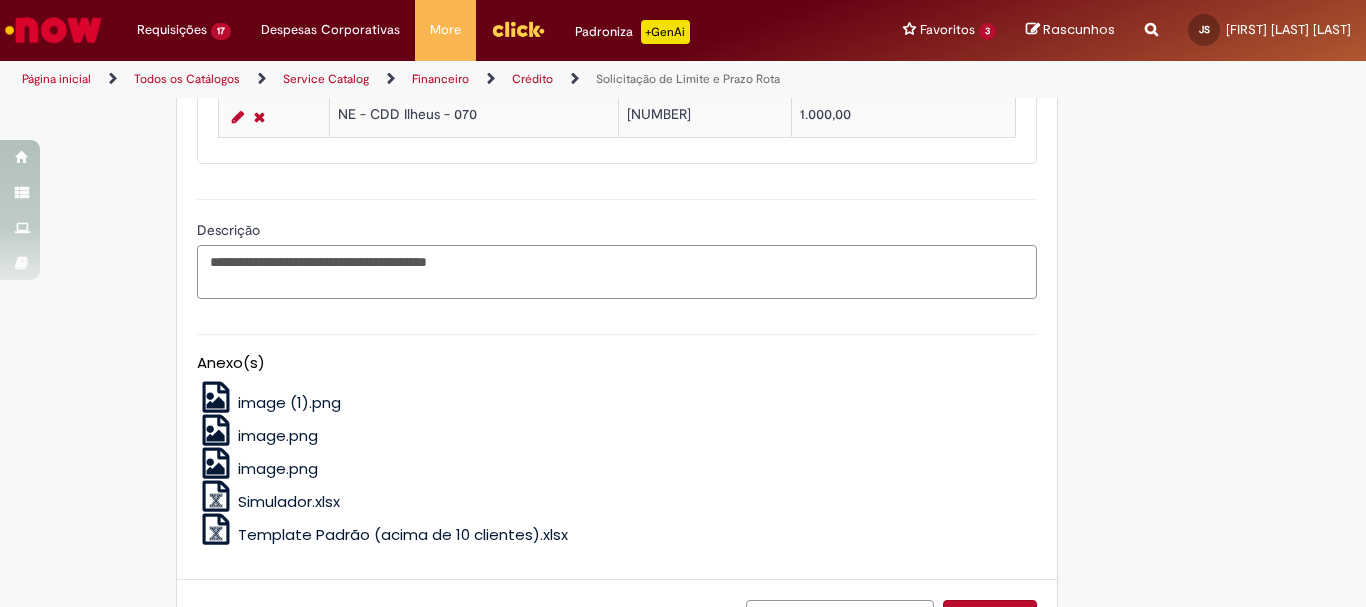 scroll, scrollTop: 1458, scrollLeft: 0, axis: vertical 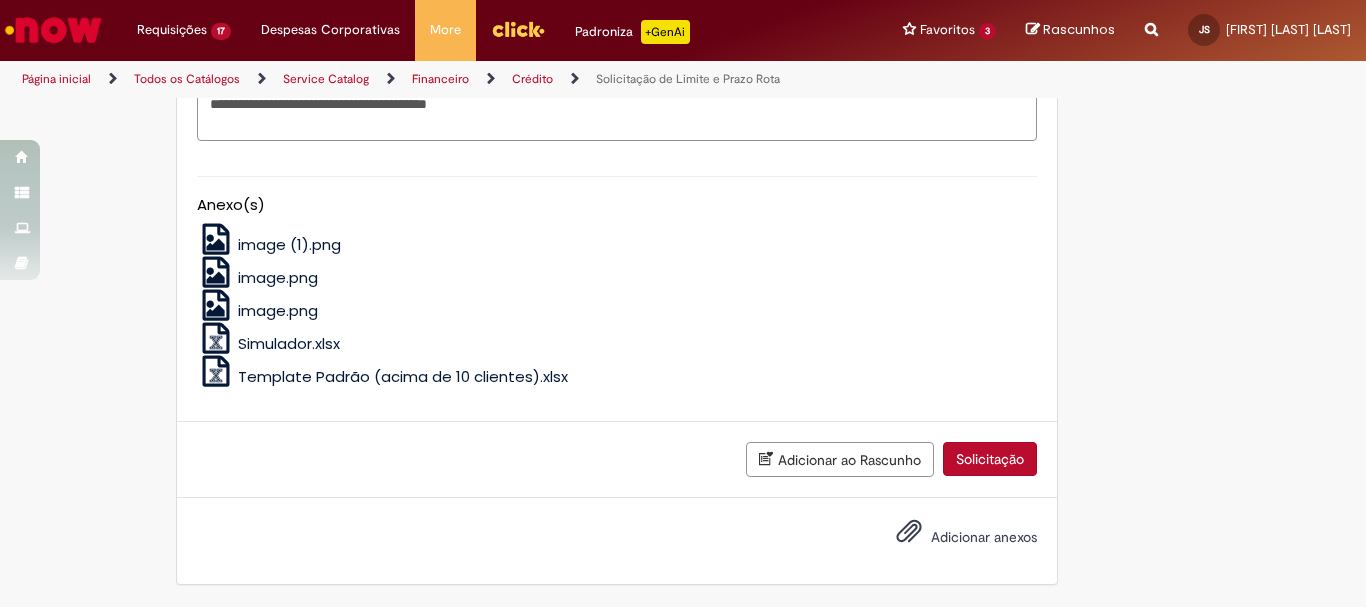 type on "**********" 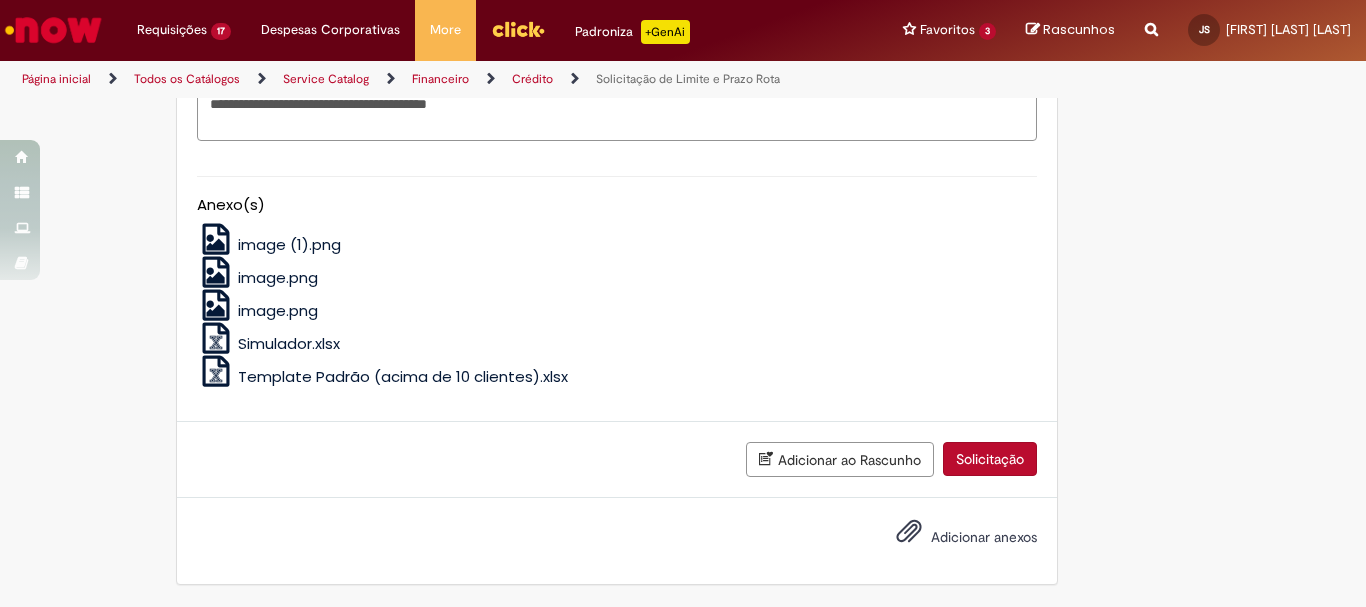 click on "Adicionar anexos" at bounding box center (984, 537) 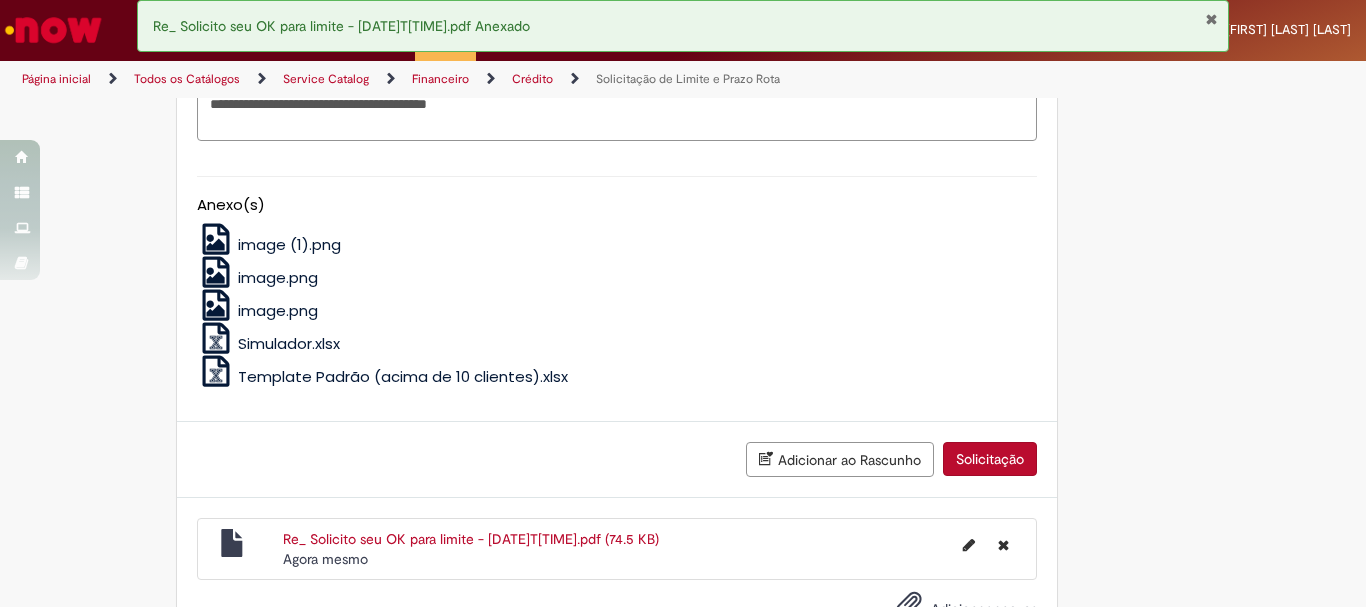 click on "Re_ Solicito seu OK para limite - [DATE]T[TIME].pdf Anexado" at bounding box center [683, 26] 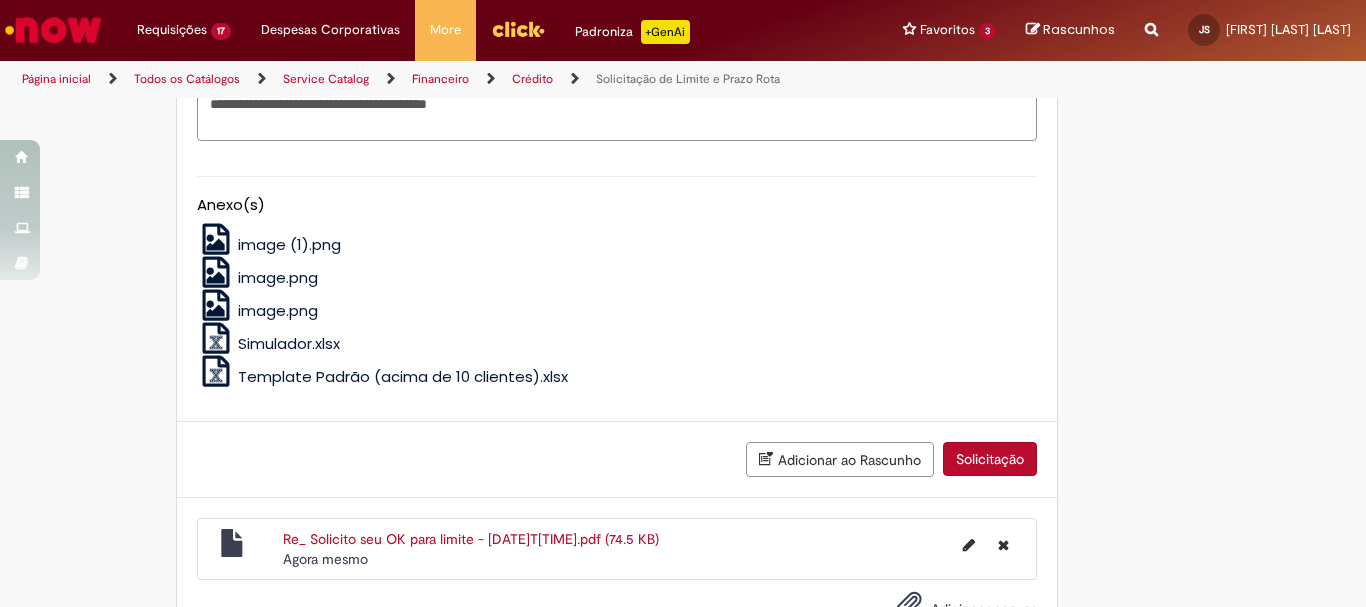 click on "Solicitação" at bounding box center [990, 459] 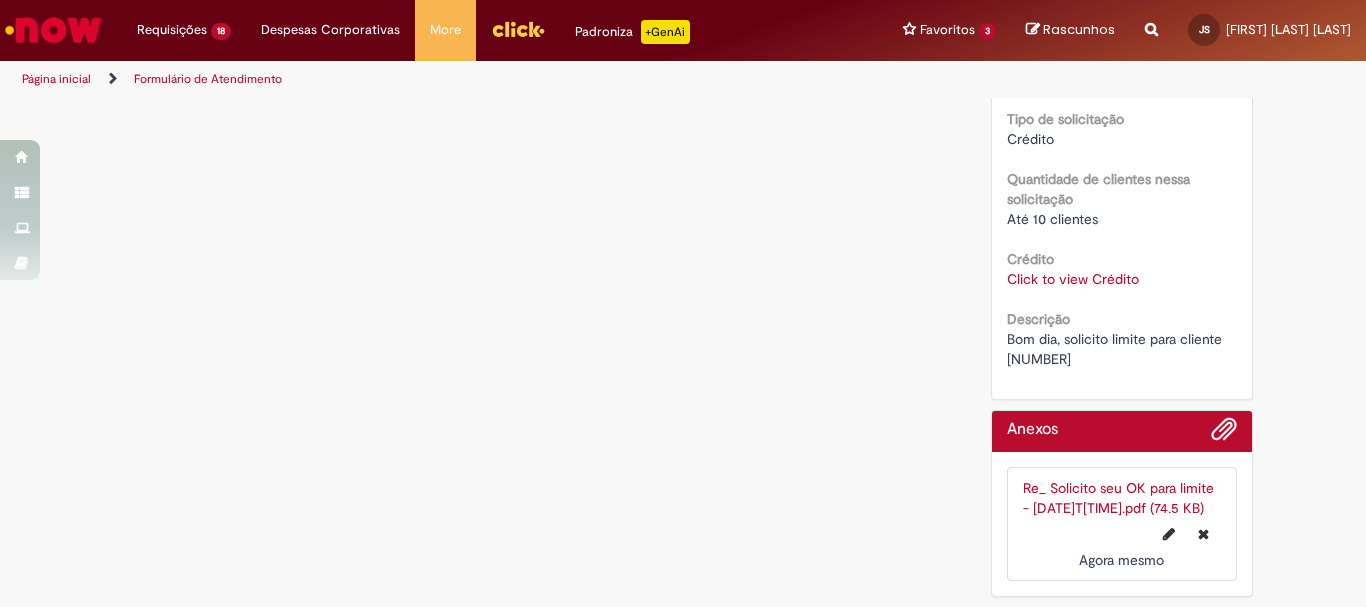 scroll, scrollTop: 0, scrollLeft: 0, axis: both 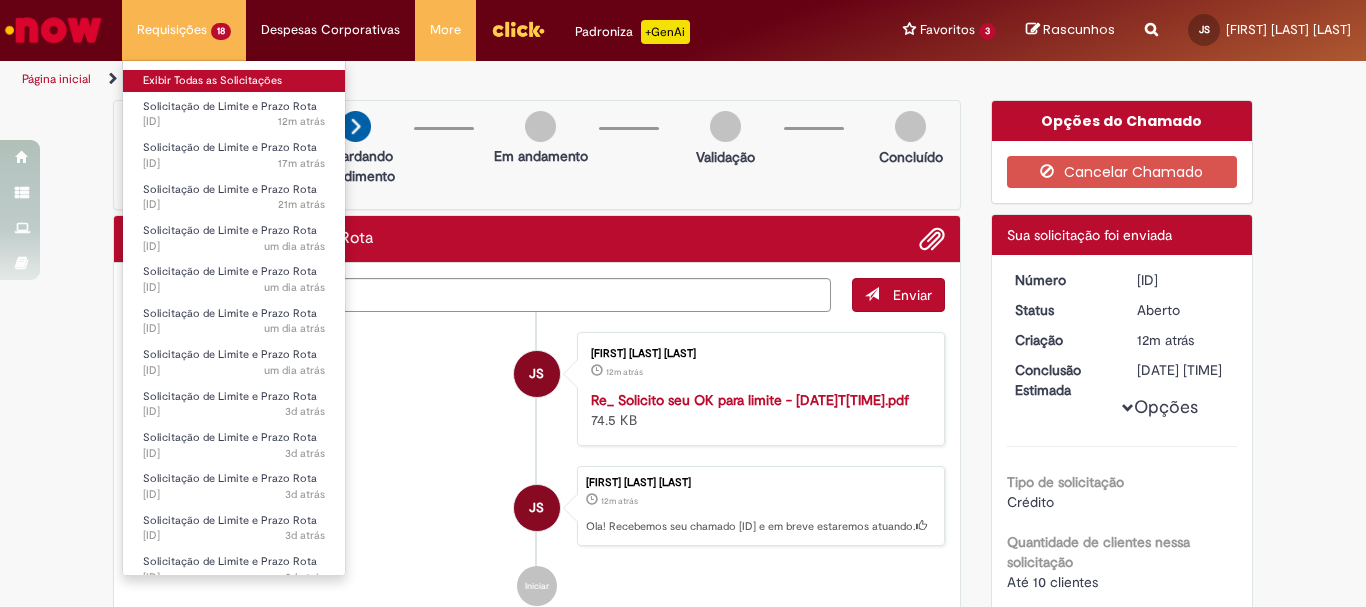 click on "Exibir Todas as Solicitações" at bounding box center [234, 81] 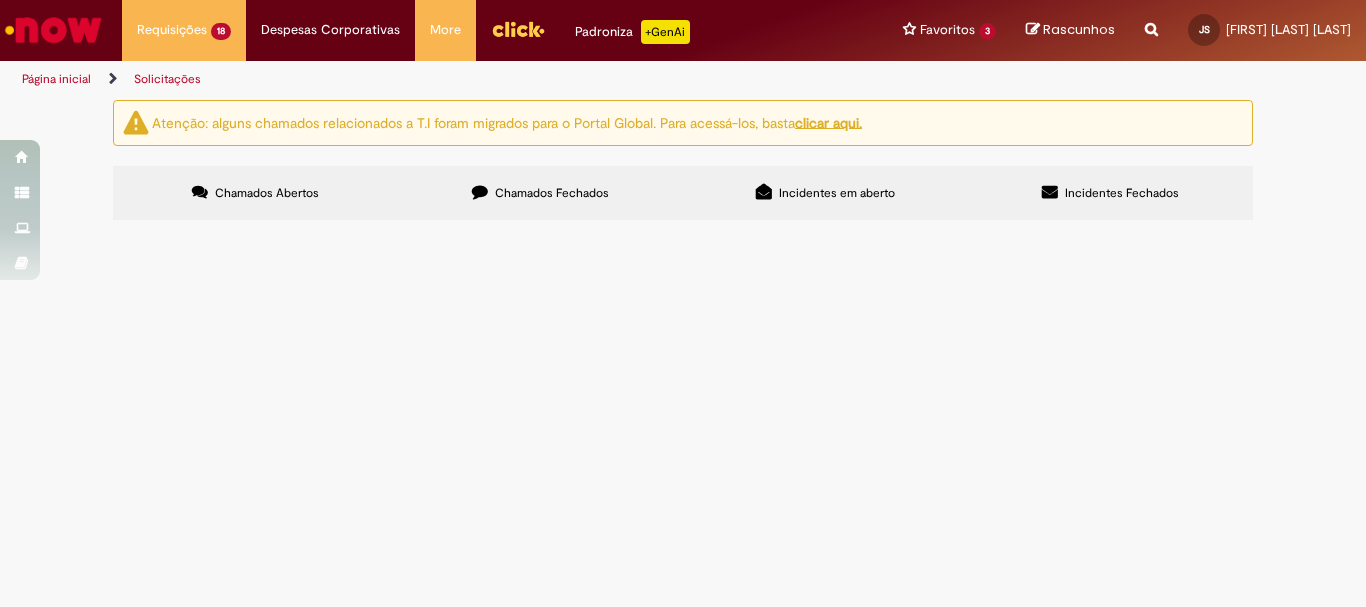 scroll, scrollTop: 487, scrollLeft: 0, axis: vertical 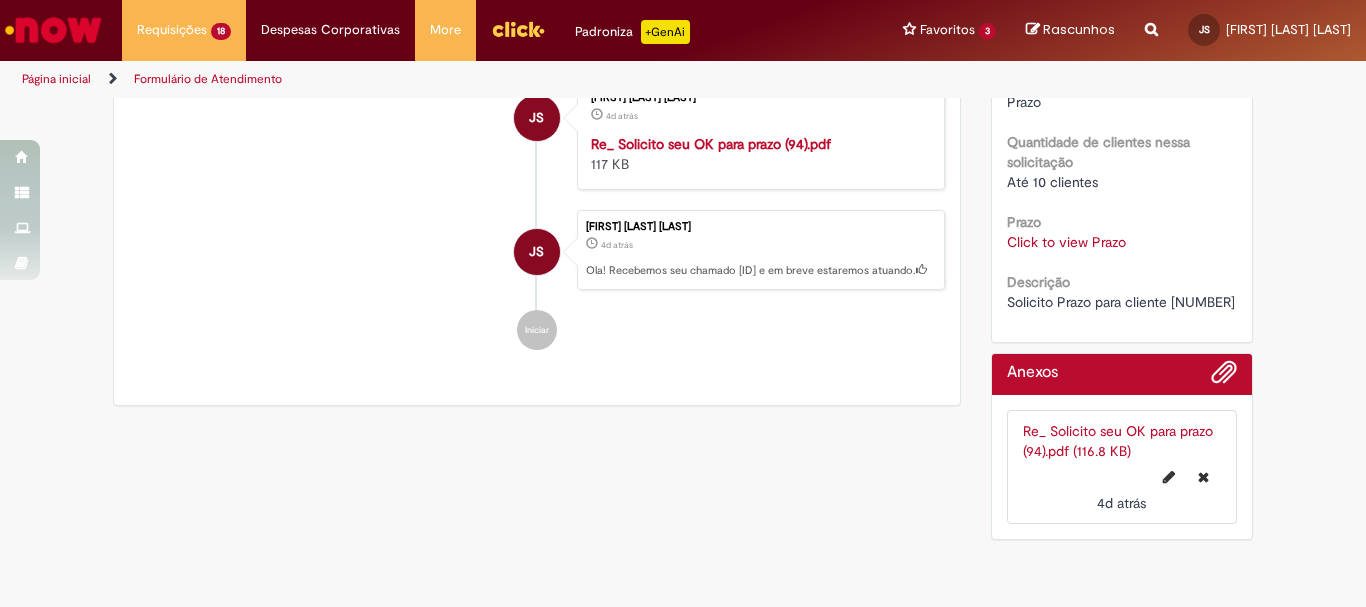 click on "Solicito Prazo para cliente [NUMBER]" at bounding box center [1121, 302] 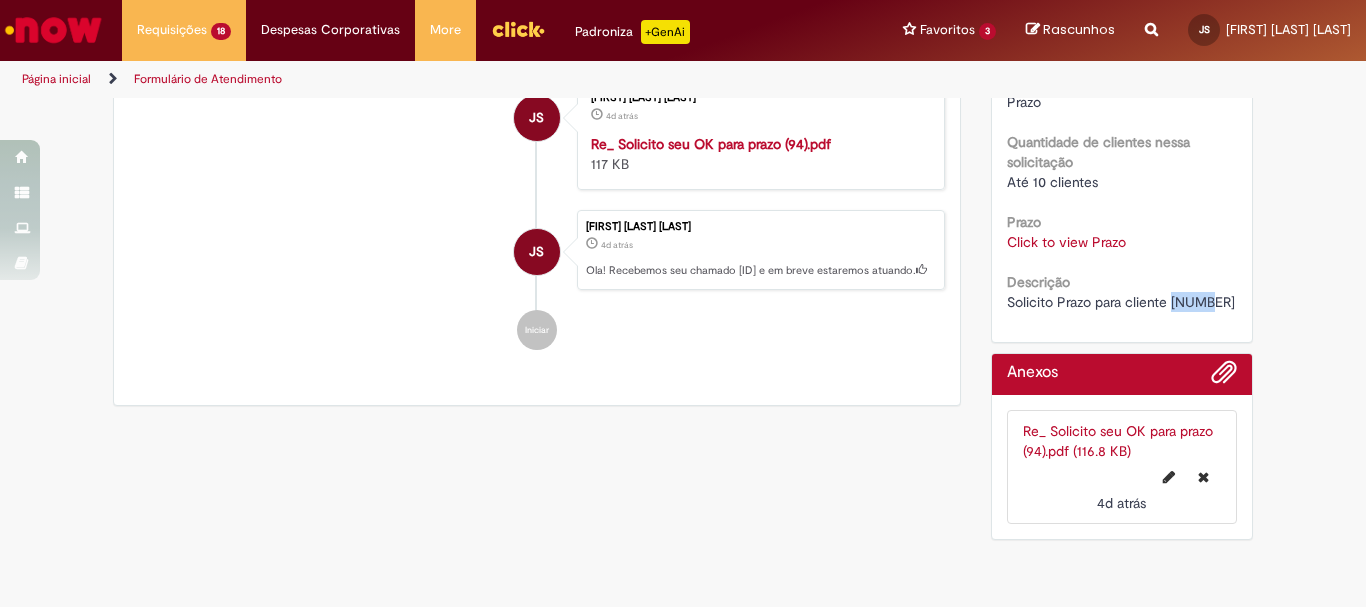 click on "Solicito Prazo para cliente [NUMBER]" at bounding box center [1121, 302] 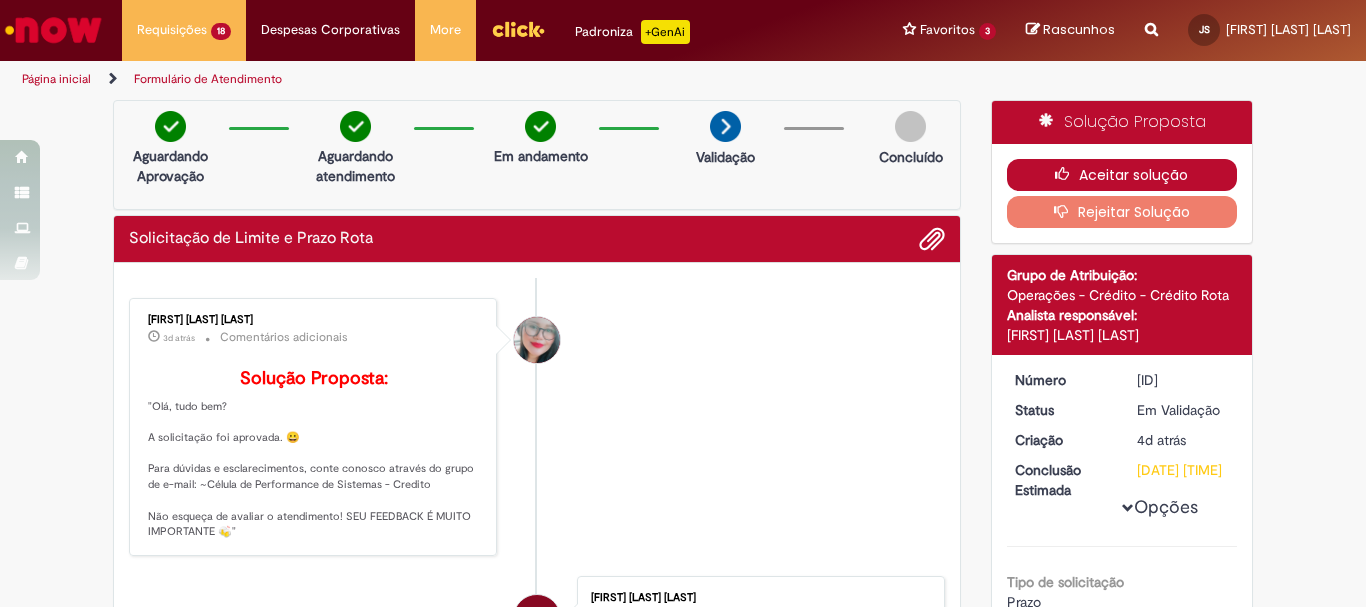 click on "Aceitar solução" at bounding box center (1122, 175) 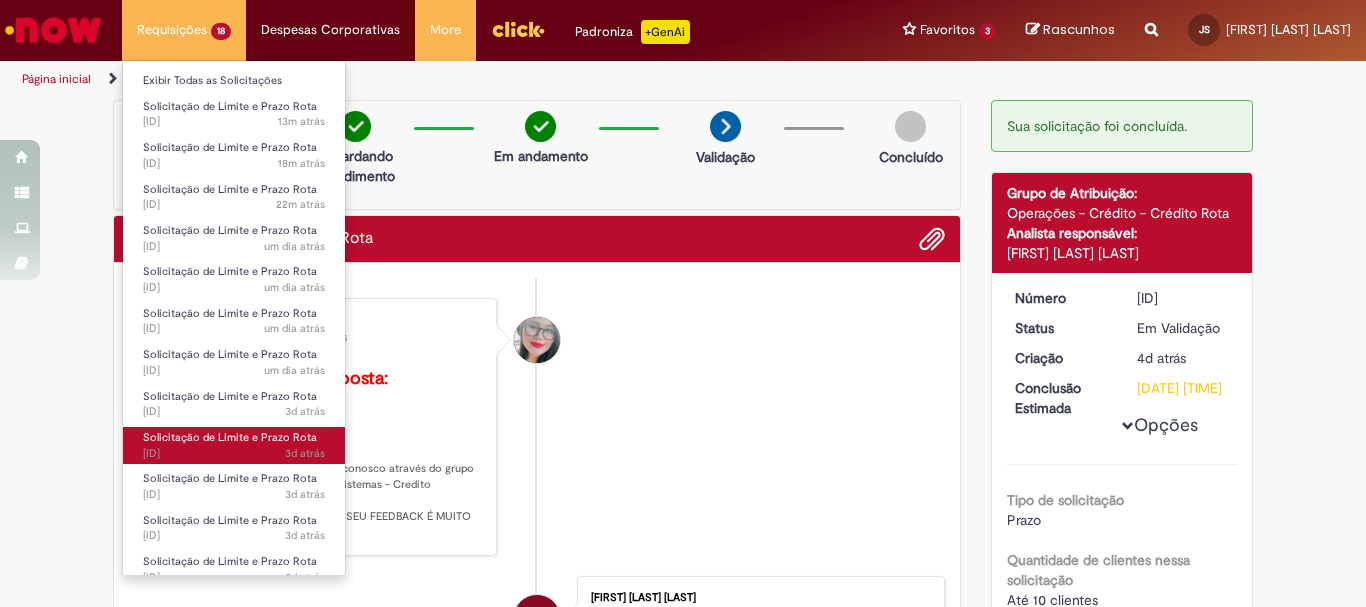 scroll, scrollTop: 267, scrollLeft: 0, axis: vertical 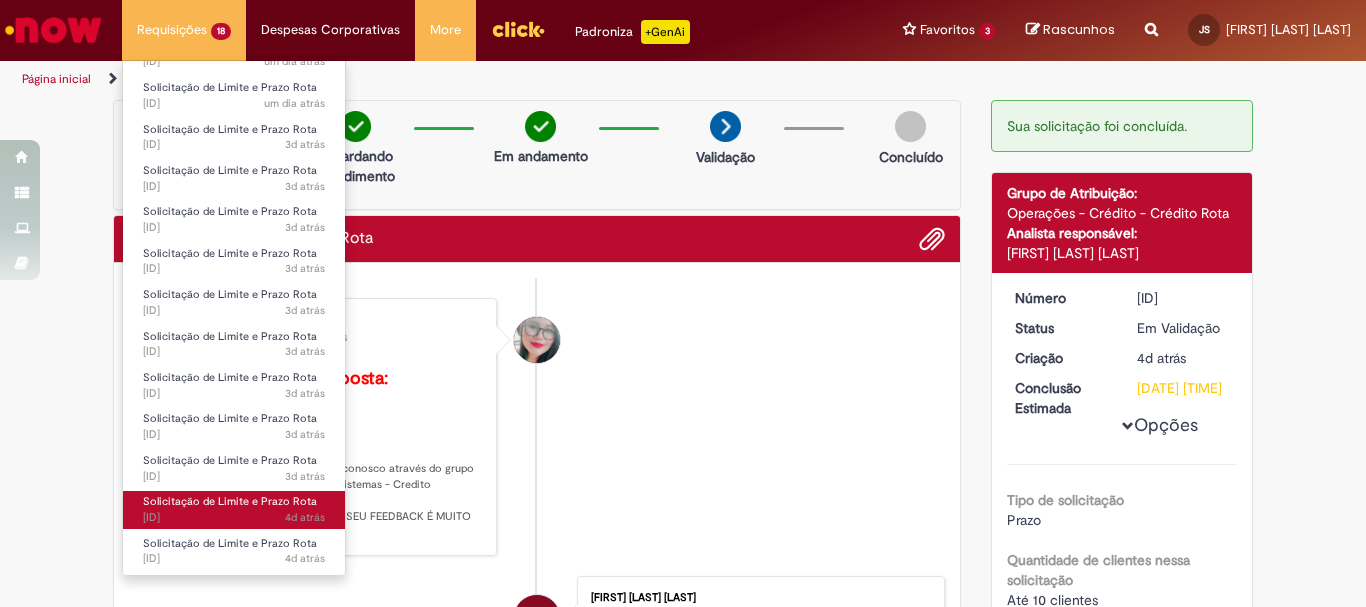 click on "4d atrás 4 dias atrás  [ID]" at bounding box center (234, 518) 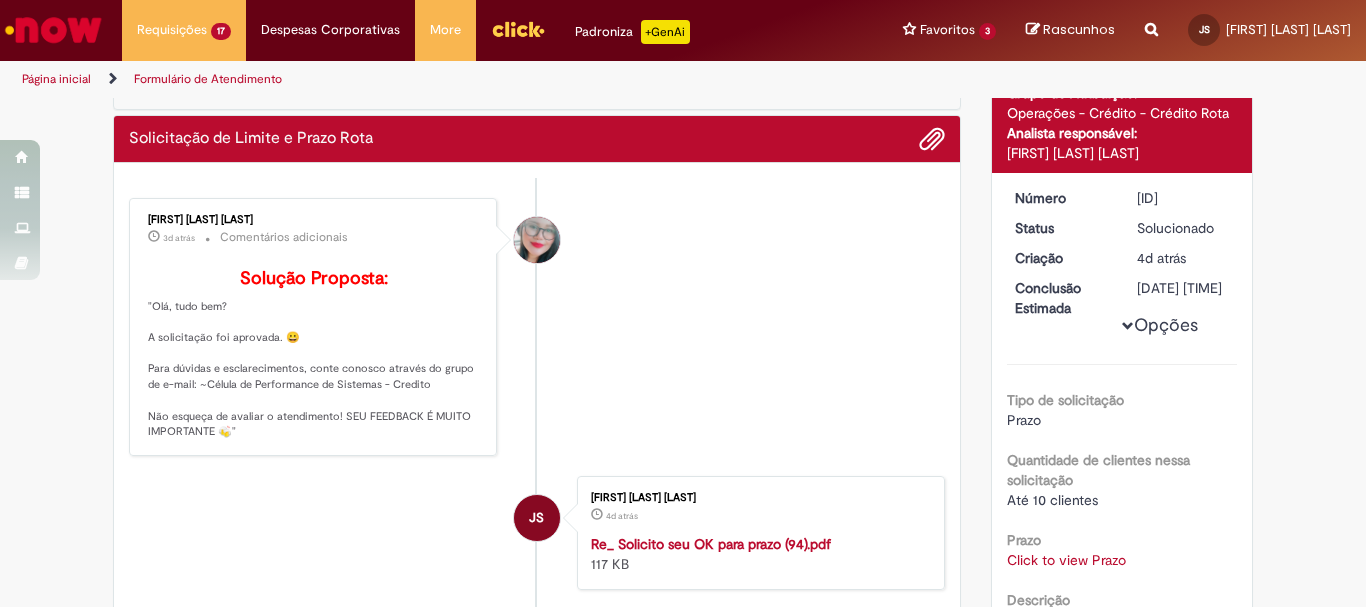scroll, scrollTop: 400, scrollLeft: 0, axis: vertical 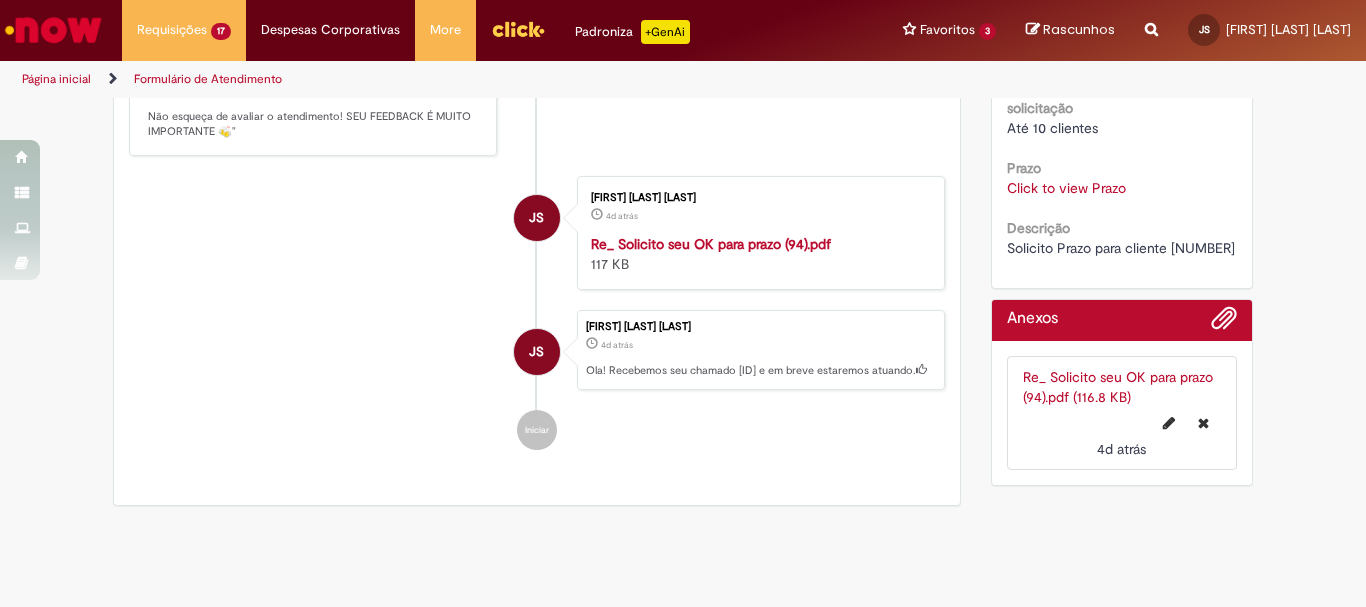 click at bounding box center (1122, 325) 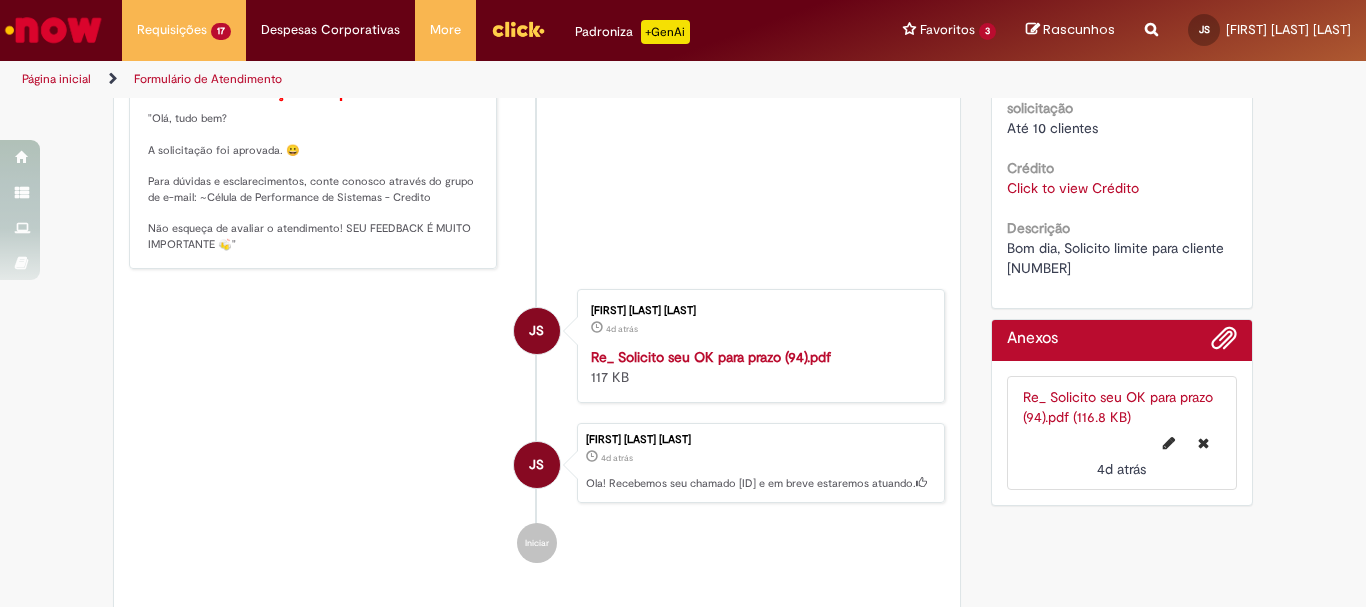 click at bounding box center (683, 303) 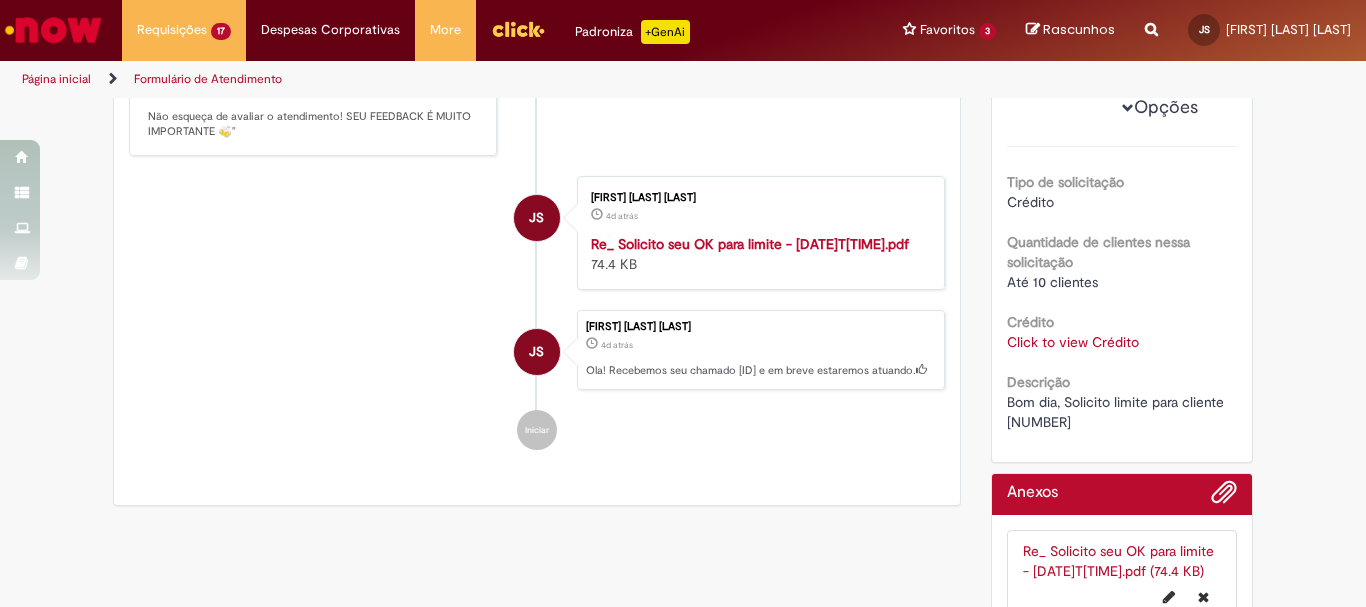 scroll, scrollTop: 515, scrollLeft: 0, axis: vertical 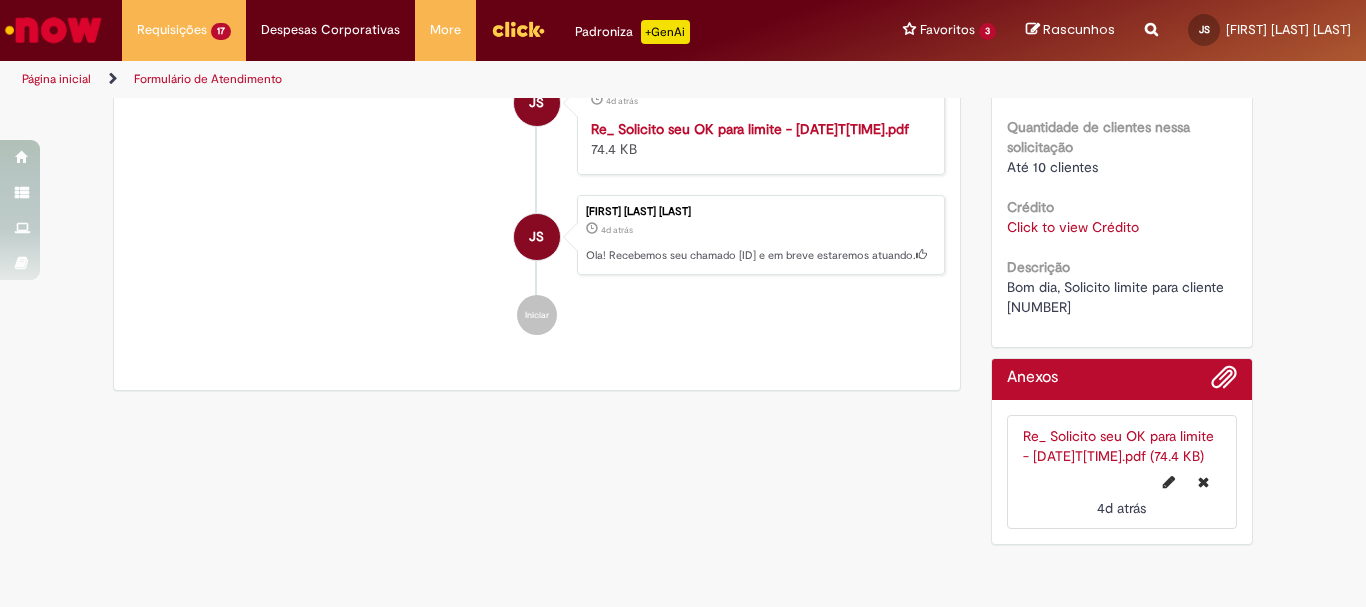 click on "Bom dia, Solicito limite para cliente [NUMBER]" at bounding box center (1117, 297) 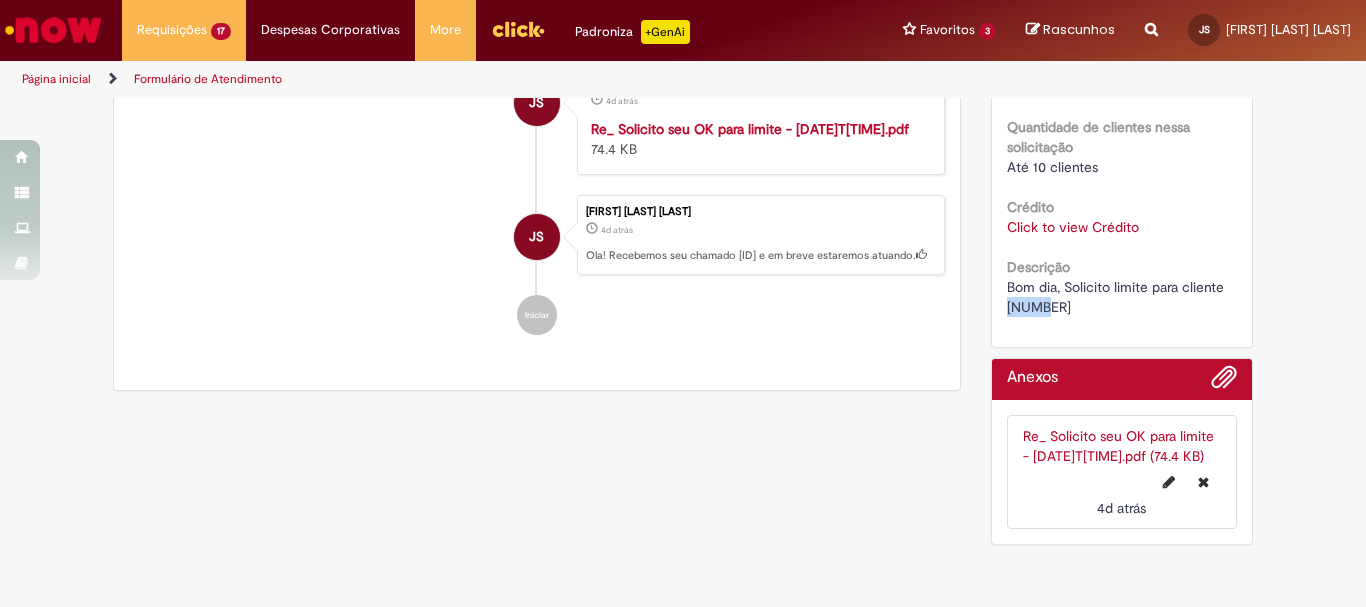 click on "Bom dia, Solicito limite para cliente [NUMBER]" at bounding box center [1117, 297] 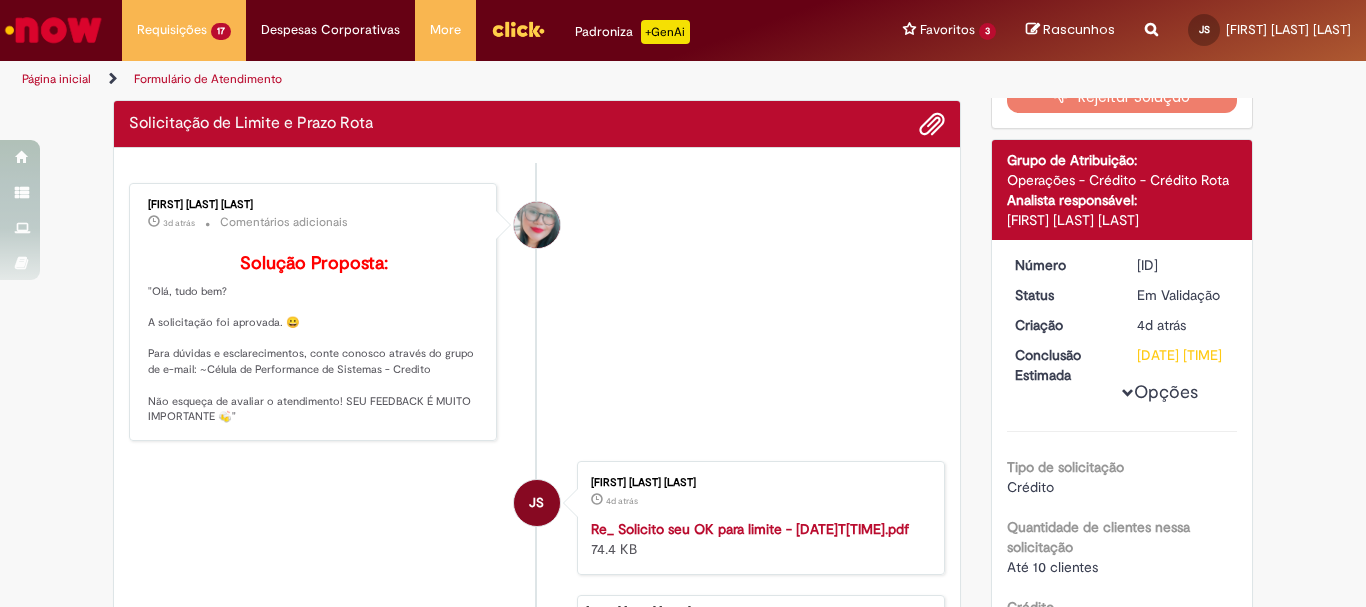 scroll, scrollTop: 0, scrollLeft: 0, axis: both 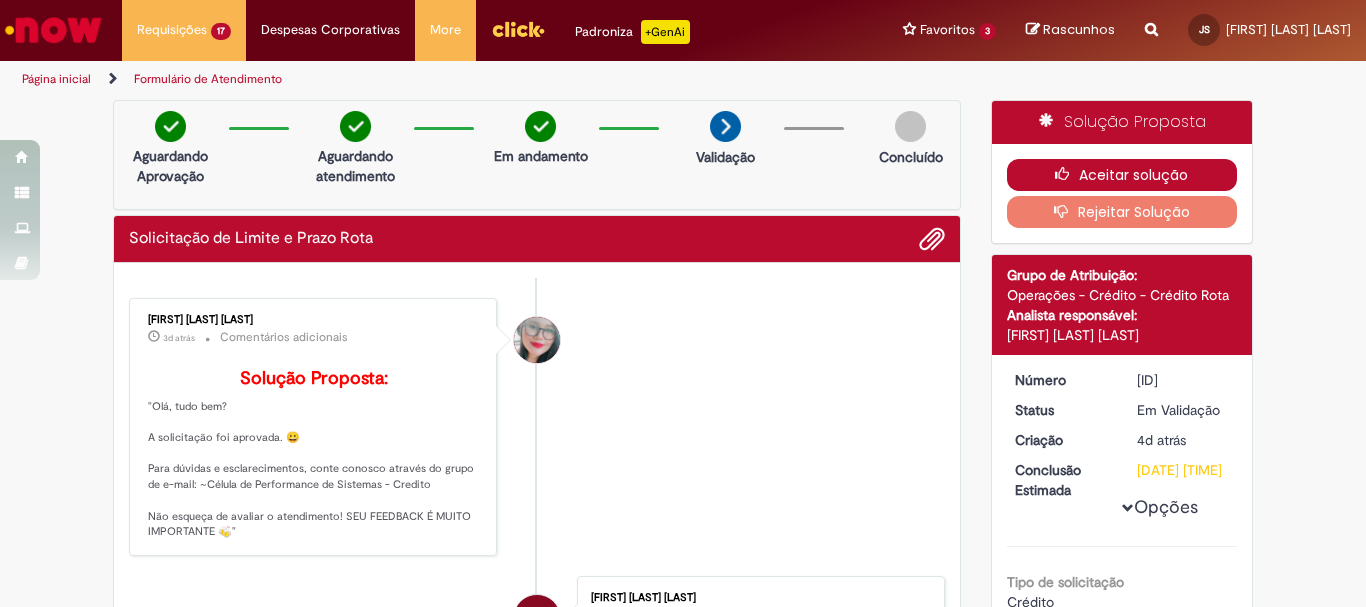 click at bounding box center (1067, 174) 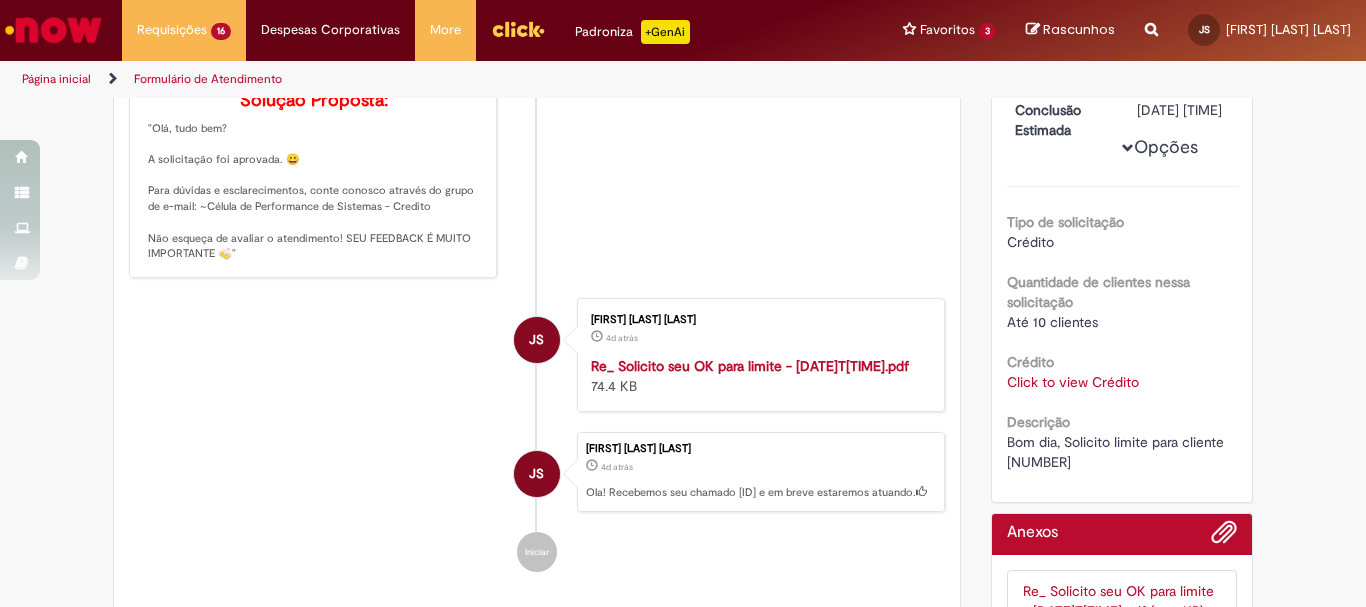 scroll, scrollTop: 178, scrollLeft: 0, axis: vertical 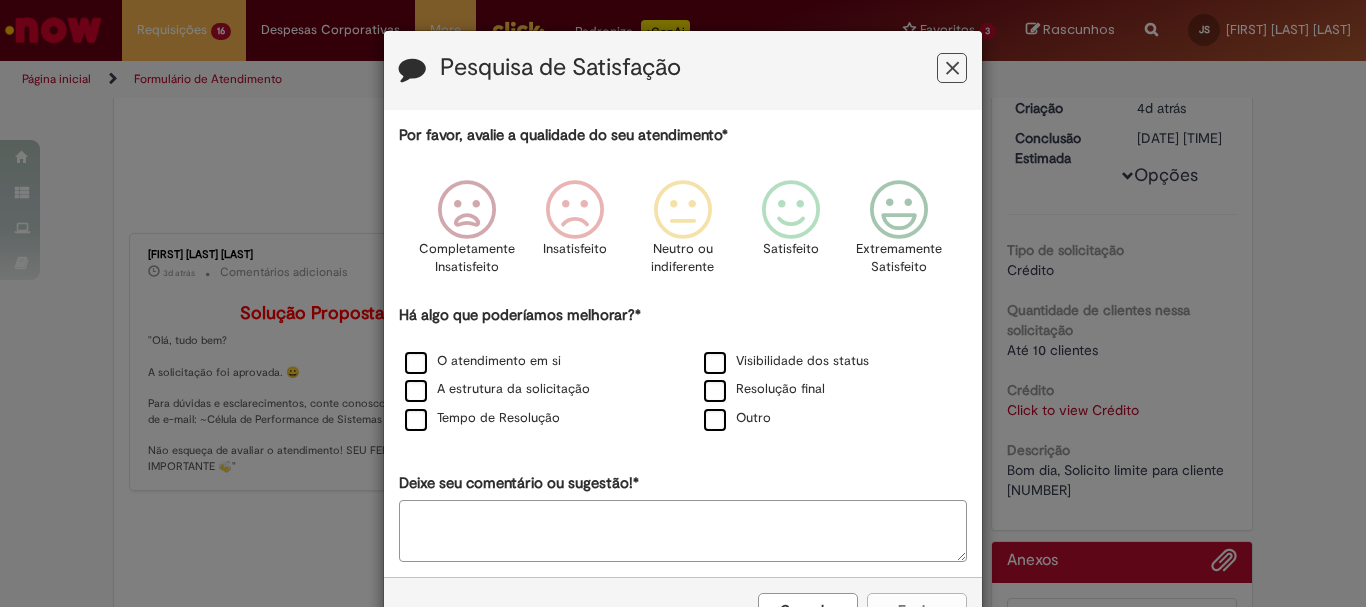 click at bounding box center [952, 68] 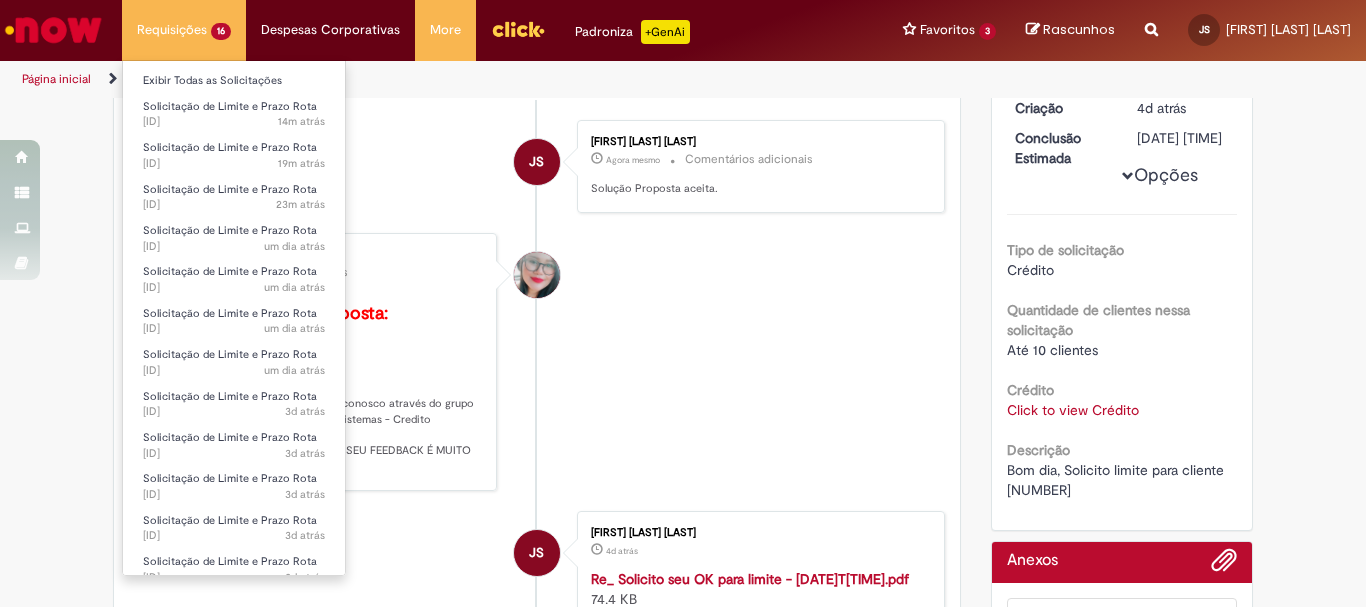 click on "Requisições   16
Exibir Todas as Solicitações
Solicitação de Limite e Prazo Rota
14m atrás 14 minutos atrás  [ID]
Solicitação de Limite e Prazo Rota
19m atrás 19 minutos atrás  [ID]
Solicitação de Limite e Prazo Rota
23m atrás 23 minutos atrás  [ID]
Solicitação de Limite e Prazo Rota
um dia atrás um dia atrás  [ID]
Solicitação de Limite e Prazo Rota
um dia atrás um dia atrás  [ID]
Solicitação de Limite e Prazo Rota
um dia atrás um dia atrás  [ID]
Solicitação de Limite e Prazo Rota
um dia atrás um dia atrás  [ID]
Solicitação de Limite e Prazo Rota
3d atrás 3 dias atrás  [ID]
Solicitação de Limite e Prazo Rota
3d atrás 3 dias atrás  [ID]
3d atrás" at bounding box center [184, 30] 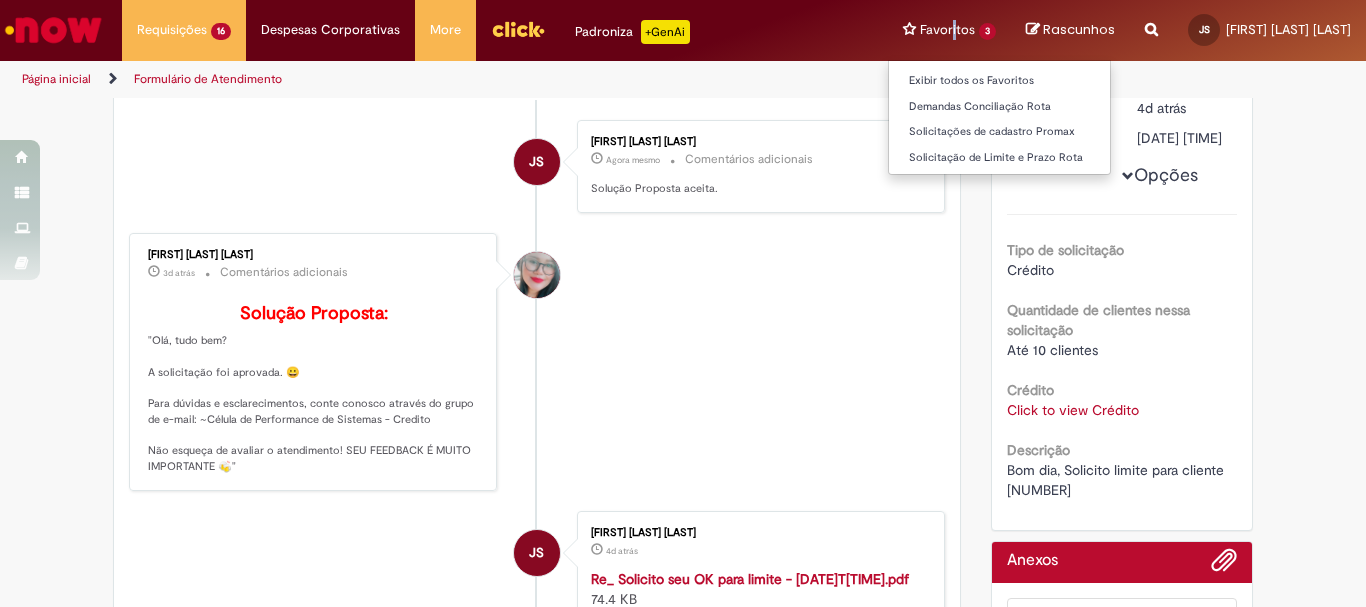 click on "Favoritos   3
Exibir todos os Favoritos
Demandas Conciliação Rota
Solicitações de cadastro Promax
Solicitação de Limite e Prazo Rota" at bounding box center (949, 30) 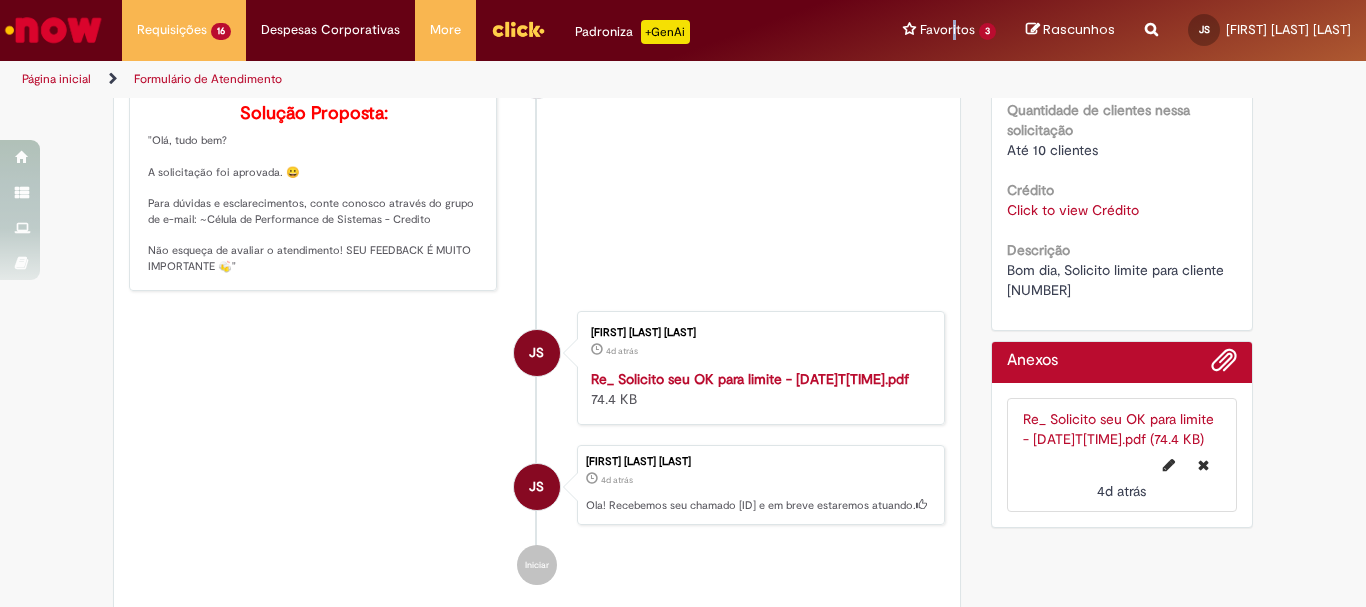 scroll, scrollTop: 0, scrollLeft: 0, axis: both 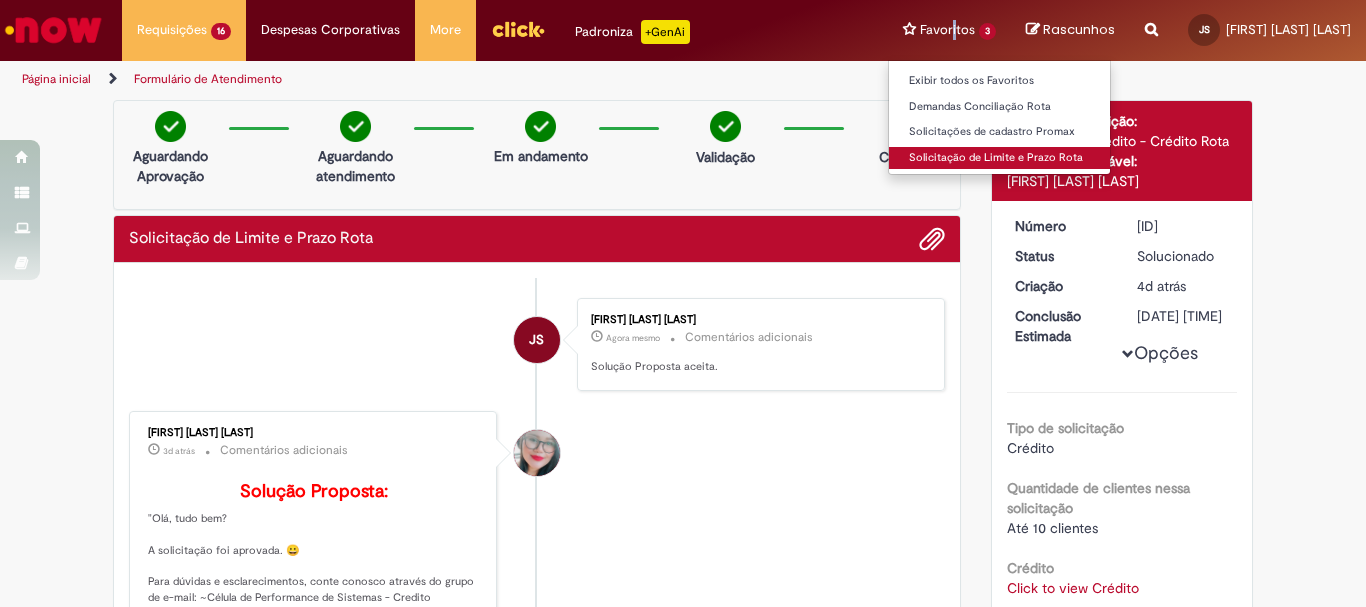 click on "Solicitação de Limite e Prazo Rota" at bounding box center (999, 158) 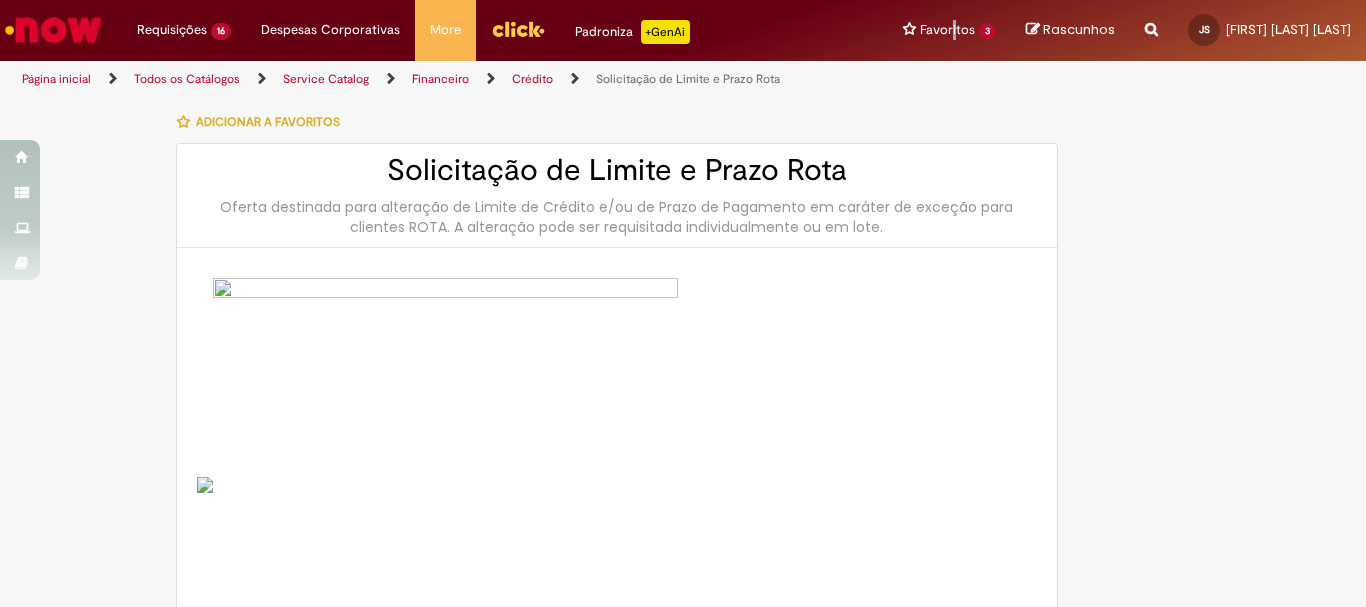 type on "********" 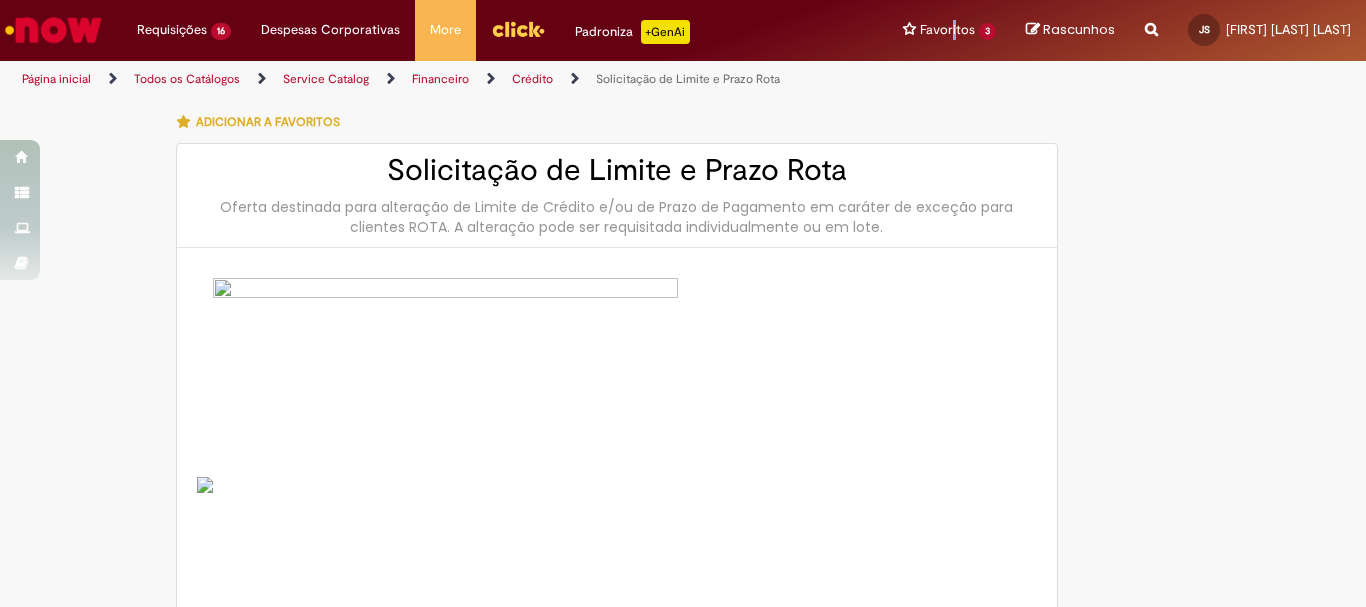 type on "**********" 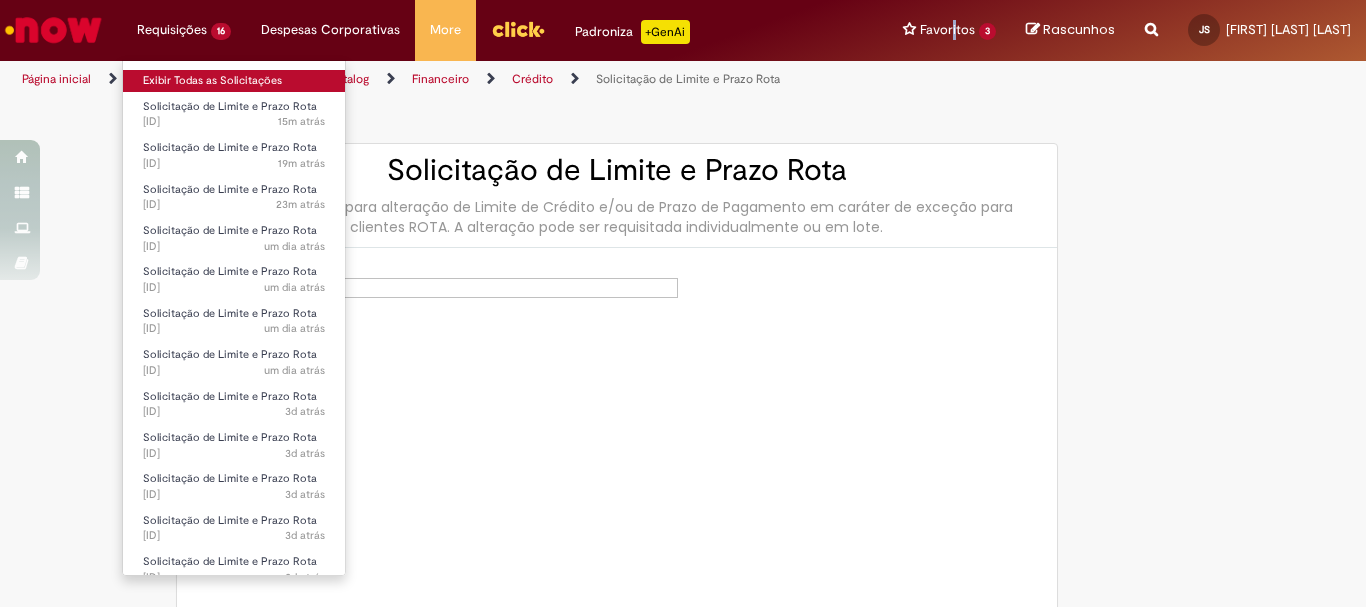 click on "Exibir Todas as Solicitações" at bounding box center [234, 81] 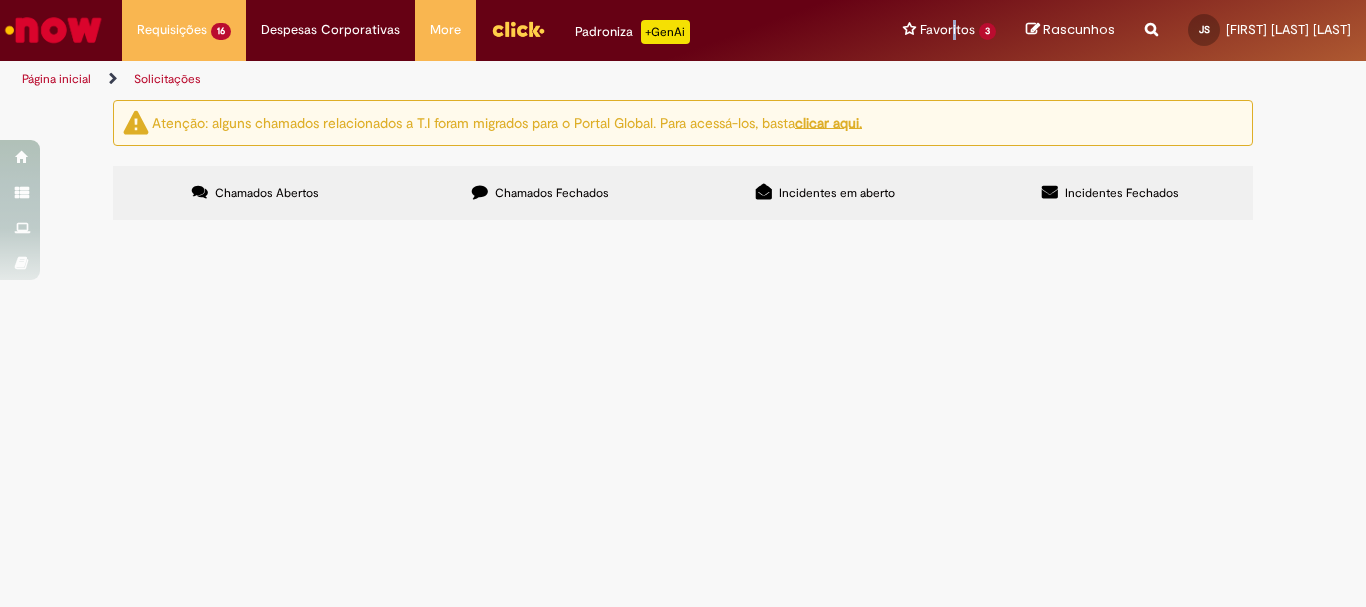 scroll, scrollTop: 413, scrollLeft: 0, axis: vertical 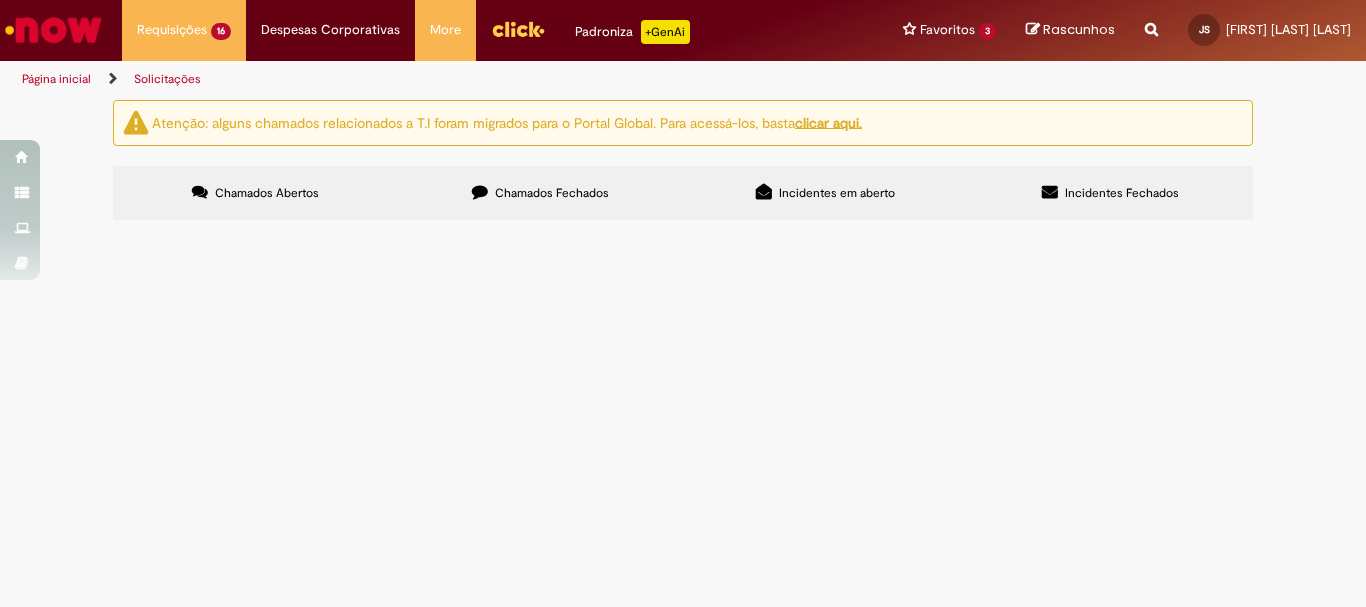 click on "Bom dia, solicito limite para cliente [NUMBER]" at bounding box center (0, 0) 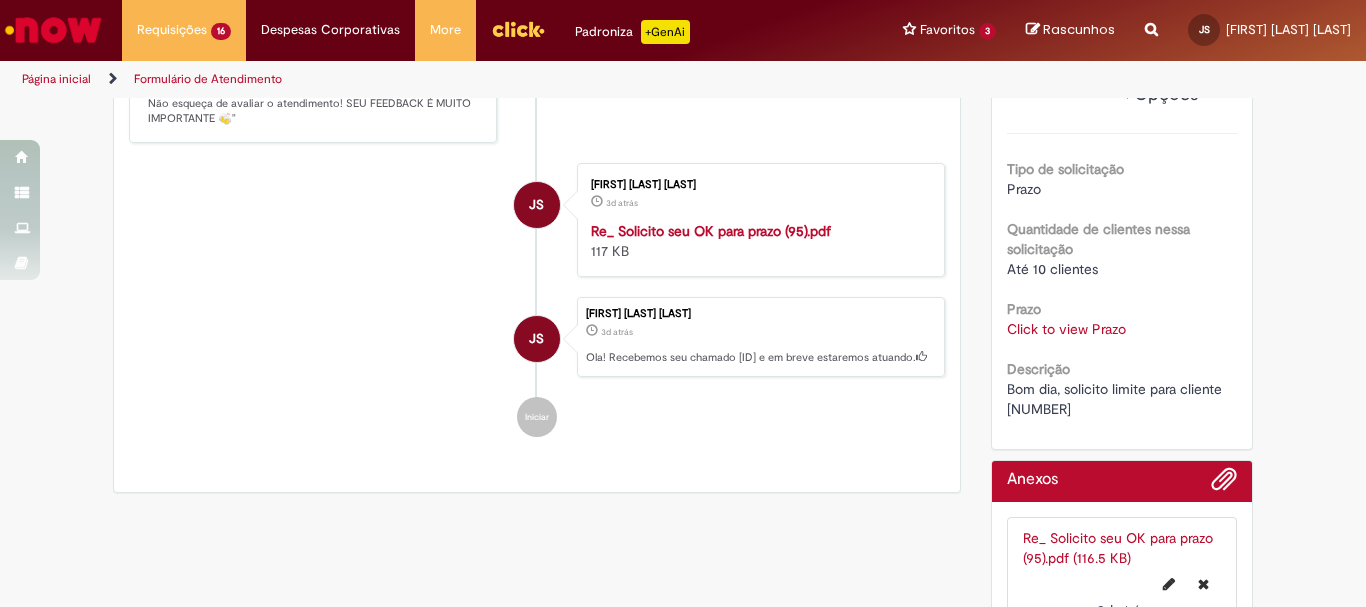 scroll, scrollTop: 0, scrollLeft: 0, axis: both 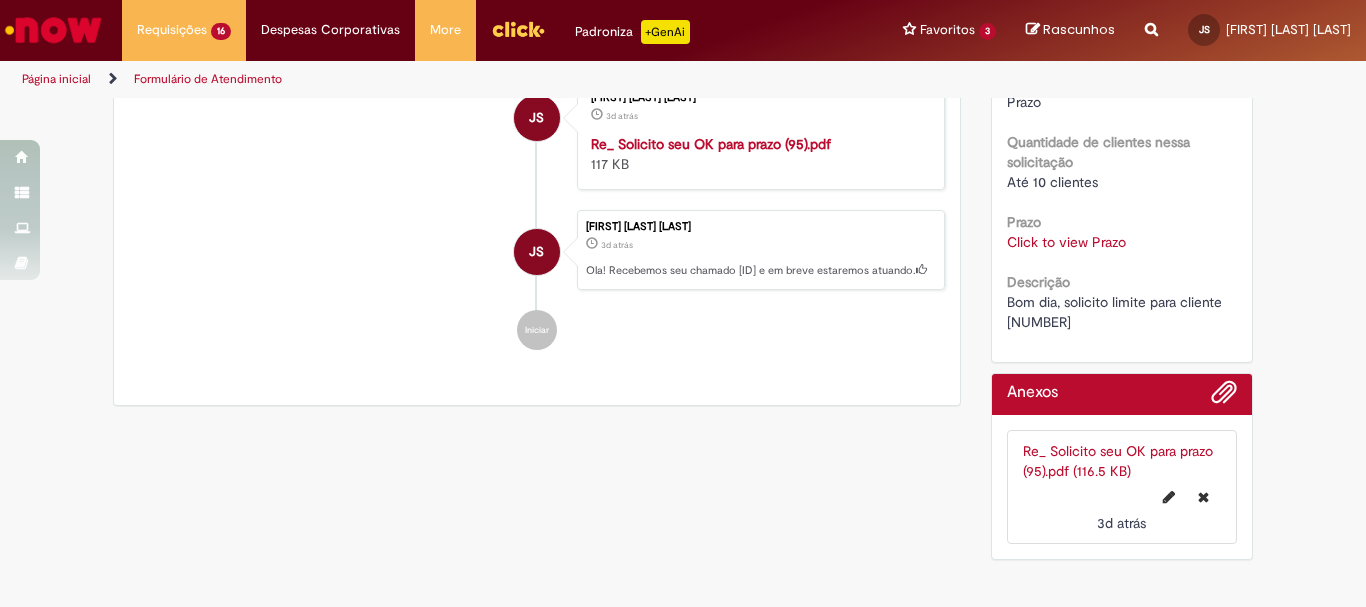 click on "Bom dia, solicito limite para cliente [NUMBER]" at bounding box center (1116, 312) 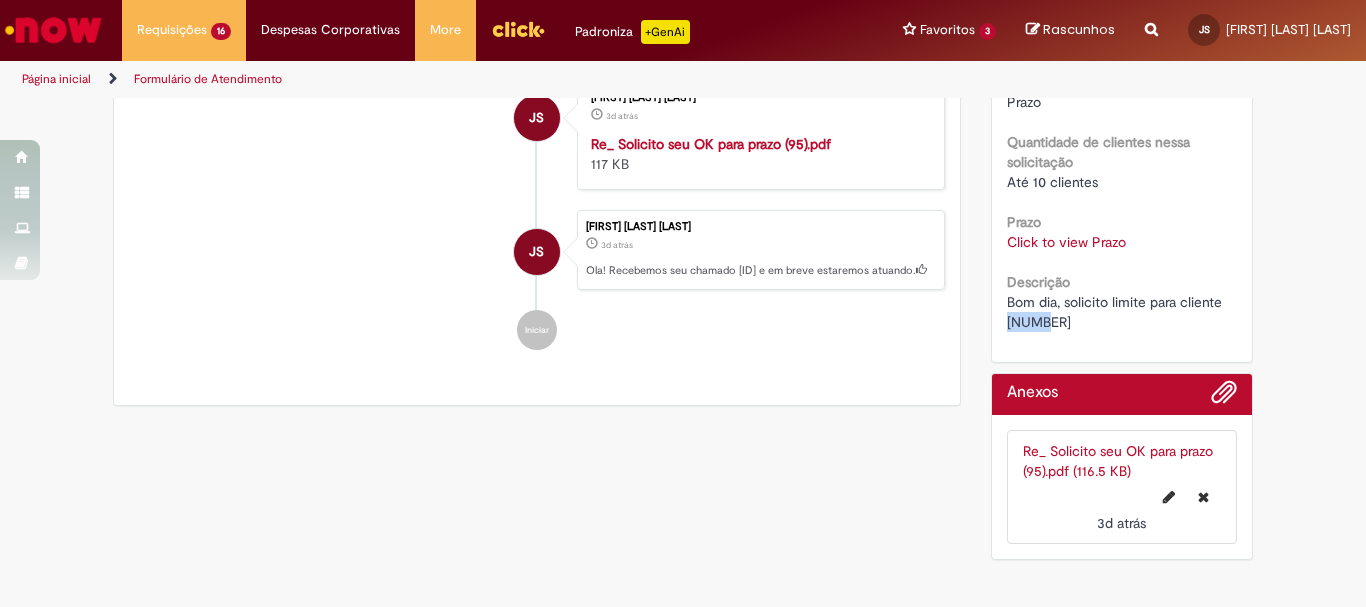 click on "Bom dia, solicito limite para cliente [NUMBER]" at bounding box center (1116, 312) 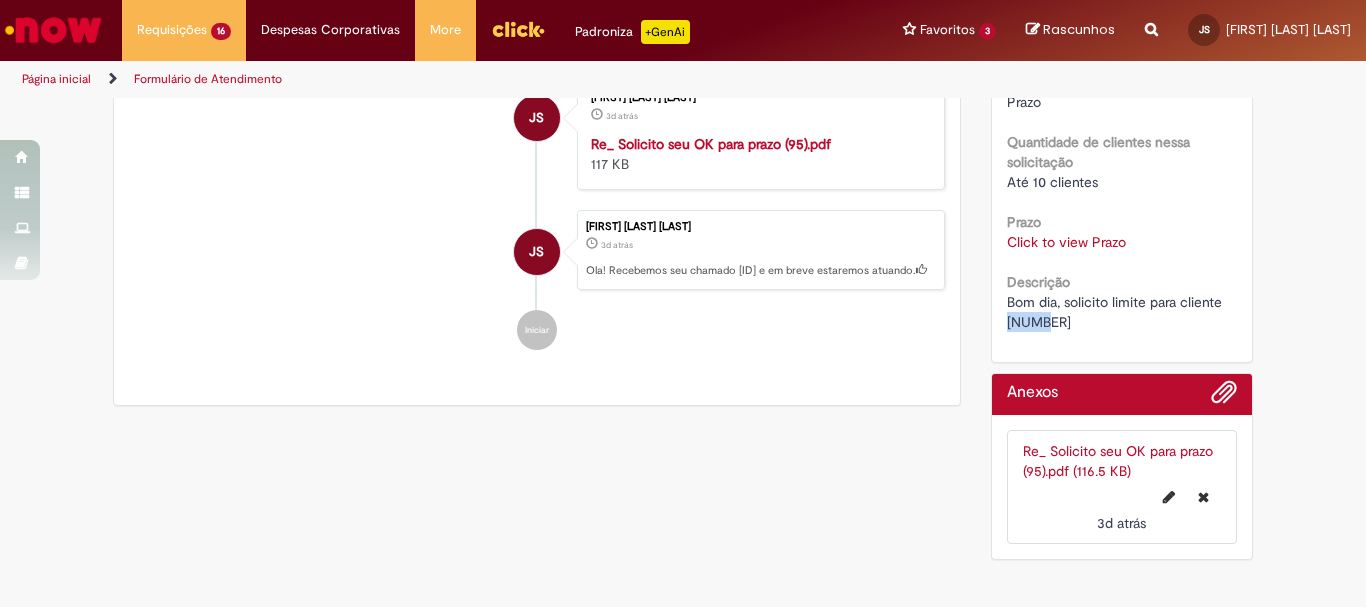 copy on "[NUMBER]" 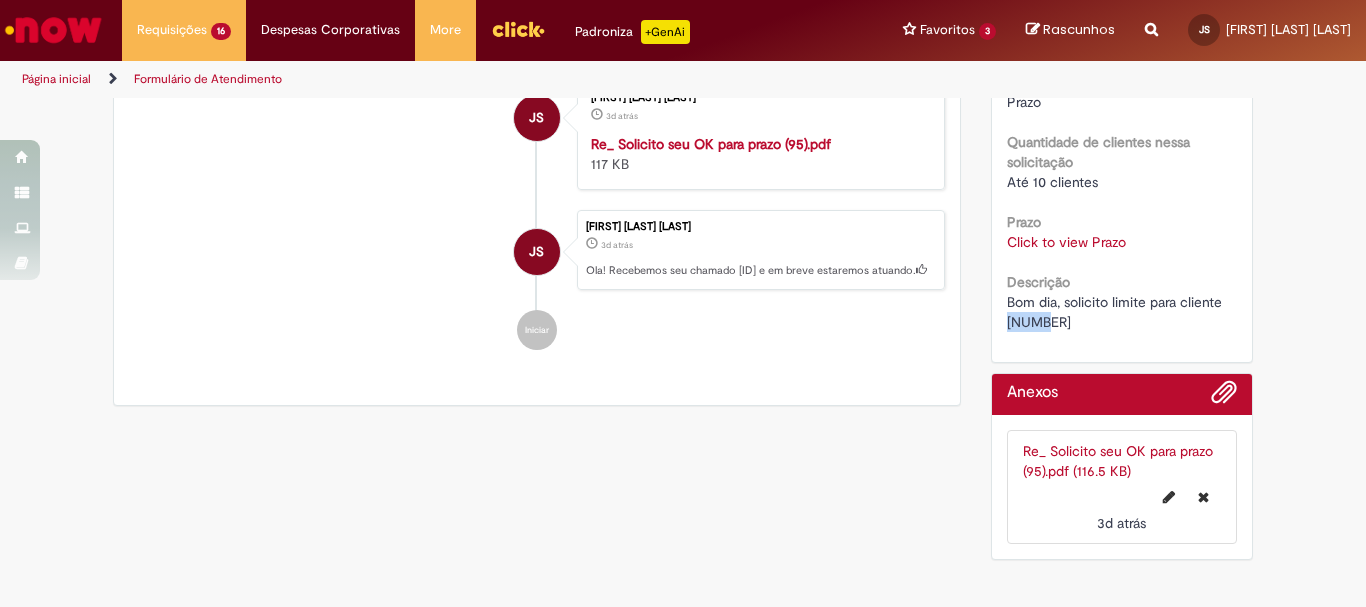 copy on "[NUMBER]" 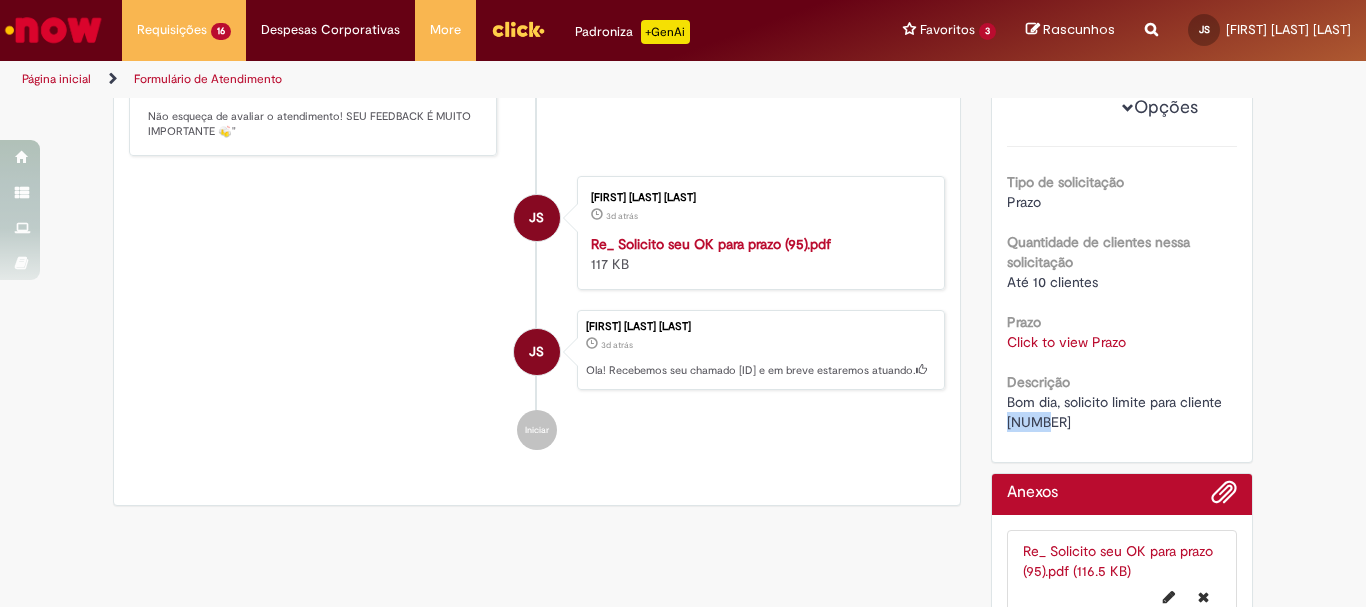 click on "Click to view Prazo" at bounding box center [1066, 342] 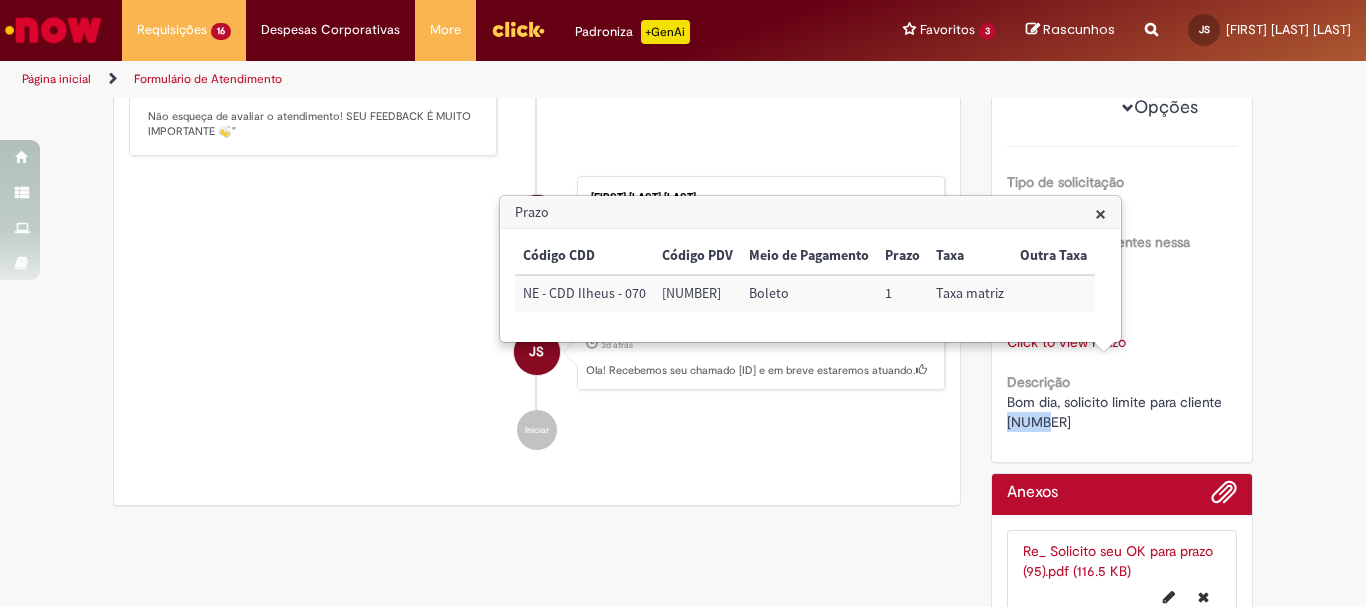 scroll, scrollTop: 0, scrollLeft: 0, axis: both 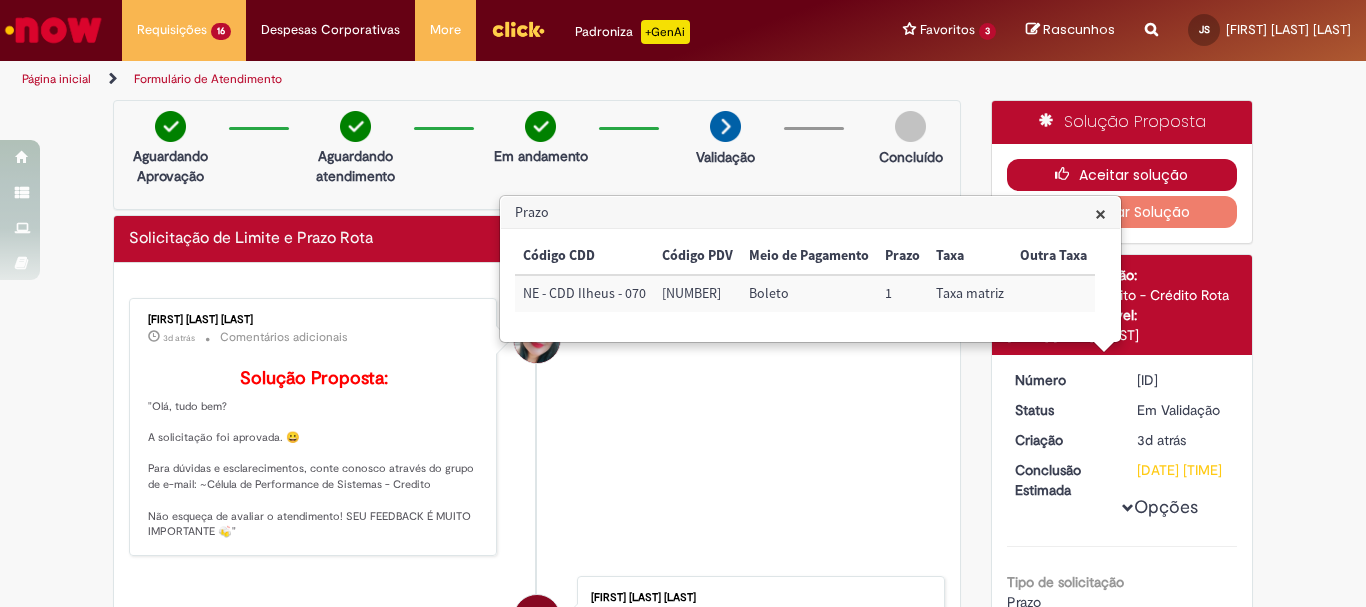 click on "Aceitar solução" at bounding box center (1122, 175) 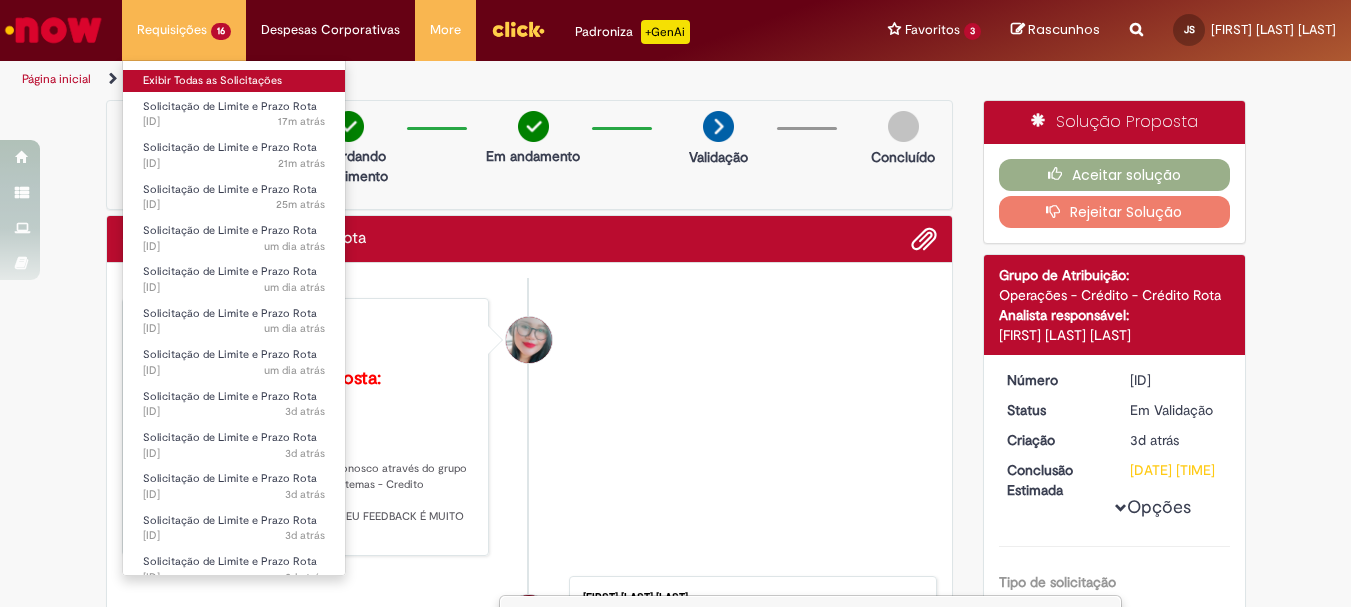 click on "Exibir Todas as Solicitações" at bounding box center (234, 81) 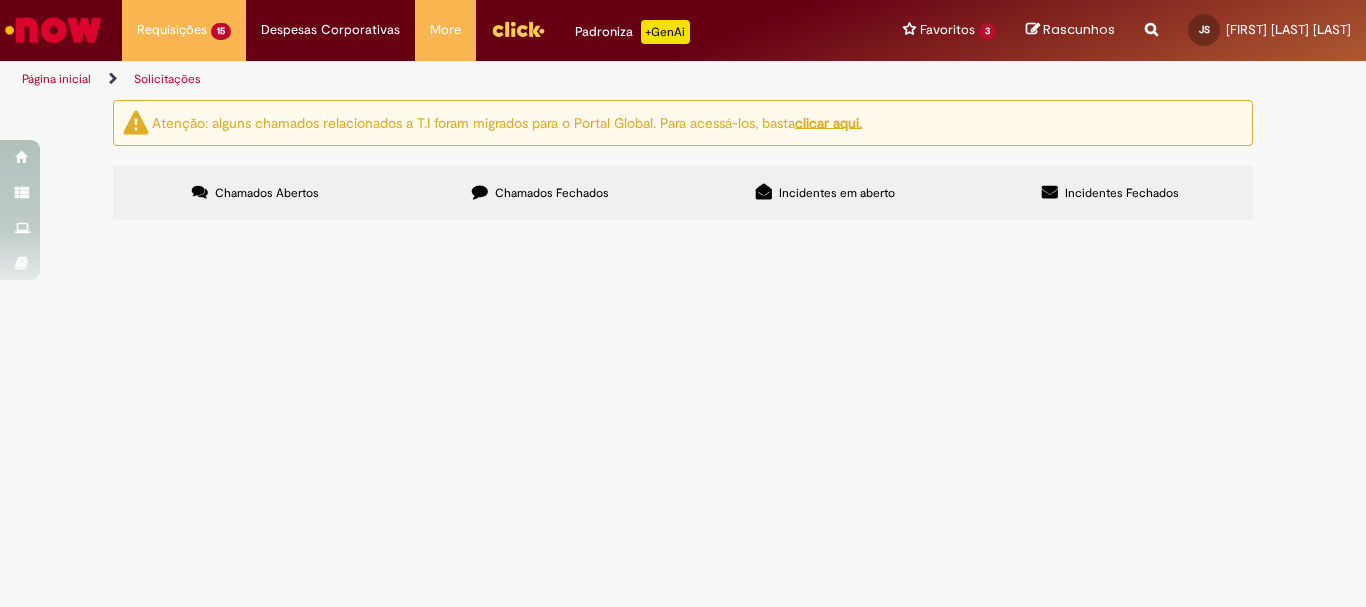 scroll, scrollTop: 376, scrollLeft: 0, axis: vertical 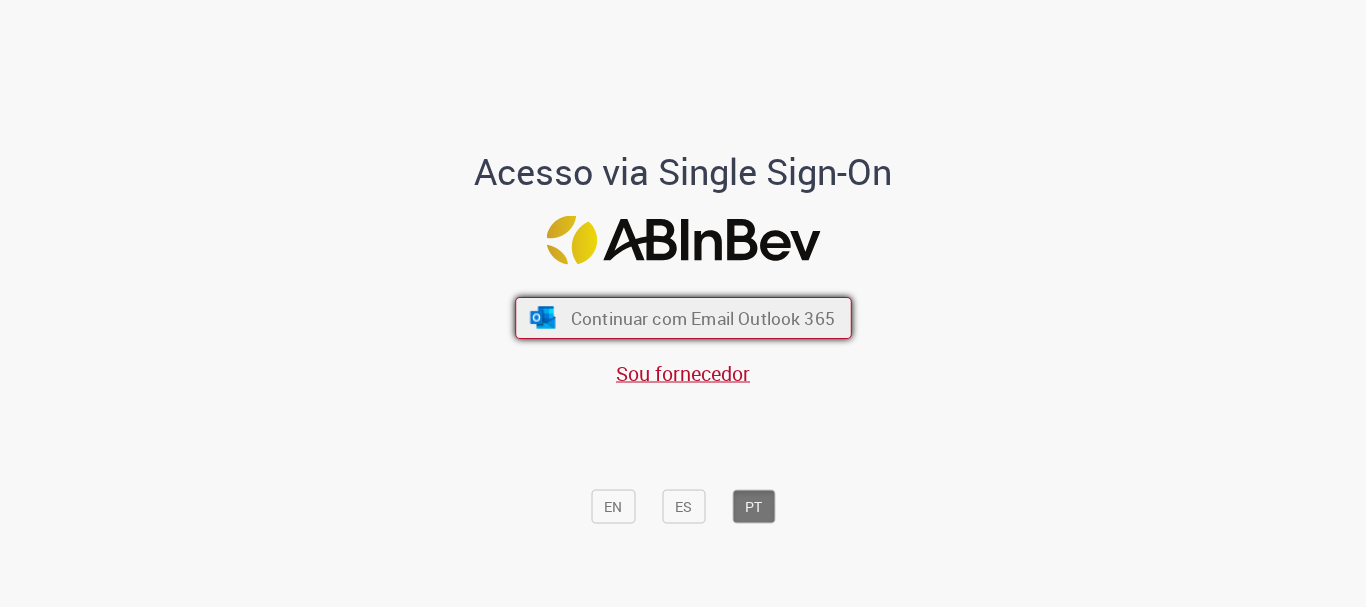 click on "Continuar com Email Outlook 365" at bounding box center (683, 318) 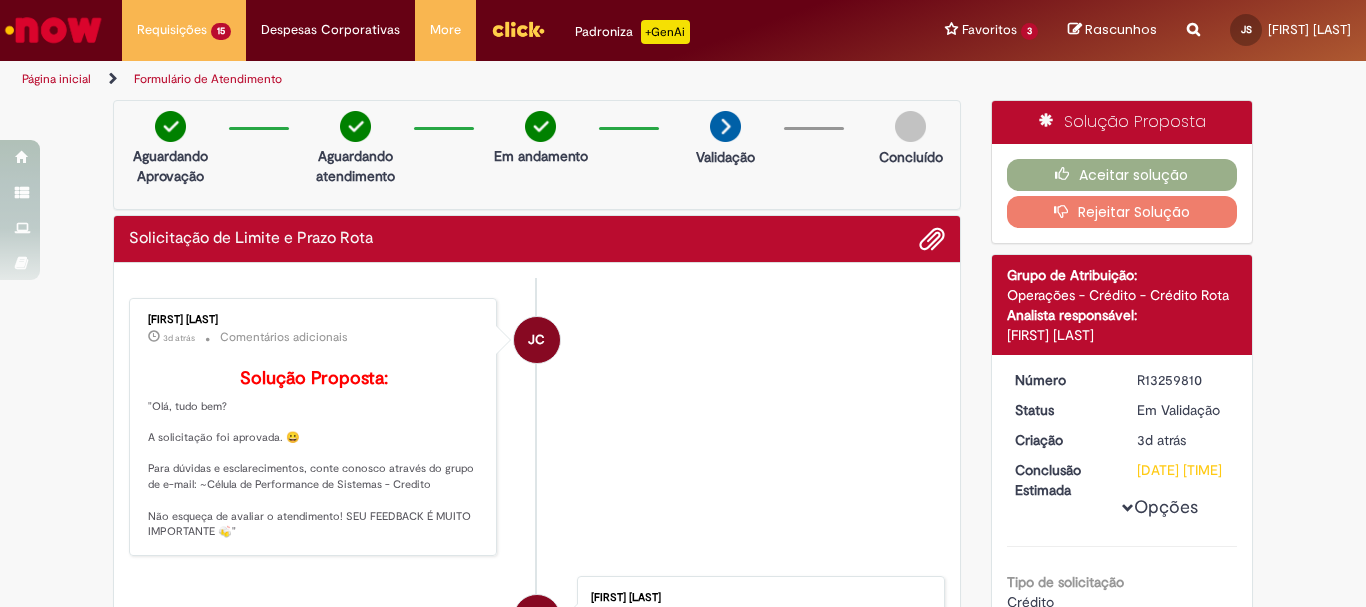 scroll, scrollTop: 0, scrollLeft: 0, axis: both 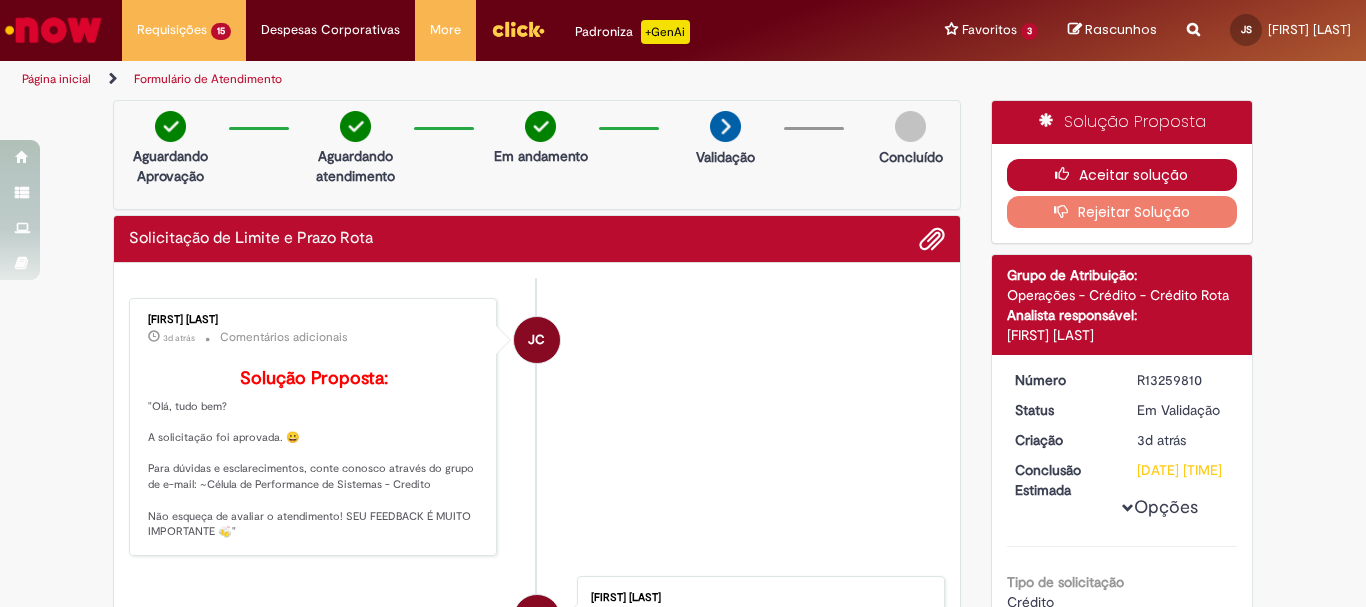 click on "Aceitar solução" at bounding box center [1122, 175] 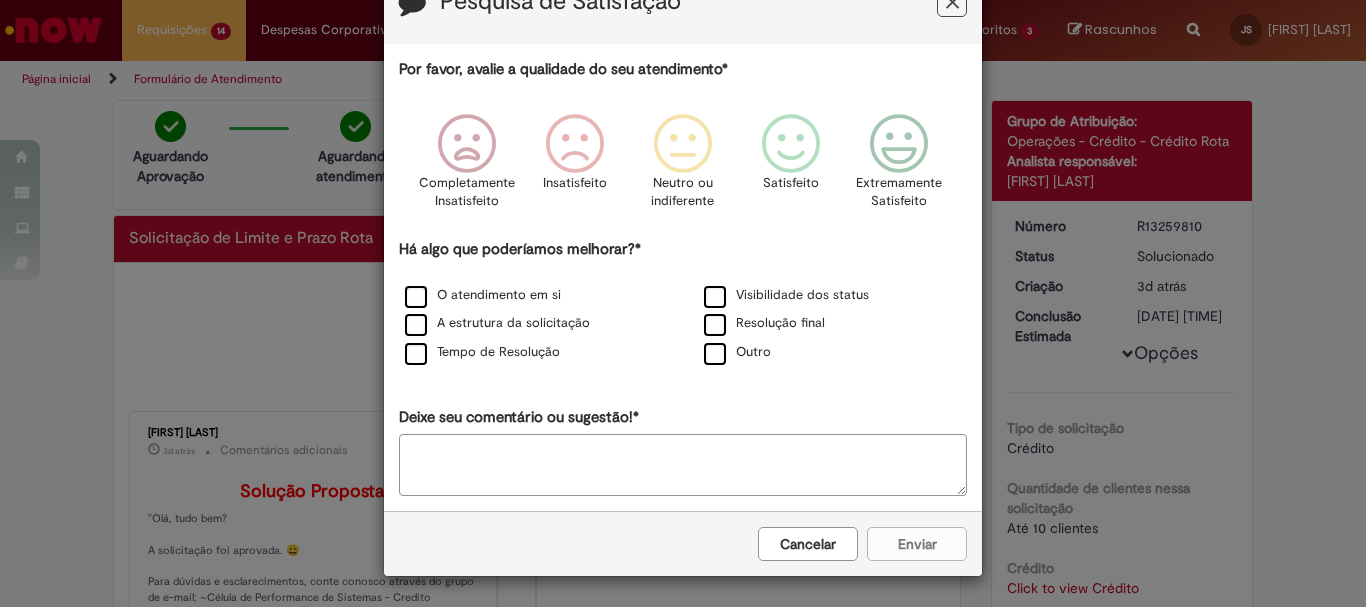 scroll, scrollTop: 0, scrollLeft: 0, axis: both 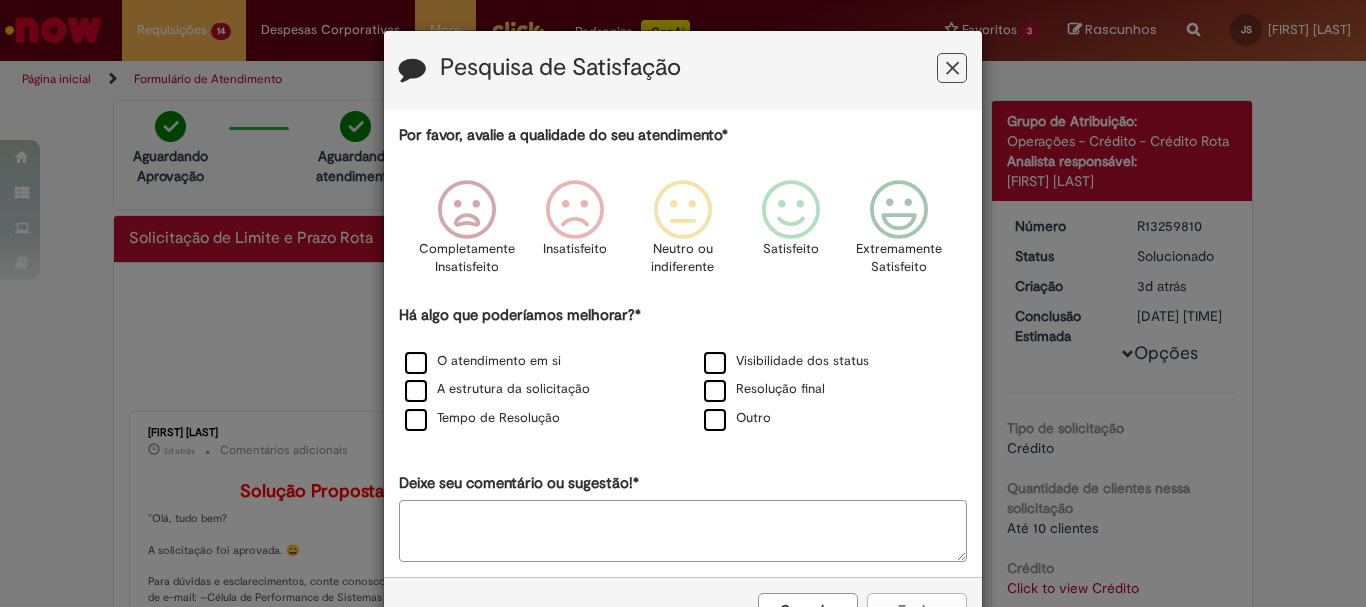 click at bounding box center [952, 68] 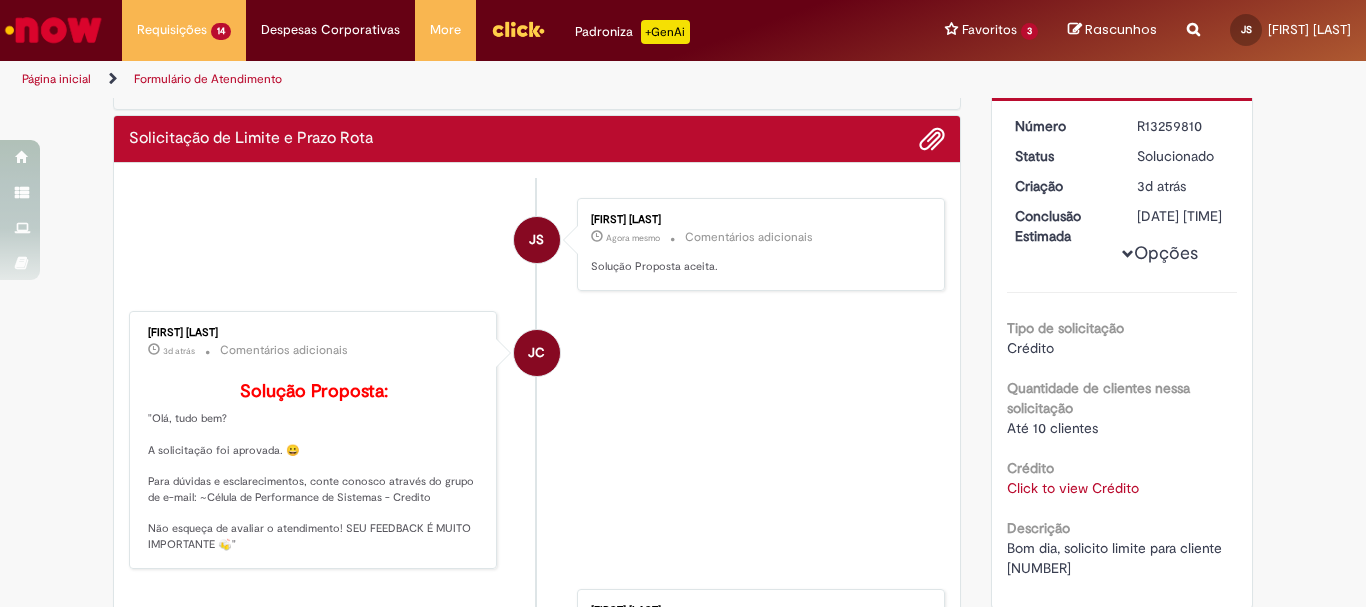 scroll, scrollTop: 0, scrollLeft: 0, axis: both 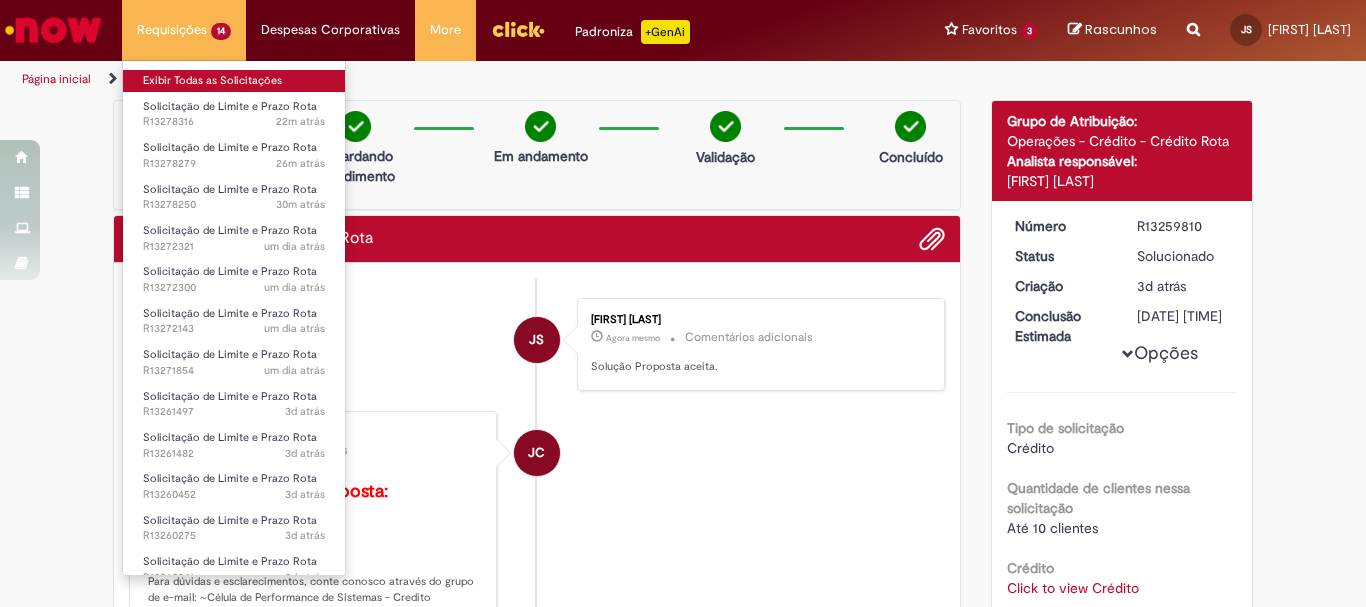click on "Exibir Todas as Solicitações" at bounding box center (234, 81) 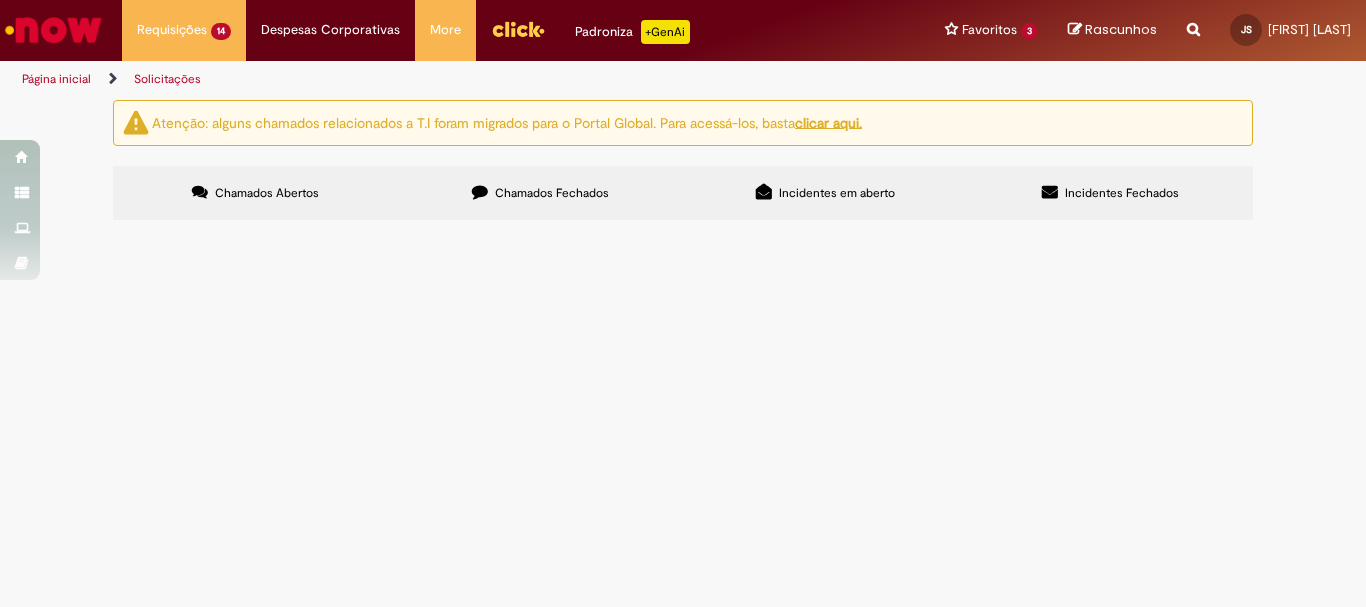scroll, scrollTop: 339, scrollLeft: 0, axis: vertical 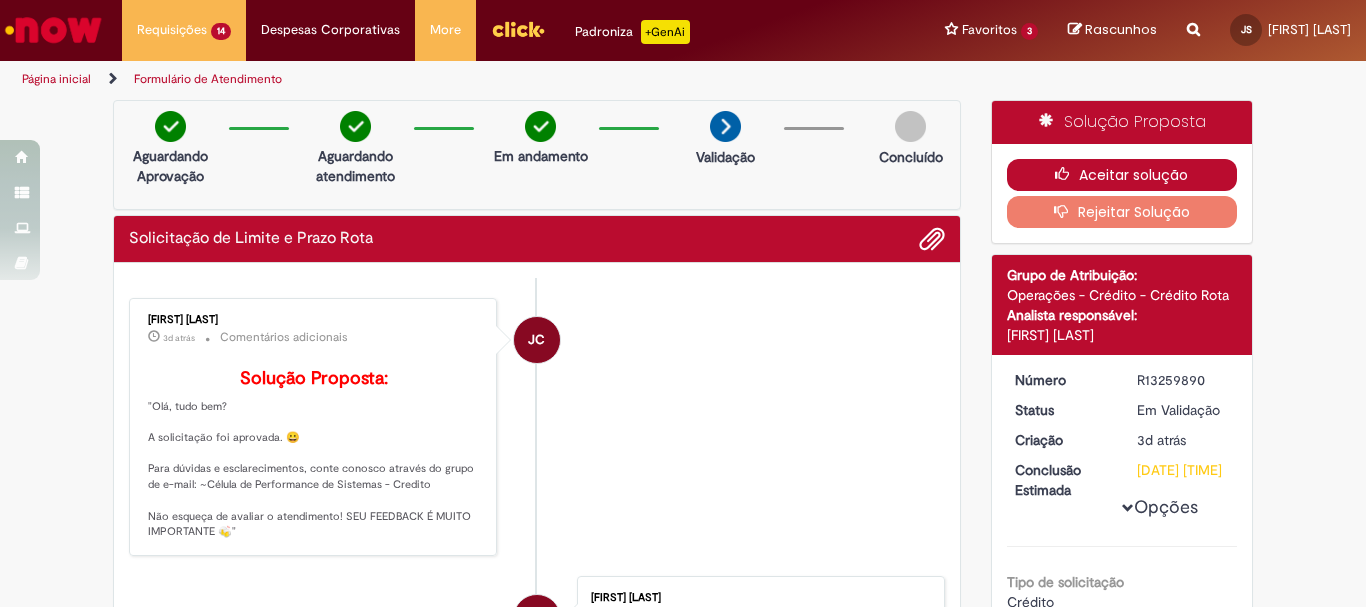 click on "Aceitar solução" at bounding box center (1122, 175) 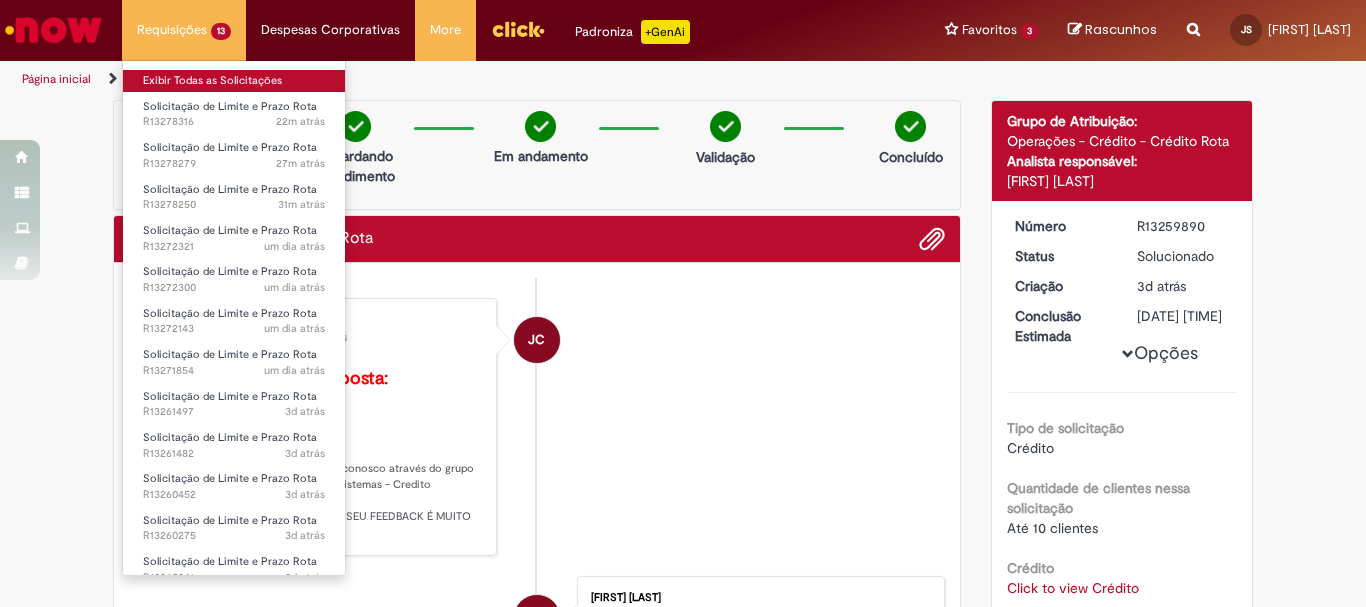 click on "Exibir Todas as Solicitações" at bounding box center (234, 81) 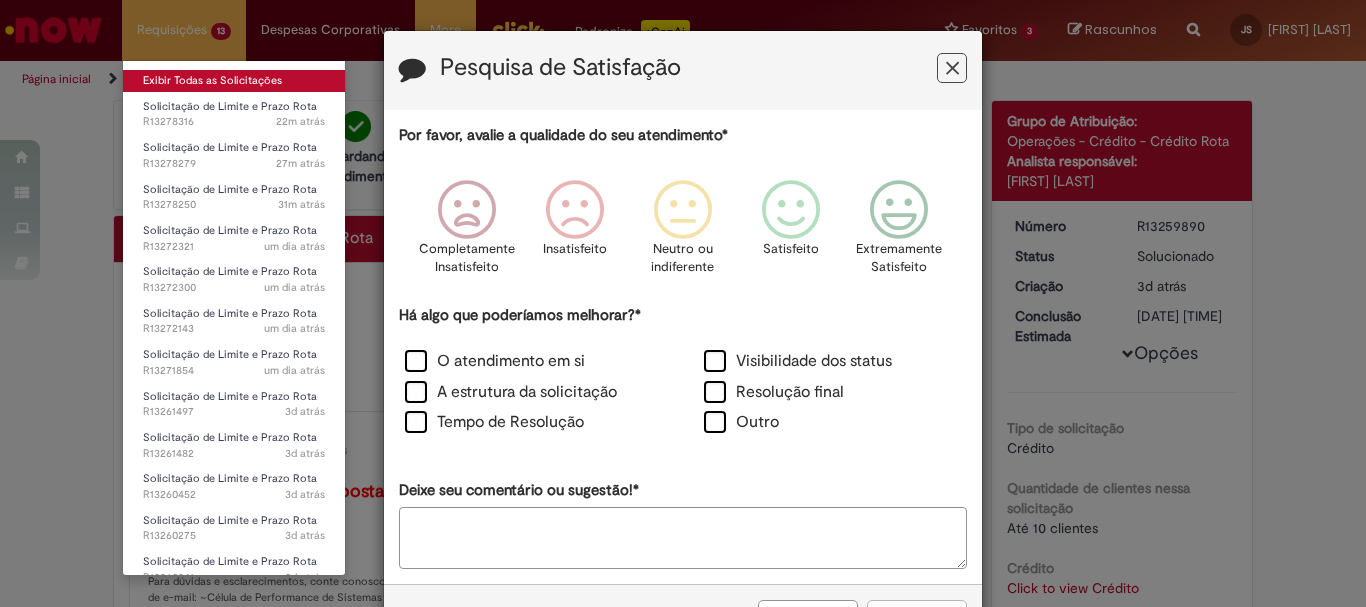 click on "Exibir Todas as Solicitações" at bounding box center (234, 81) 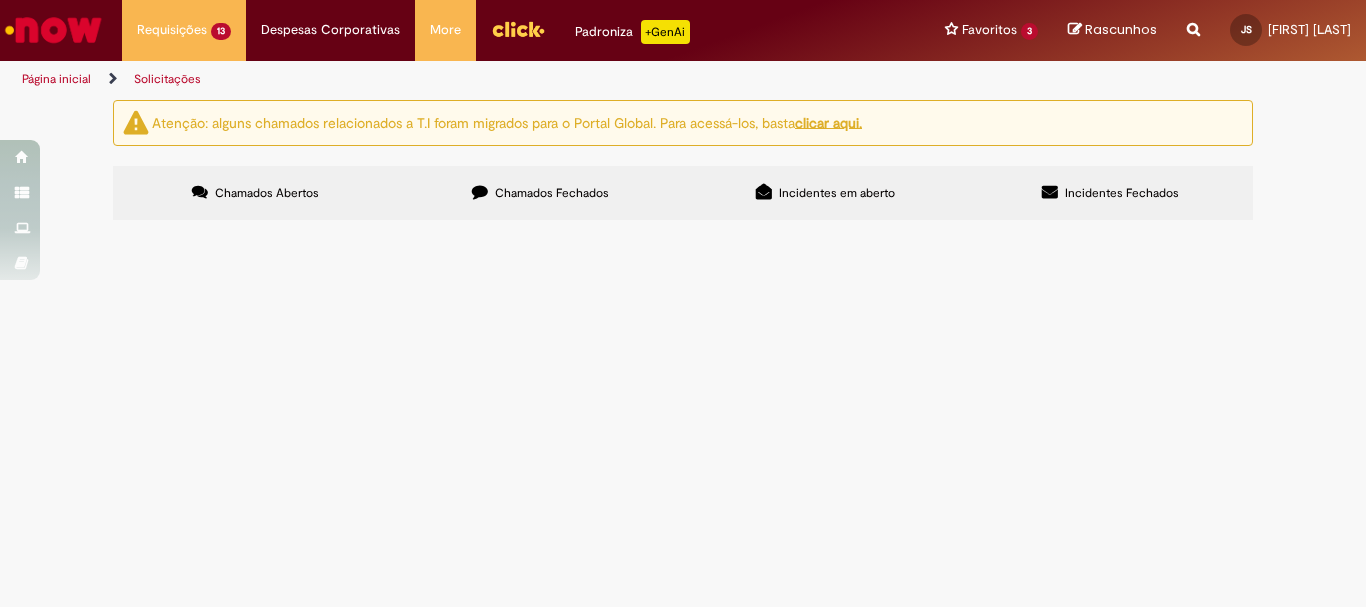 scroll, scrollTop: 302, scrollLeft: 0, axis: vertical 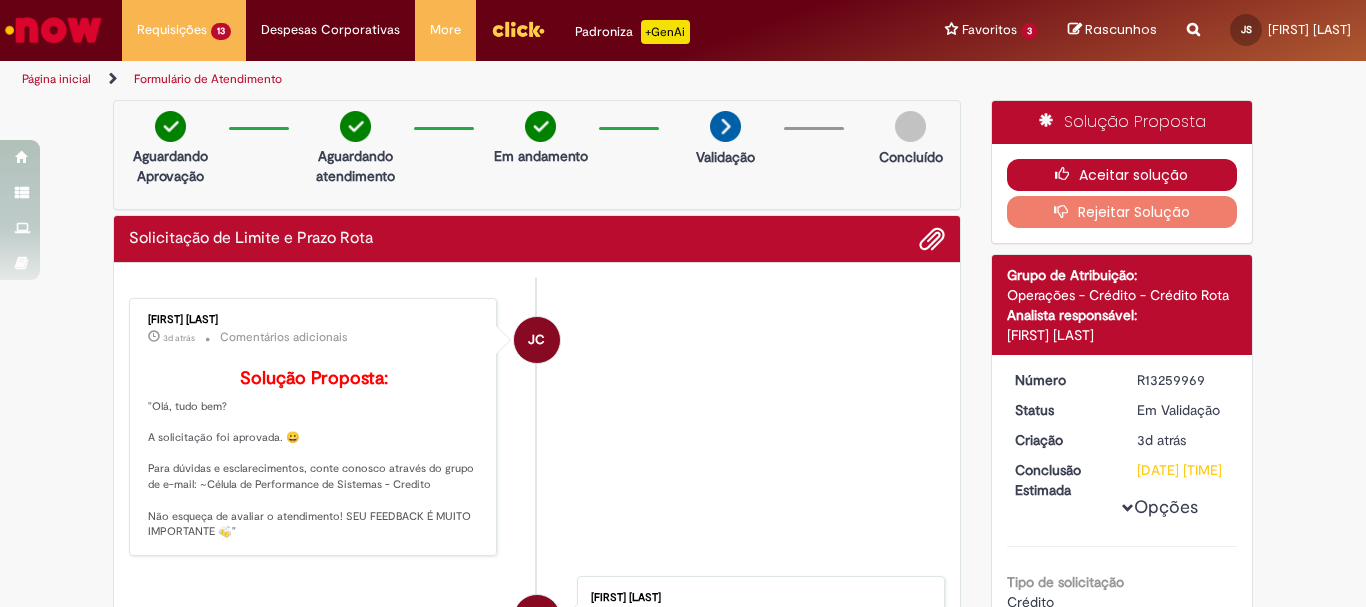 click on "Aceitar solução" at bounding box center [1122, 175] 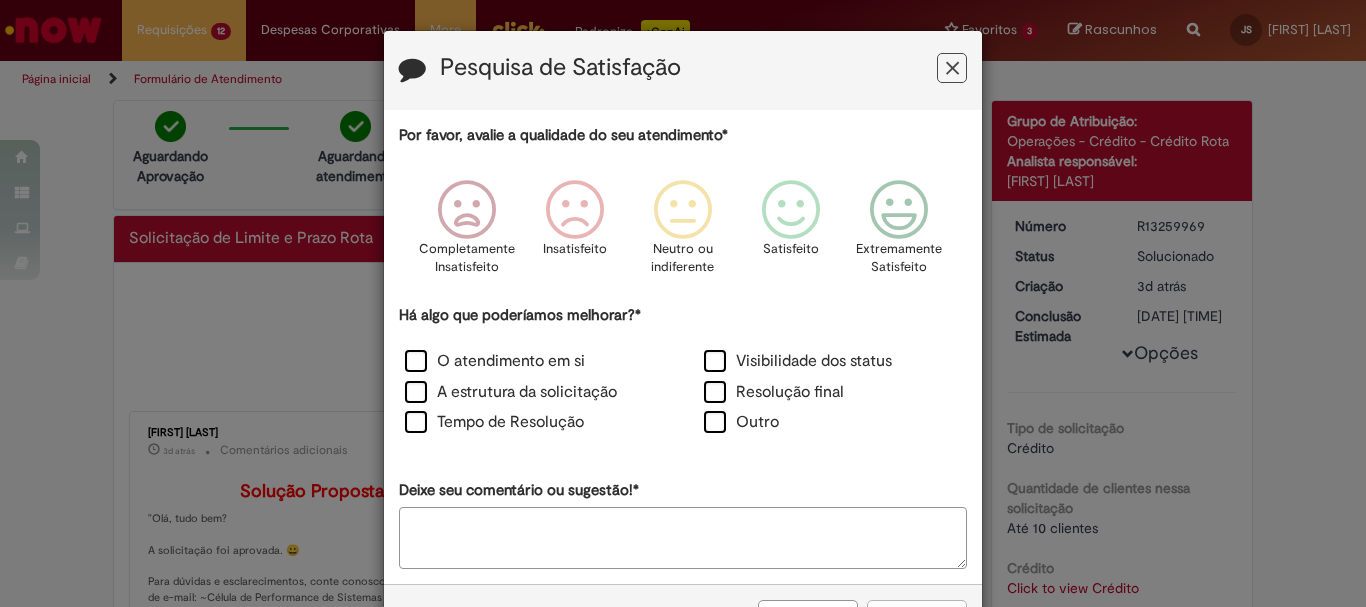 click at bounding box center [952, 68] 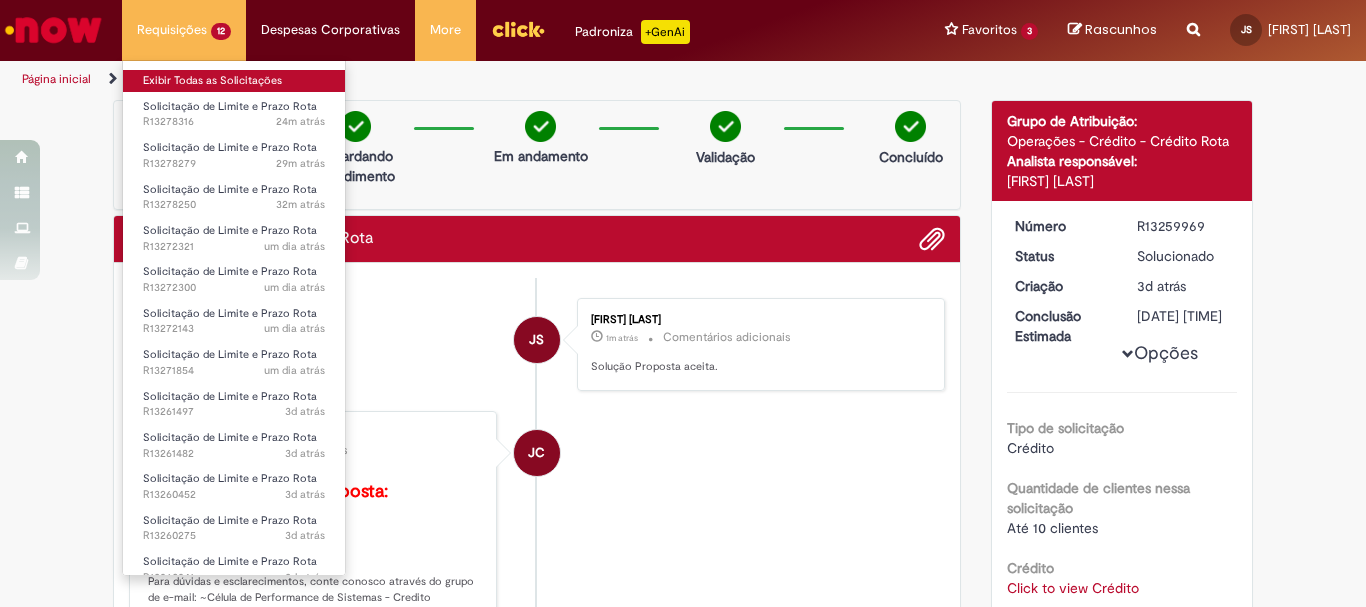 click on "Exibir Todas as Solicitações" at bounding box center [234, 81] 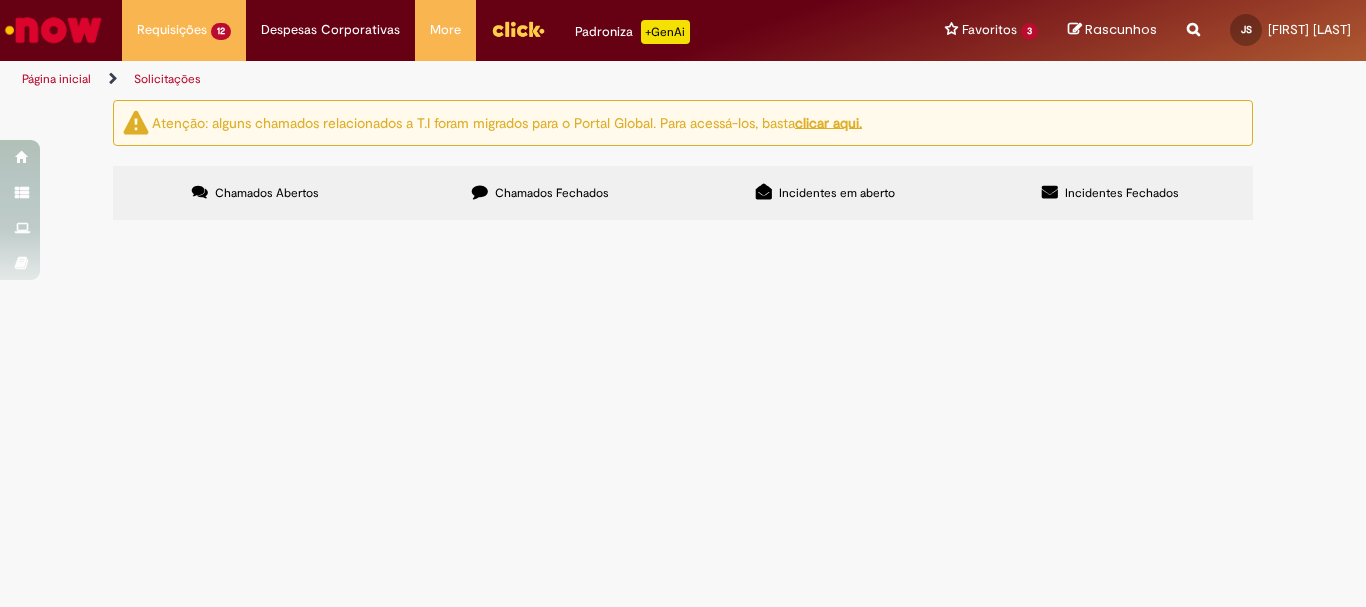 scroll, scrollTop: 265, scrollLeft: 0, axis: vertical 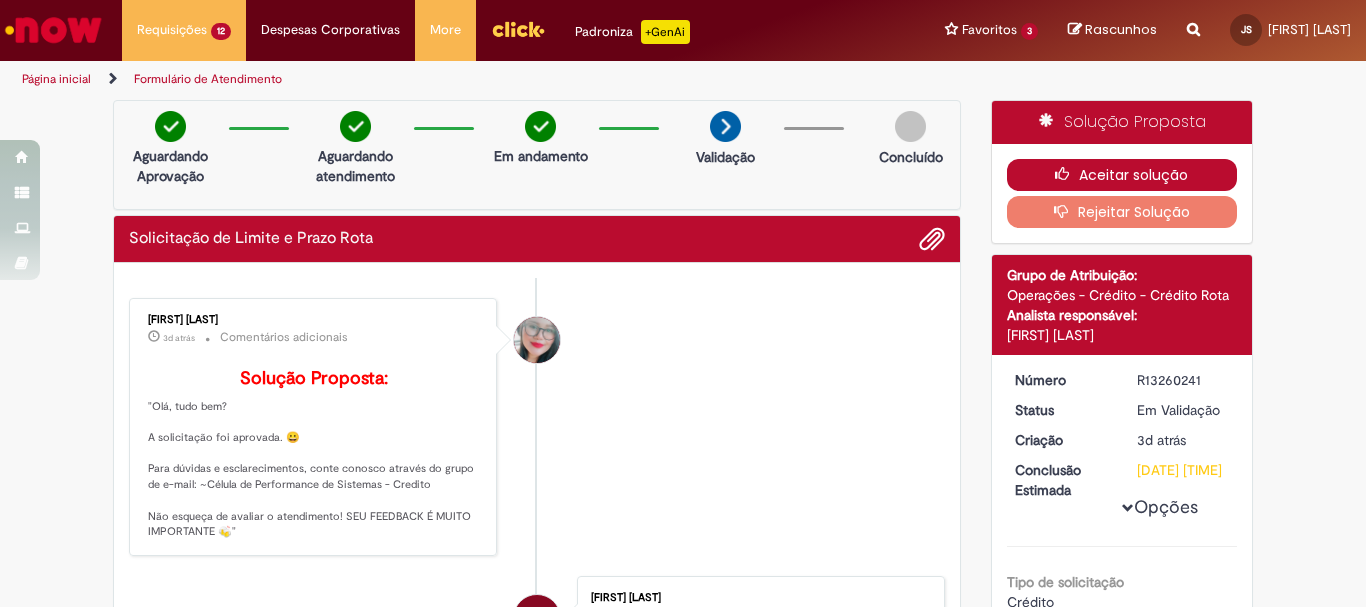 click on "Aceitar solução" at bounding box center [1122, 175] 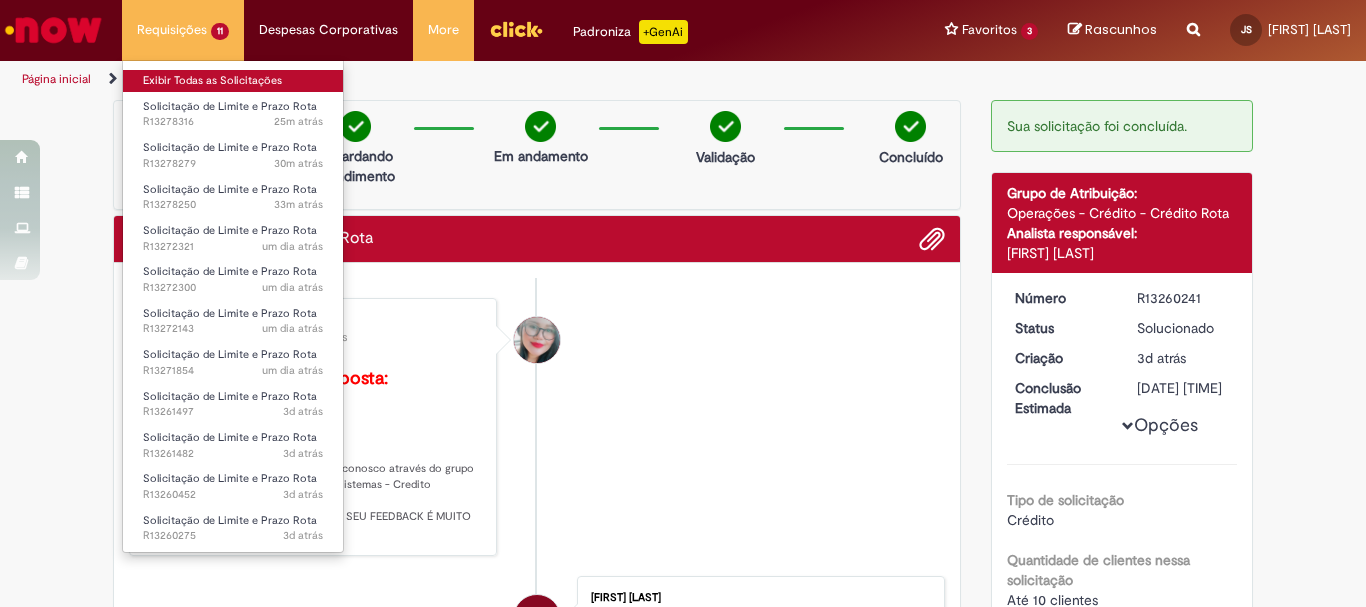 click on "Exibir Todas as Solicitações" at bounding box center (233, 81) 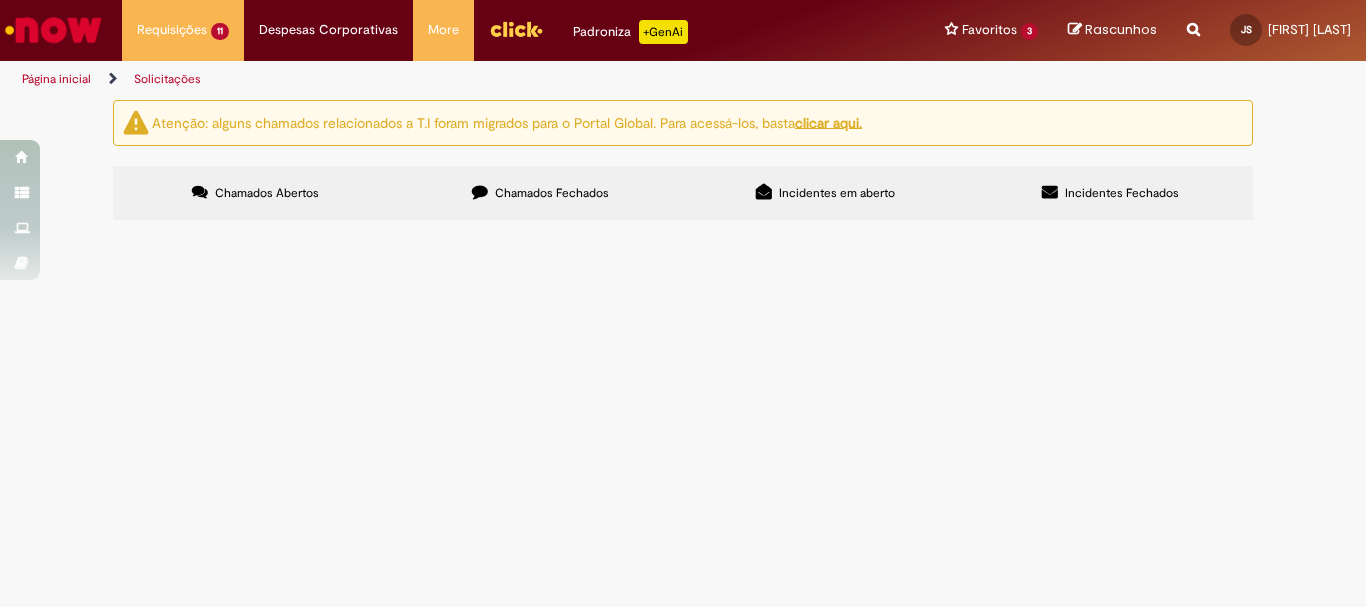 scroll, scrollTop: 228, scrollLeft: 0, axis: vertical 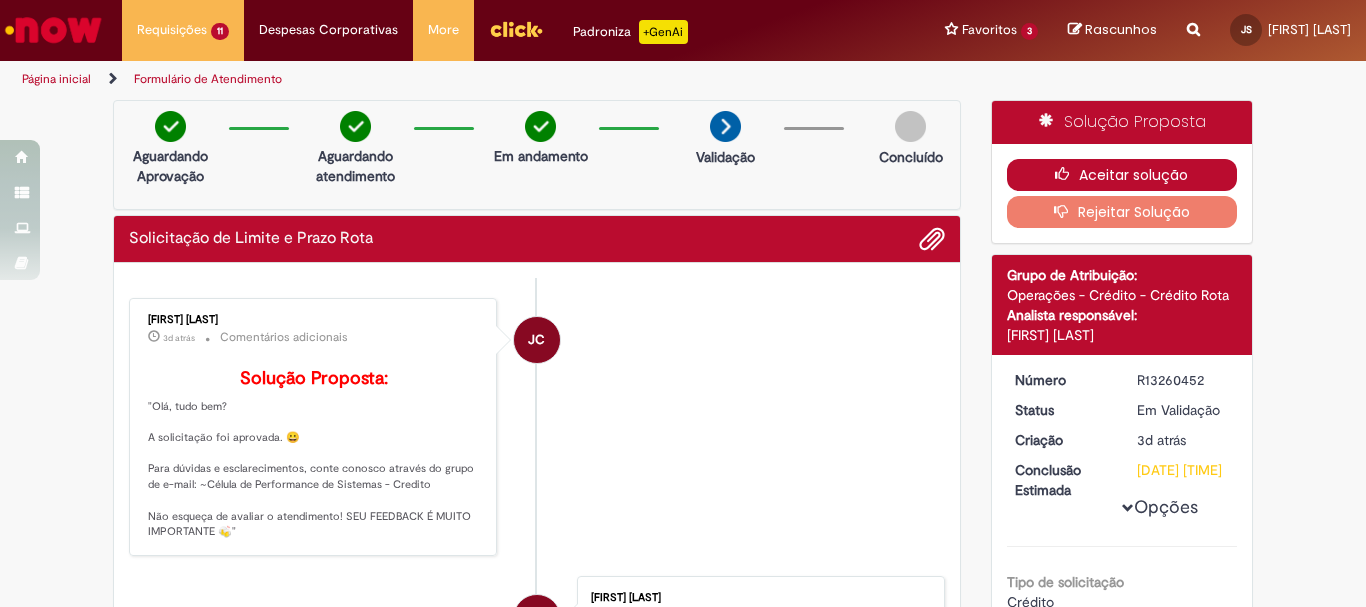click on "Aceitar solução" at bounding box center [1122, 175] 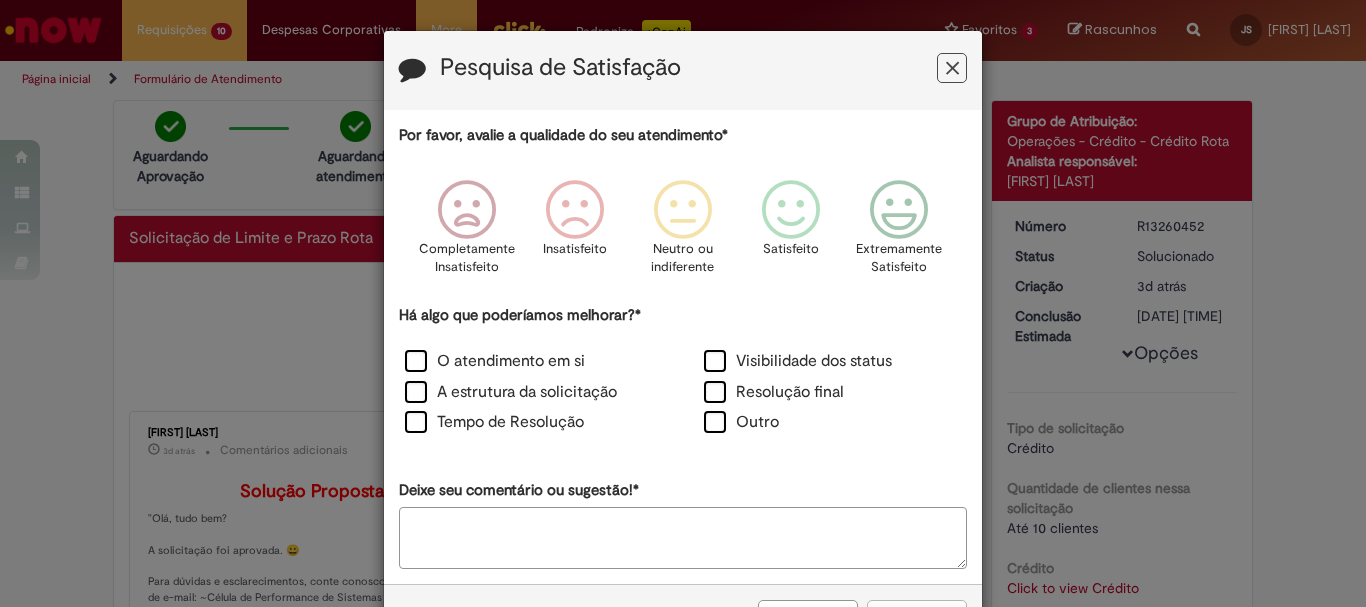 click at bounding box center [952, 68] 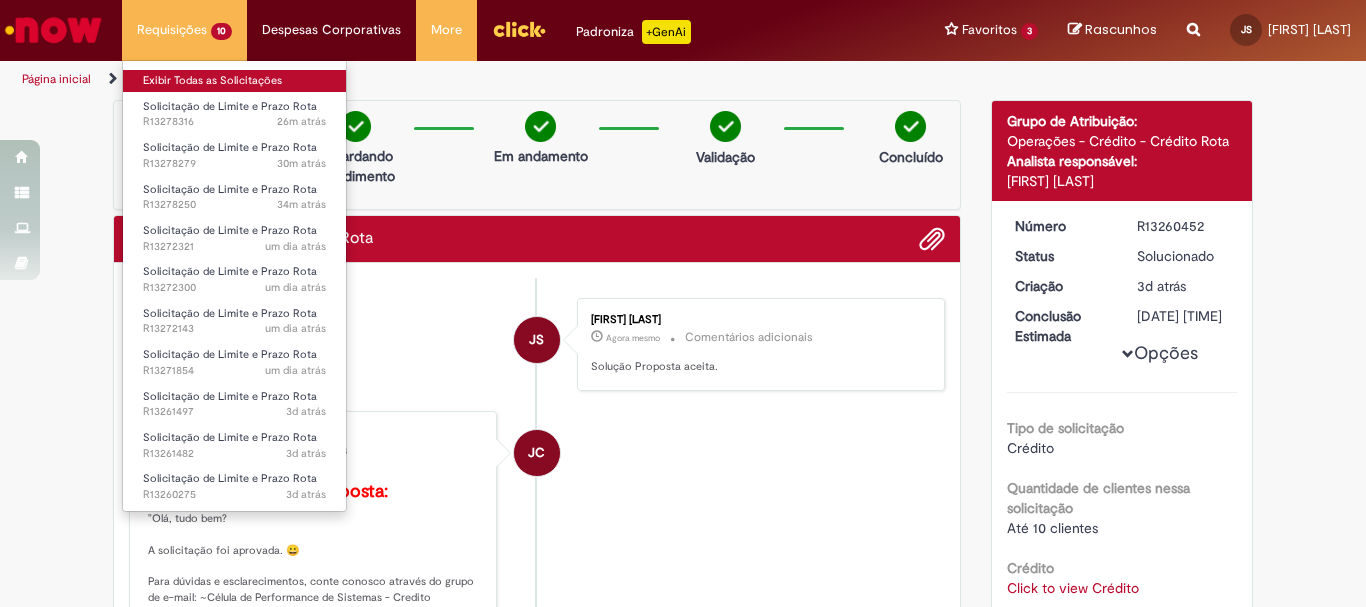 click on "Exibir Todas as Solicitações" at bounding box center (234, 81) 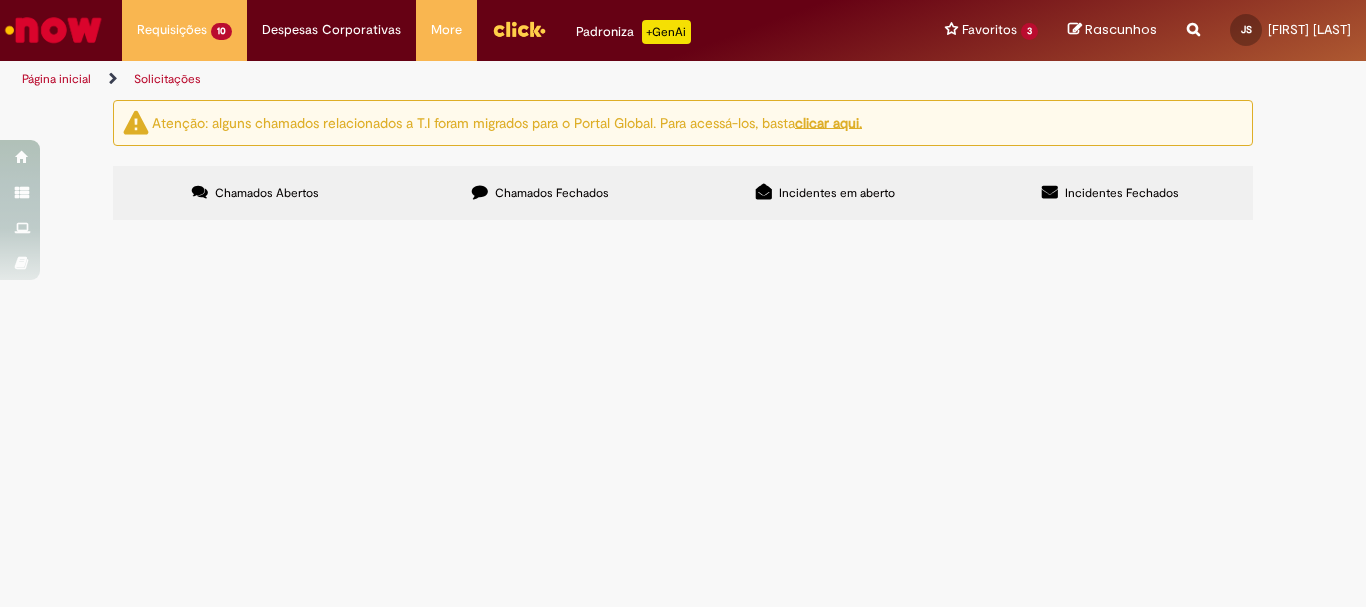 scroll, scrollTop: 191, scrollLeft: 0, axis: vertical 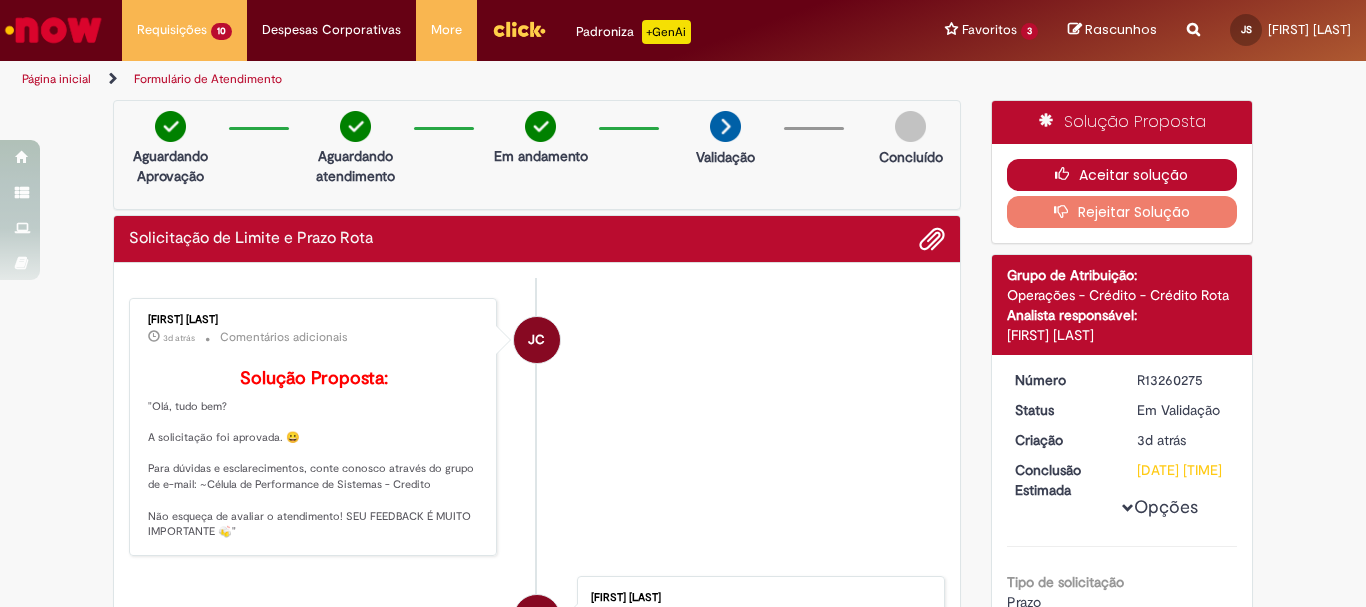 click on "Aceitar solução" at bounding box center (1122, 175) 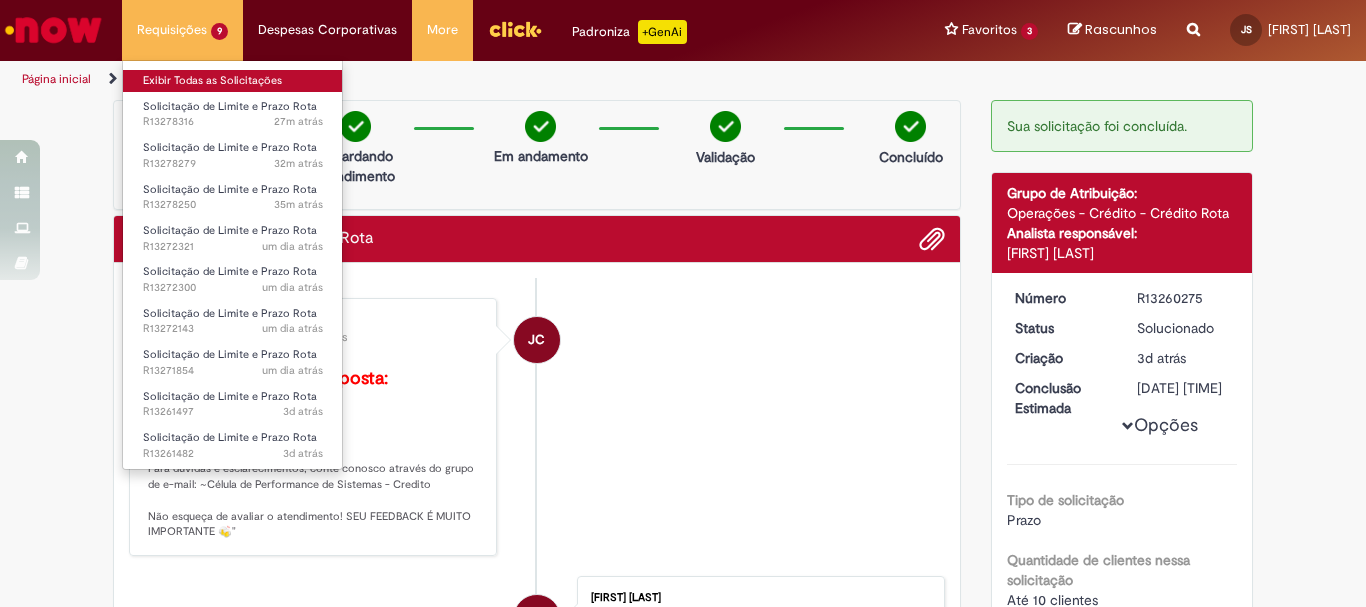 click on "Exibir Todas as Solicitações" at bounding box center (233, 81) 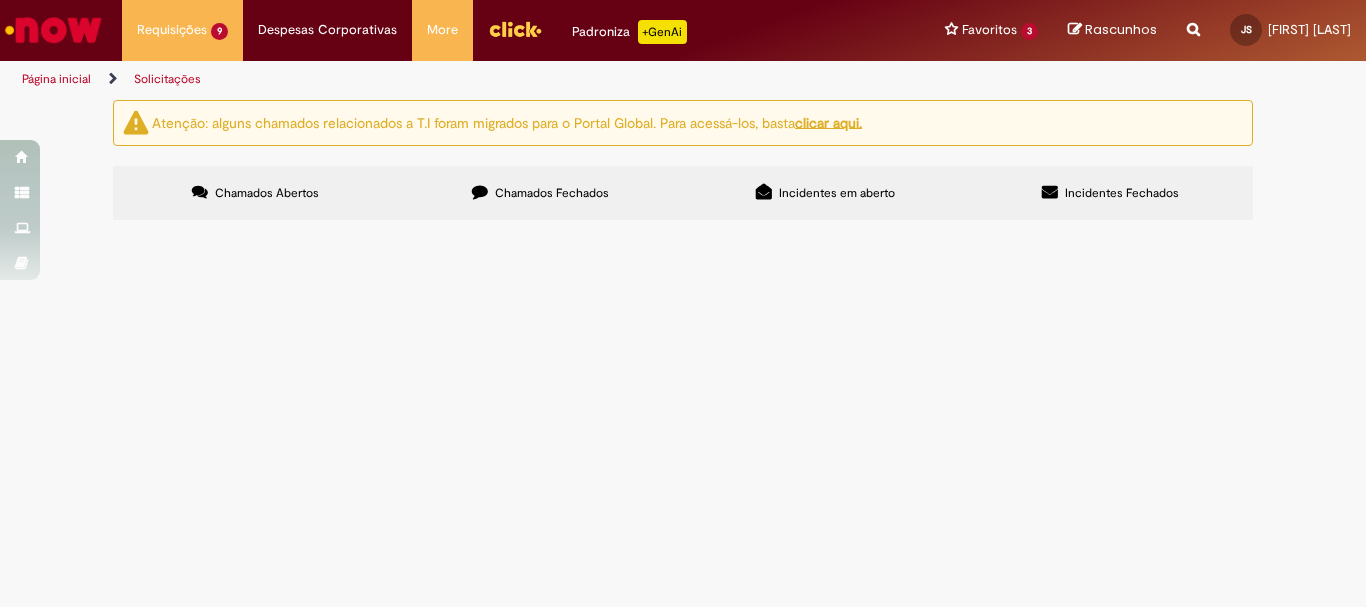 scroll, scrollTop: 154, scrollLeft: 0, axis: vertical 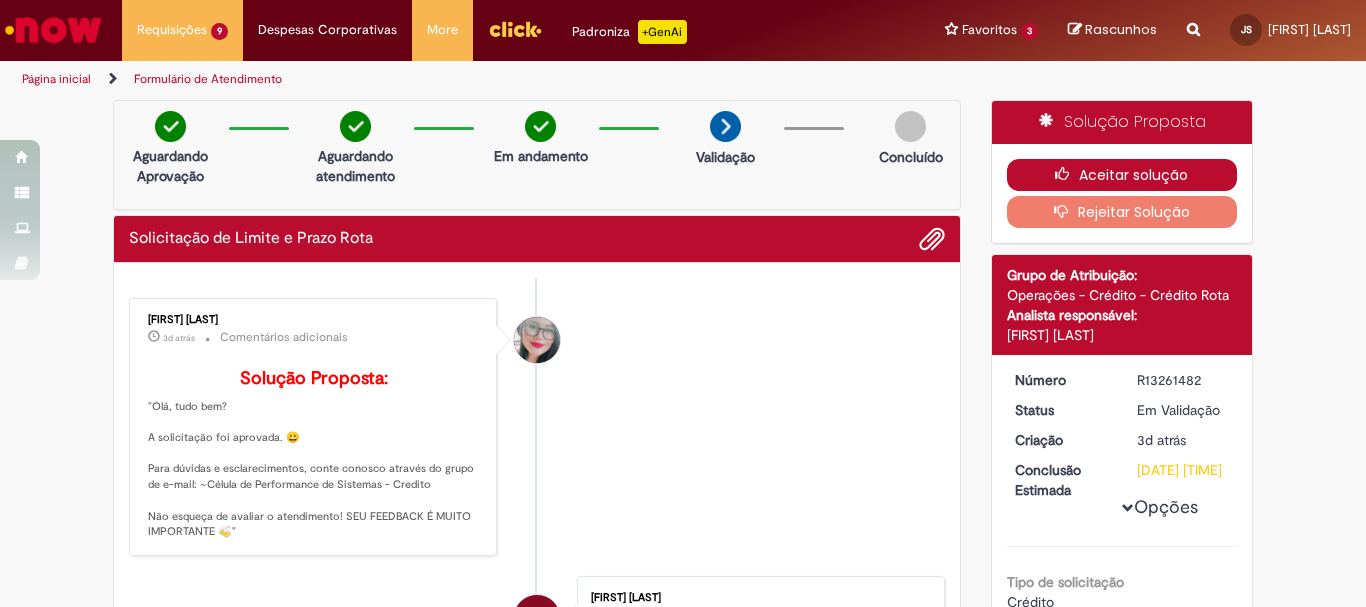 click on "Aceitar solução" at bounding box center (1122, 175) 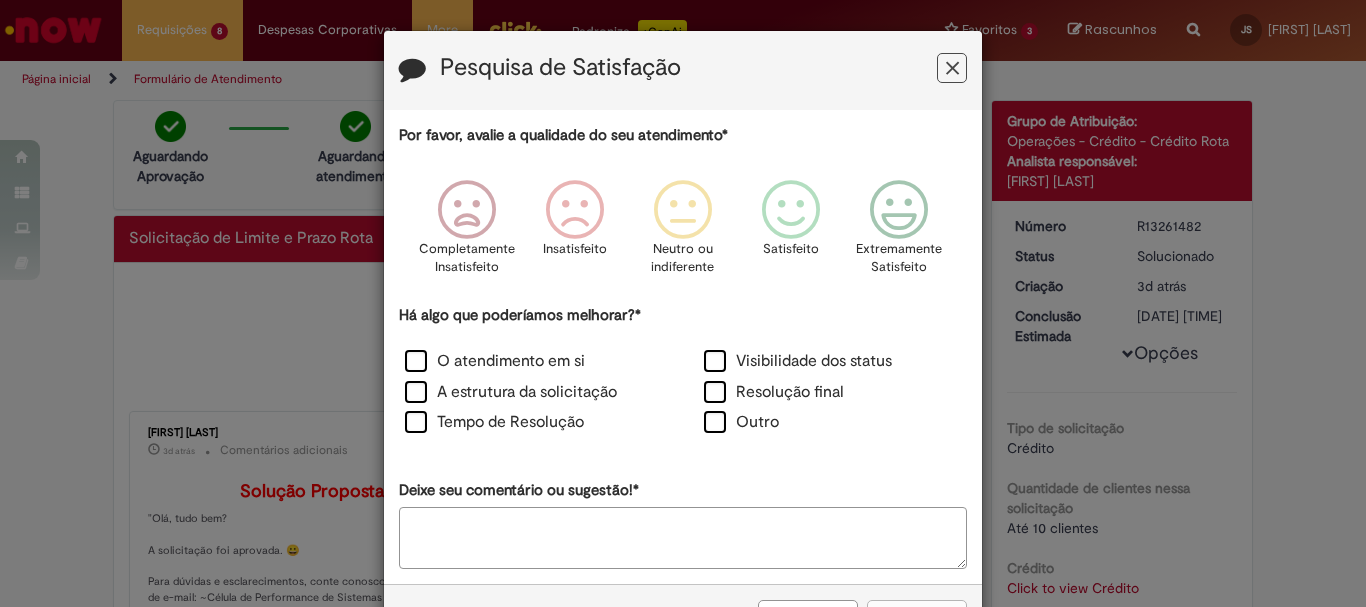 drag, startPoint x: 270, startPoint y: 8, endPoint x: 956, endPoint y: 108, distance: 693.2503 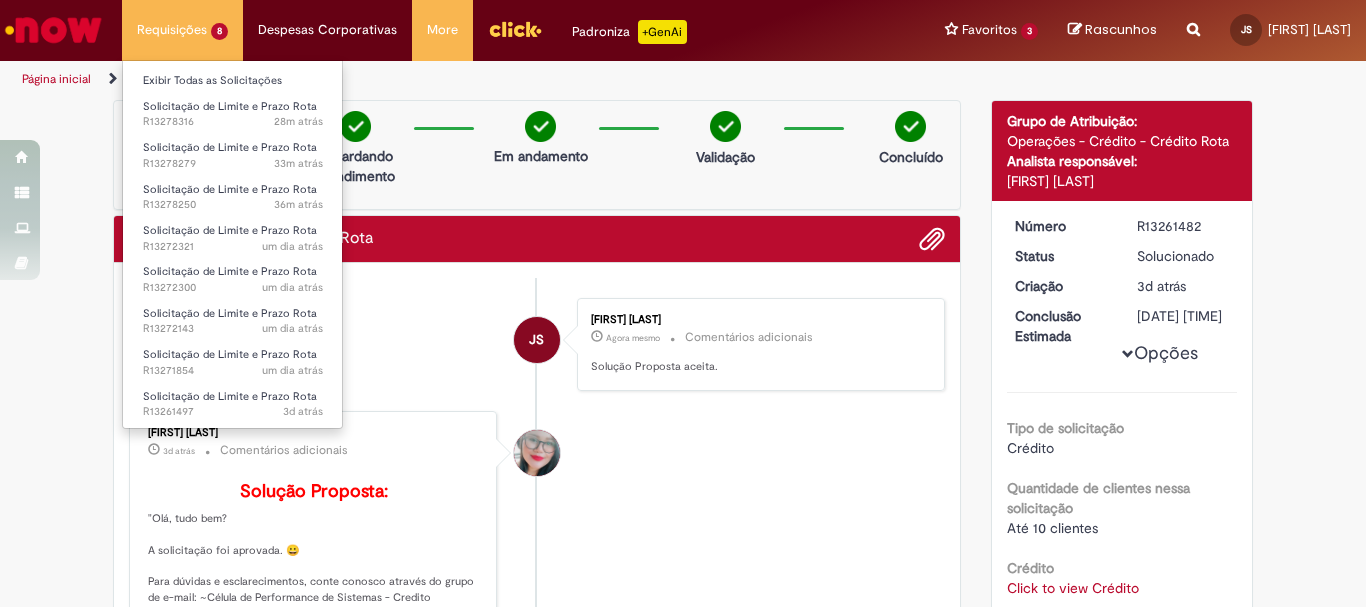 click on "Requisições   8
Exibir Todas as Solicitações
Solicitação de Limite e Prazo Rota
28m atrás 28 minutos atrás  R13278316
Solicitação de Limite e Prazo Rota
33m atrás 33 minutos atrás  R13278279
Solicitação de Limite e Prazo Rota
36m atrás 36 minutos atrás  R13278250
Solicitação de Limite e Prazo Rota
um dia atrás um dia atrás  R13272321
Solicitação de Limite e Prazo Rota
um dia atrás um dia atrás  R13272300
Solicitação de Limite e Prazo Rota
um dia atrás um dia atrás  R13272143
Solicitação de Limite e Prazo Rota
um dia atrás um dia atrás  R13271854
Solicitação de Limite e Prazo Rota
3d atrás 3 dias atrás  R13261497" at bounding box center [182, 30] 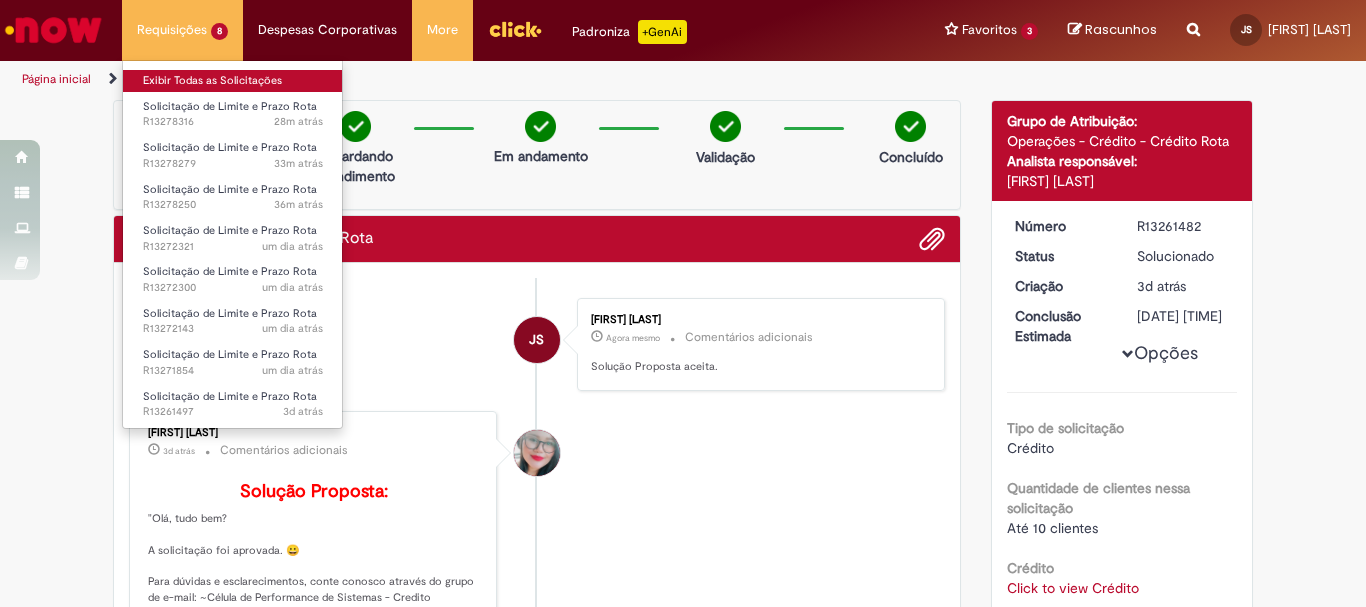 click on "Exibir Todas as Solicitações" at bounding box center [233, 81] 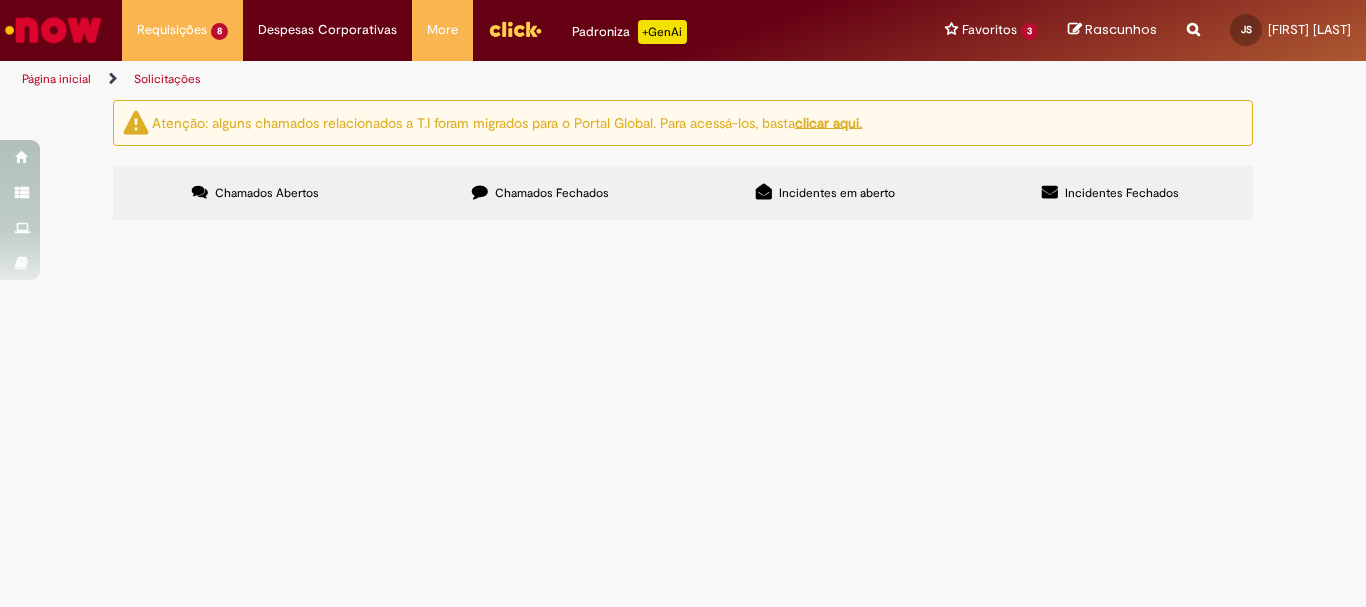 scroll, scrollTop: 117, scrollLeft: 0, axis: vertical 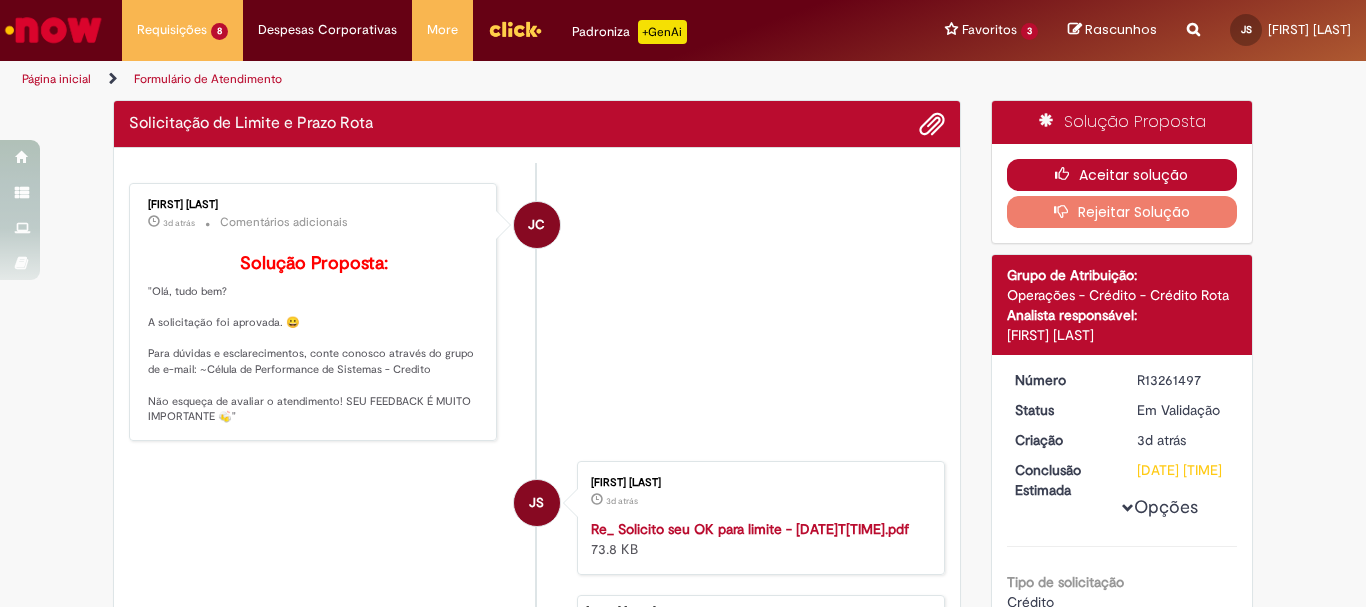 click on "Aceitar solução" at bounding box center [1122, 175] 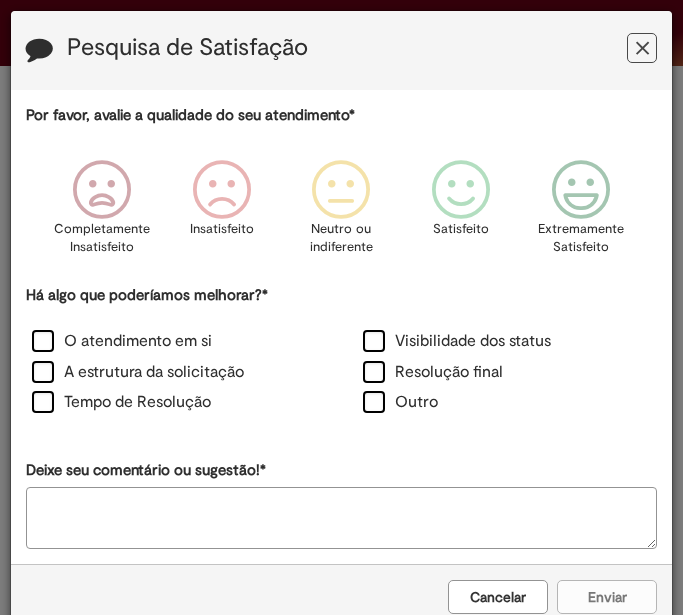 click at bounding box center (642, 48) 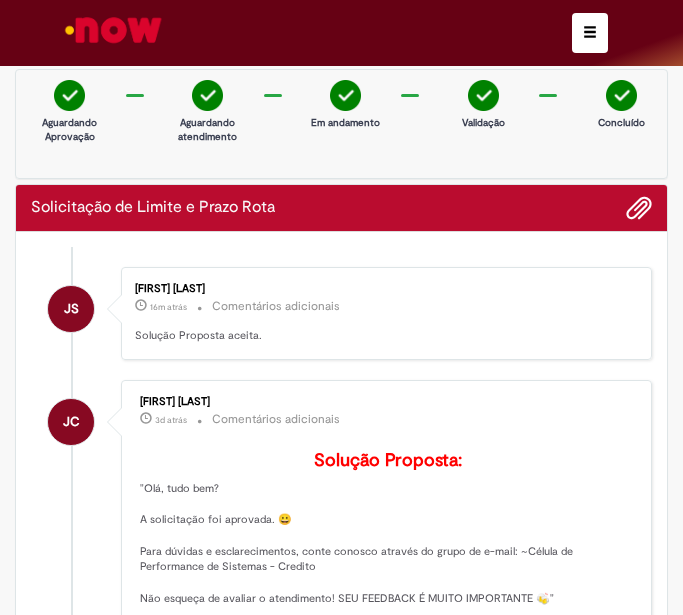 click at bounding box center (590, 33) 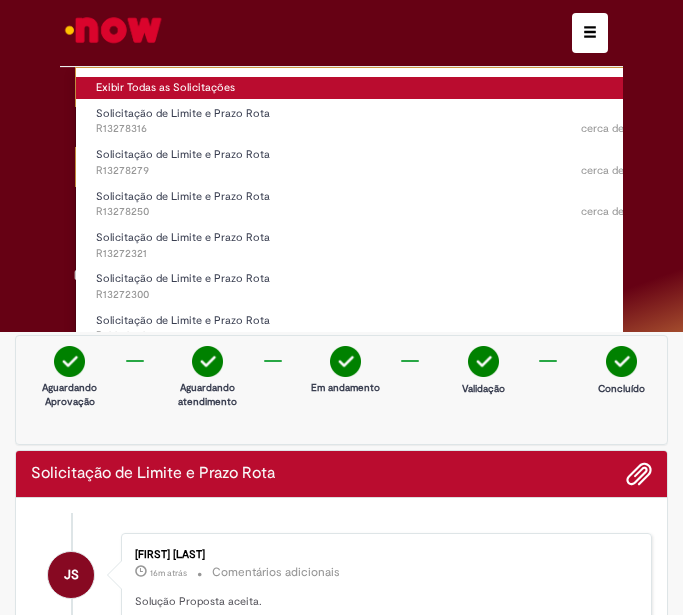 click on "Exibir Todas as Solicitações" at bounding box center (399, 88) 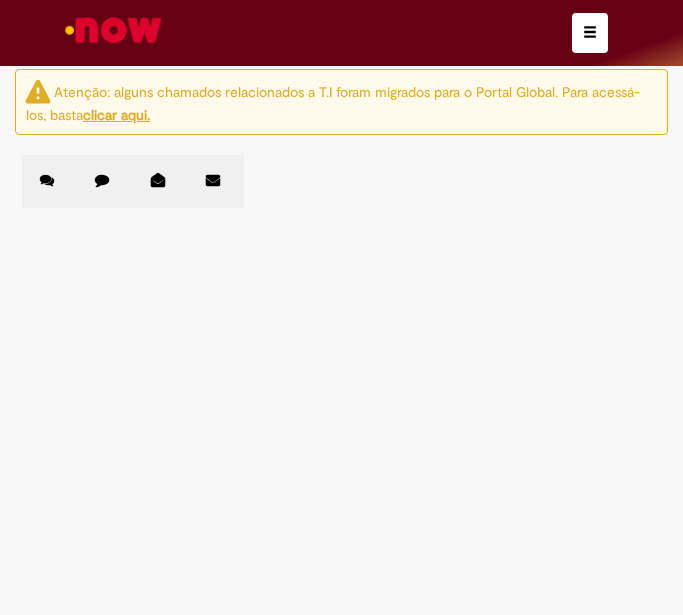 click on "Bom dia, solicito limite para cliente [NUMBER]" at bounding box center (0, 0) 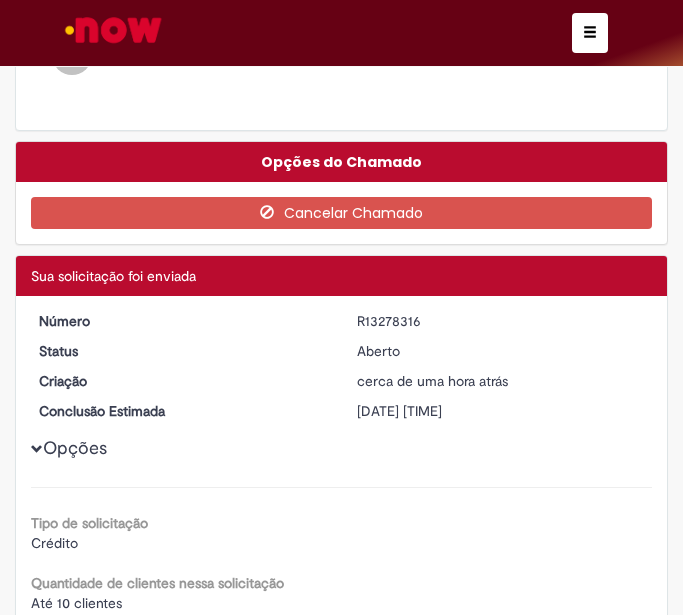 scroll, scrollTop: 836, scrollLeft: 0, axis: vertical 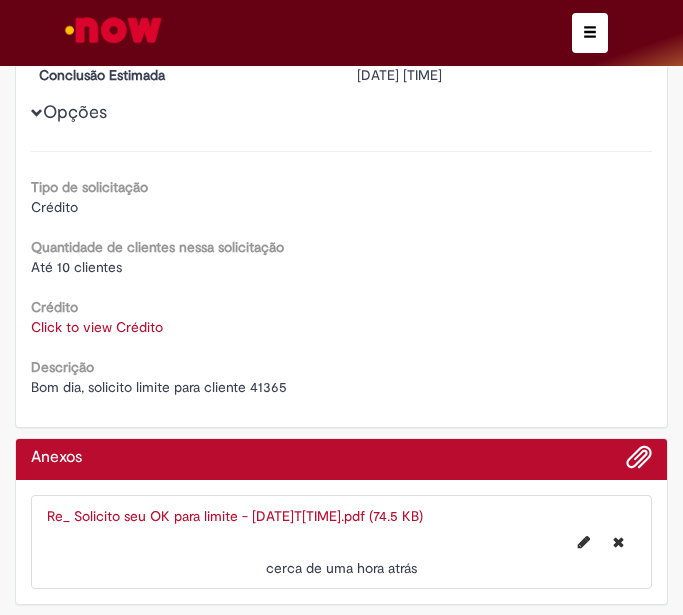 click on "Click to view Crédito" at bounding box center [341, 327] 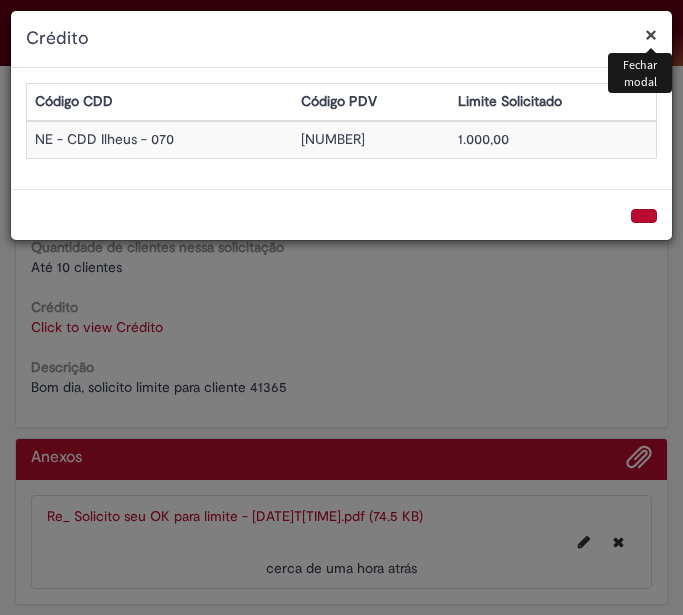 drag, startPoint x: 254, startPoint y: 341, endPoint x: 249, endPoint y: 52, distance: 289.04324 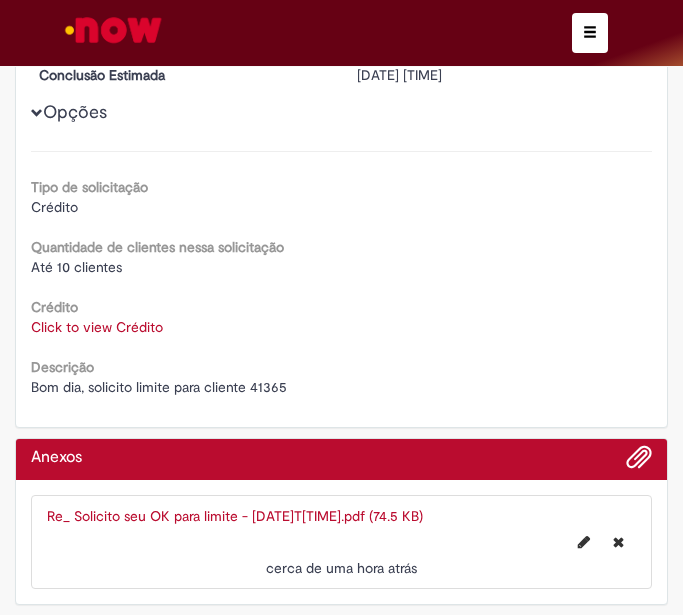 scroll, scrollTop: 436, scrollLeft: 0, axis: vertical 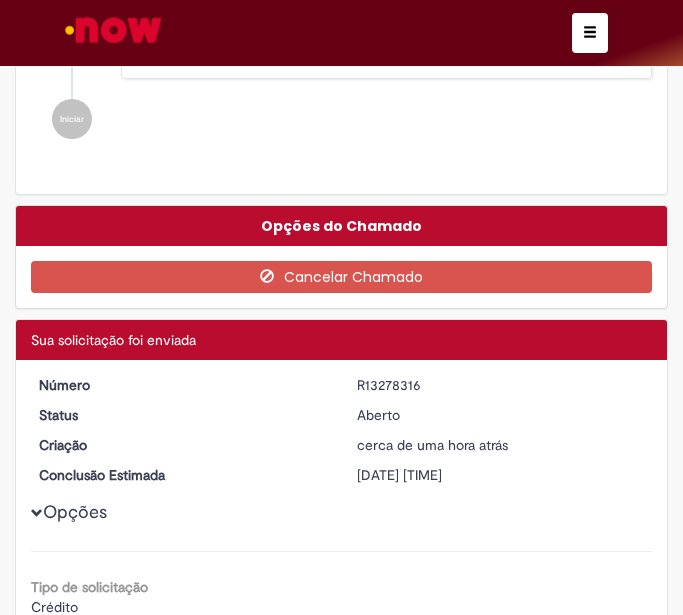 click at bounding box center (341, 33) 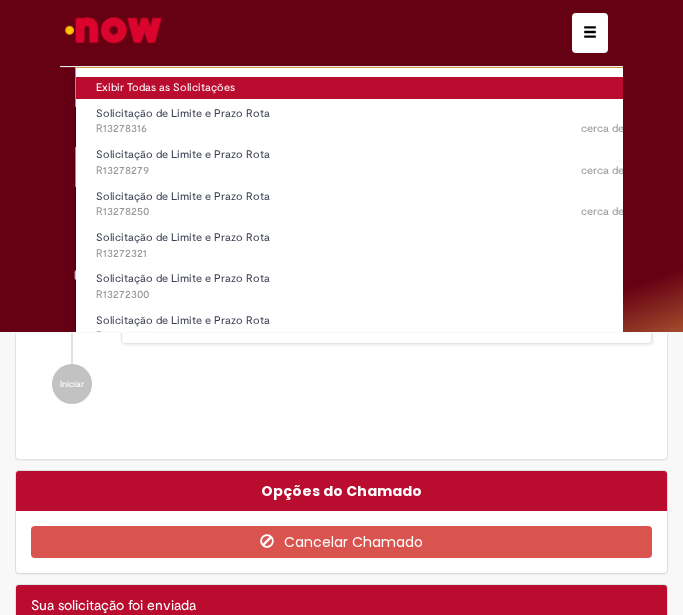click on "Exibir Todas as Solicitações" at bounding box center (399, 88) 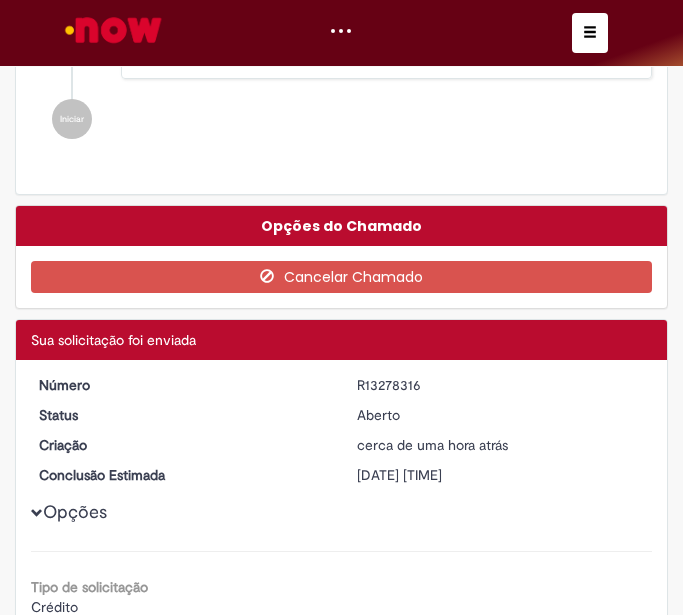 click on "JS
Jaqueline Ferreira Dos Santos
cerca de uma hora atrás cerca de uma hora atrás
Re_ Solicito seu OK para limite - 2025-07-11T093005.286.pdf  74.5 KB
JS
Jaqueline Ferreira Dos Santos
cerca de uma hora atrás cerca de uma hora atrás
Ola! Recebemos seu chamado R13278316 e em breve estaremos atuando.
Iniciar" at bounding box center [341, 2] 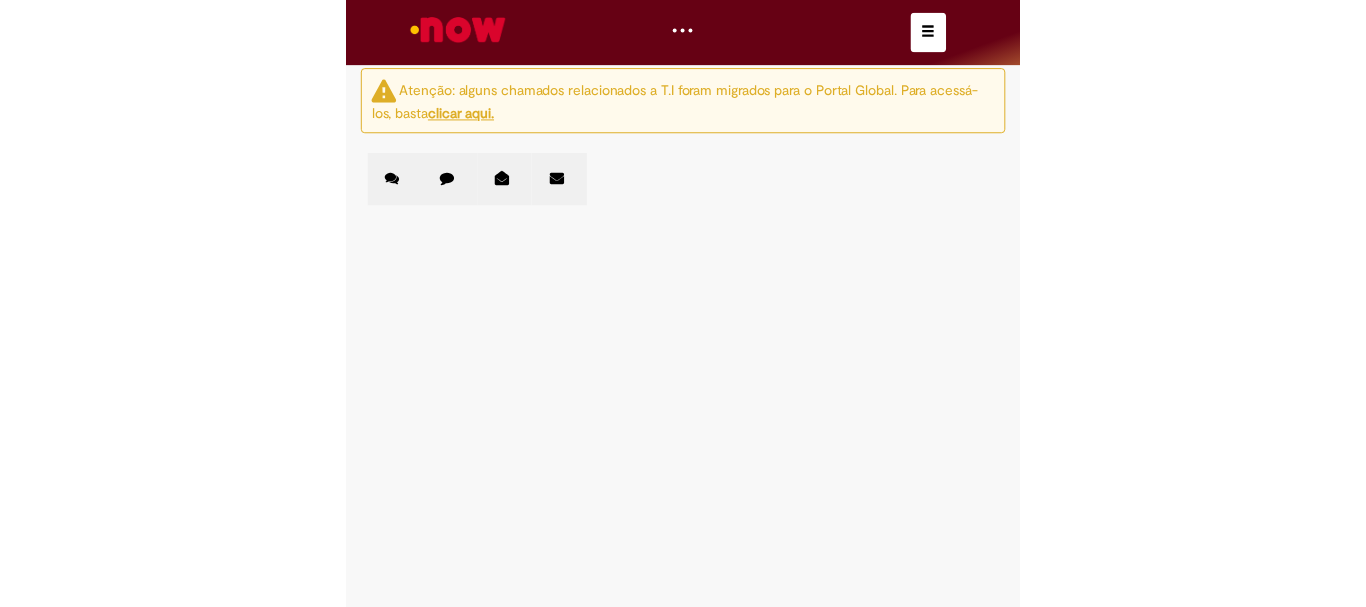 scroll, scrollTop: 0, scrollLeft: 0, axis: both 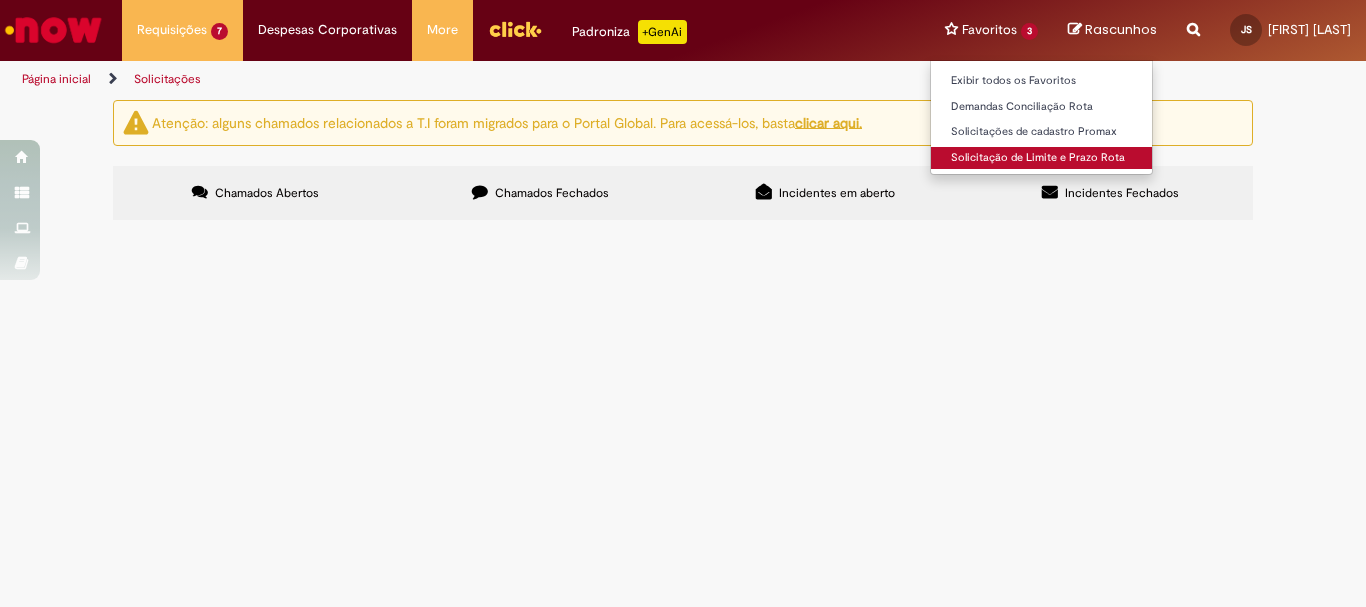 click on "Solicitação de Limite e Prazo Rota" at bounding box center [1041, 158] 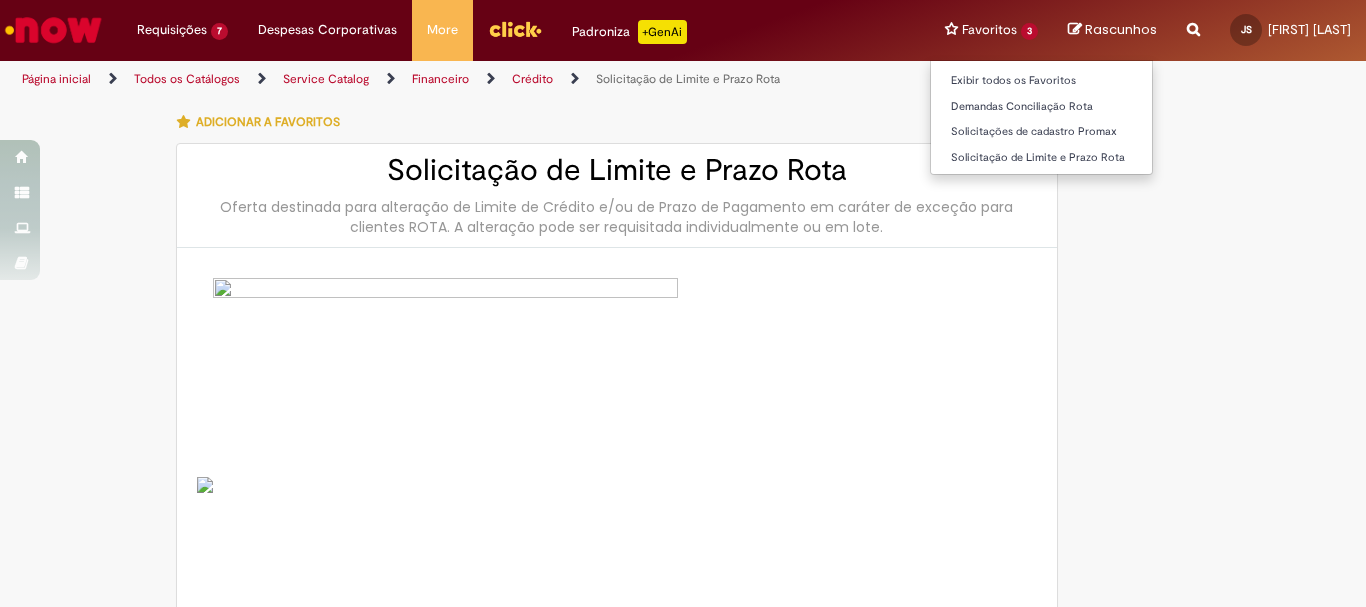 type on "********" 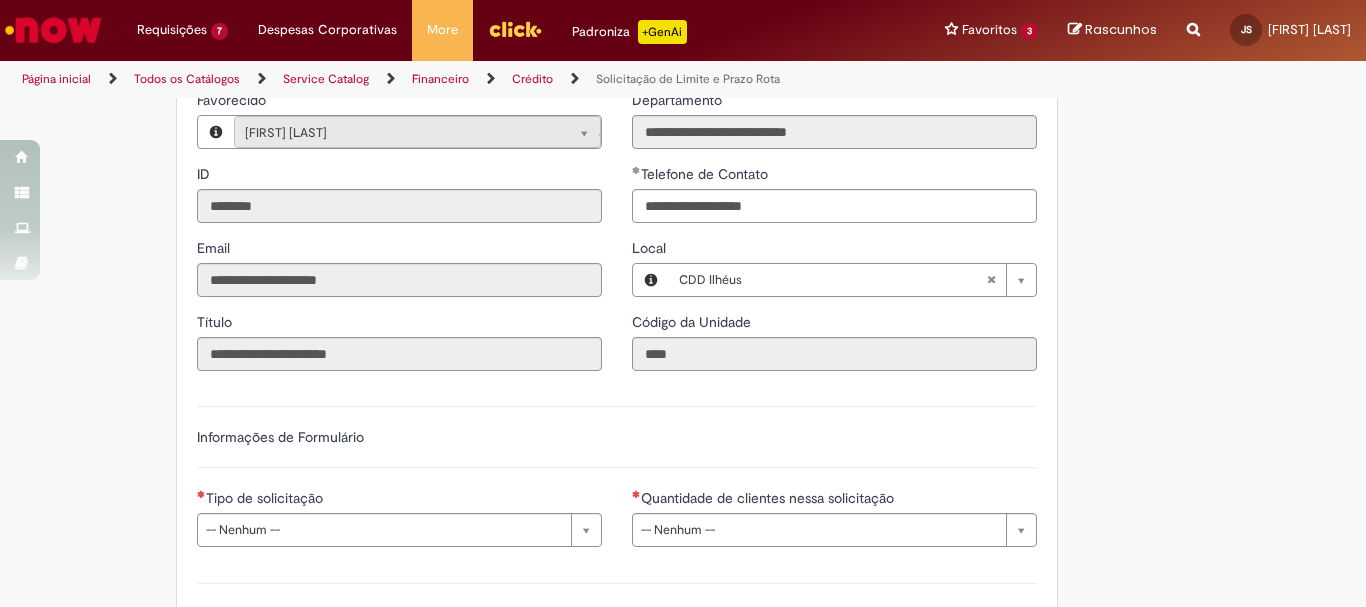 scroll, scrollTop: 1000, scrollLeft: 0, axis: vertical 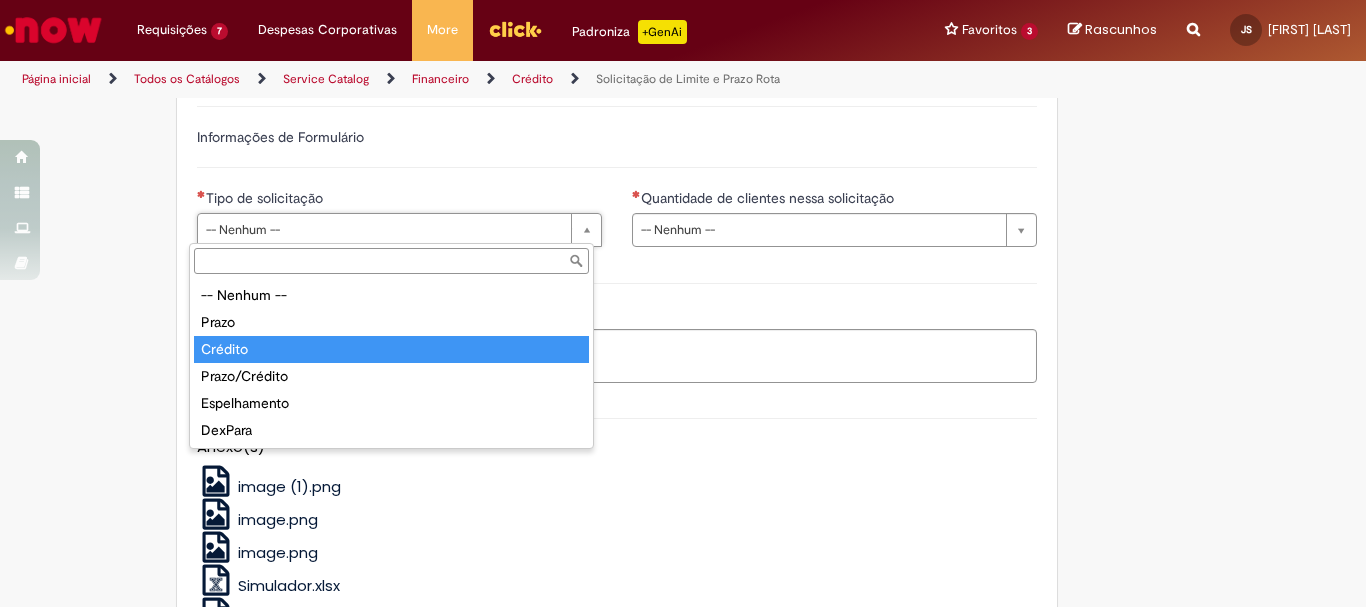 type on "*******" 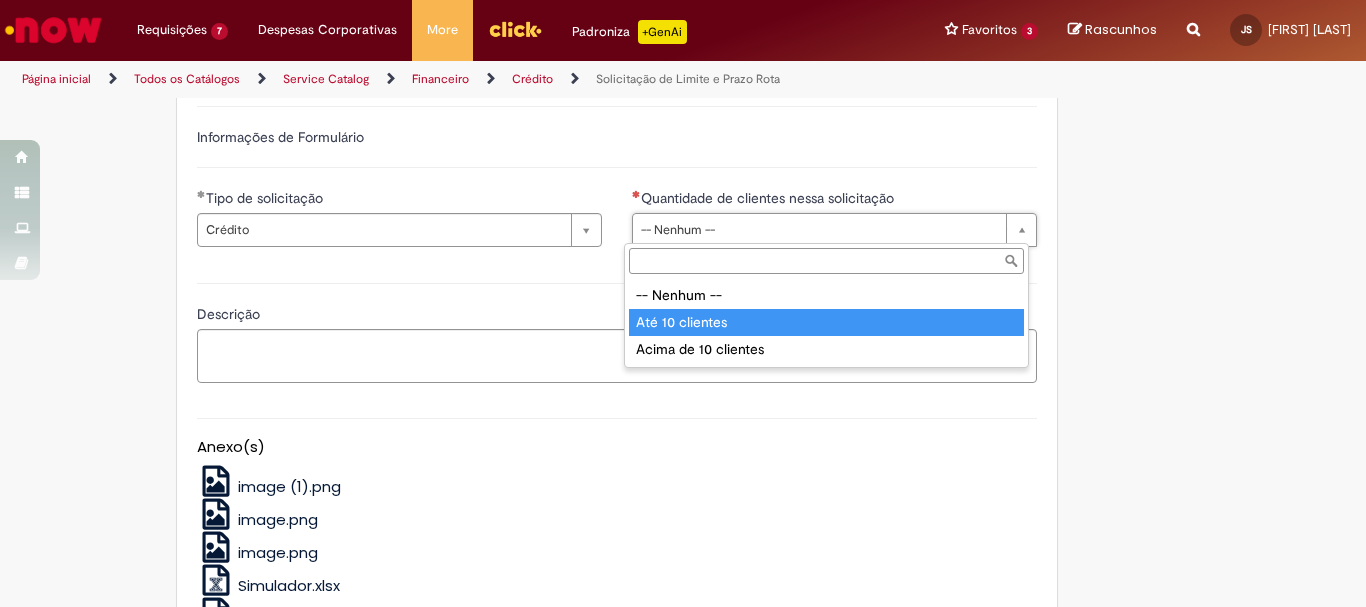type on "**********" 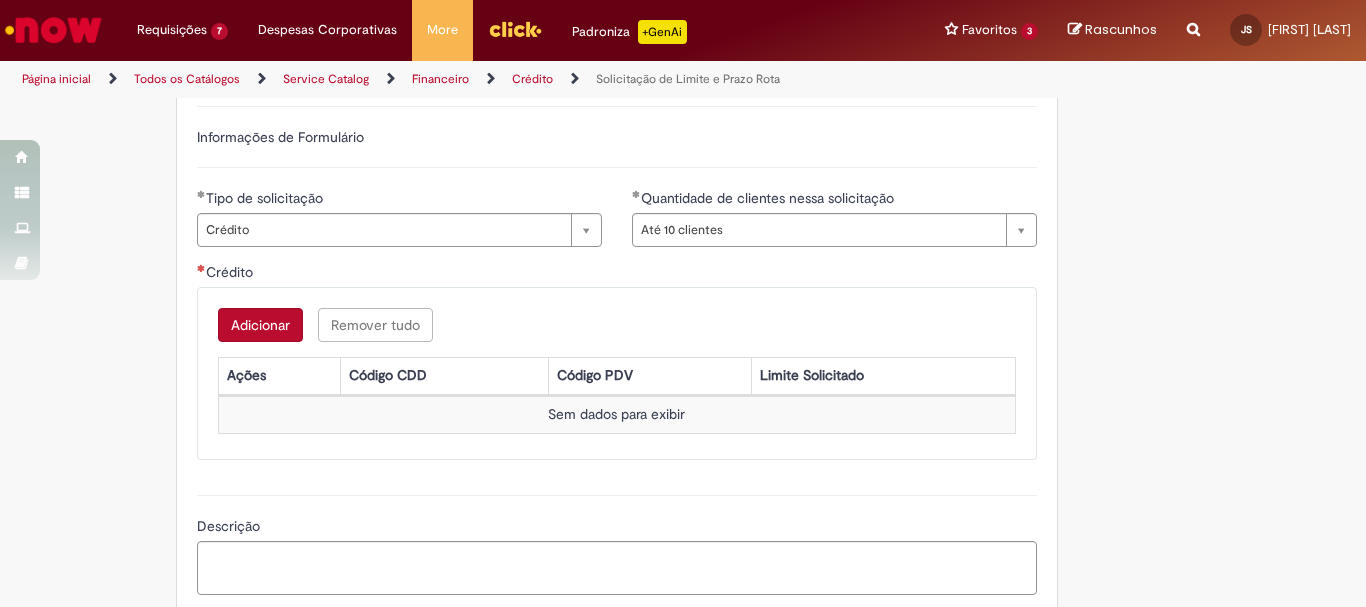 click on "Adicionar" at bounding box center [260, 325] 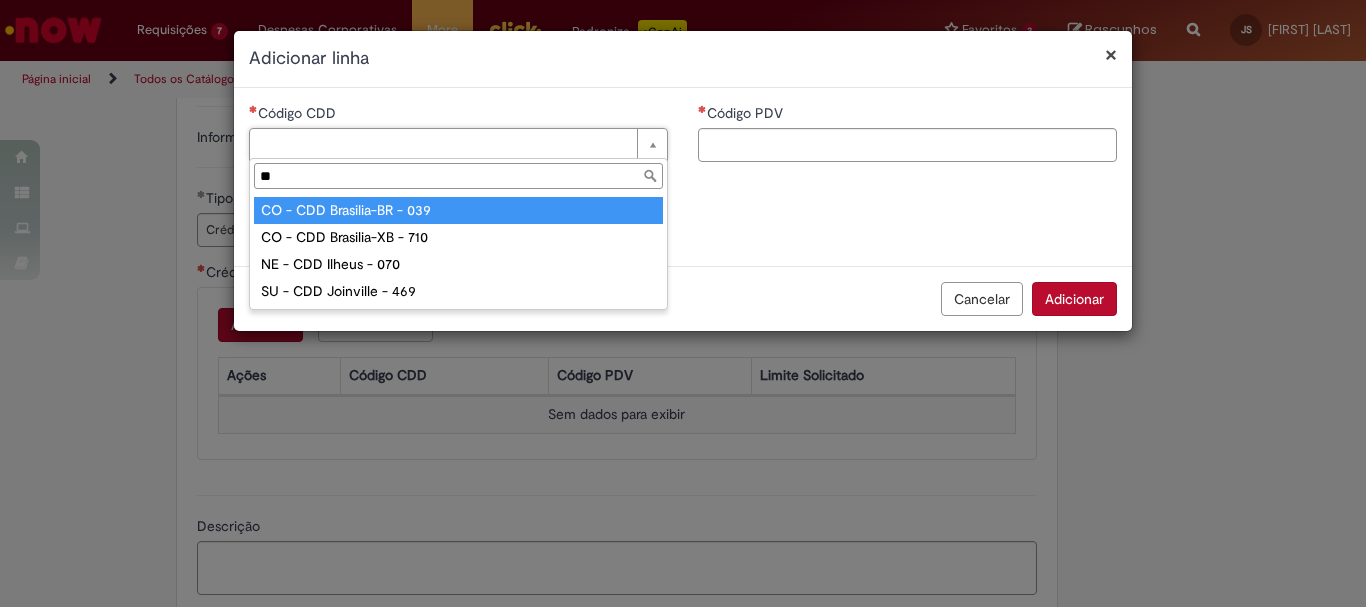 type on "***" 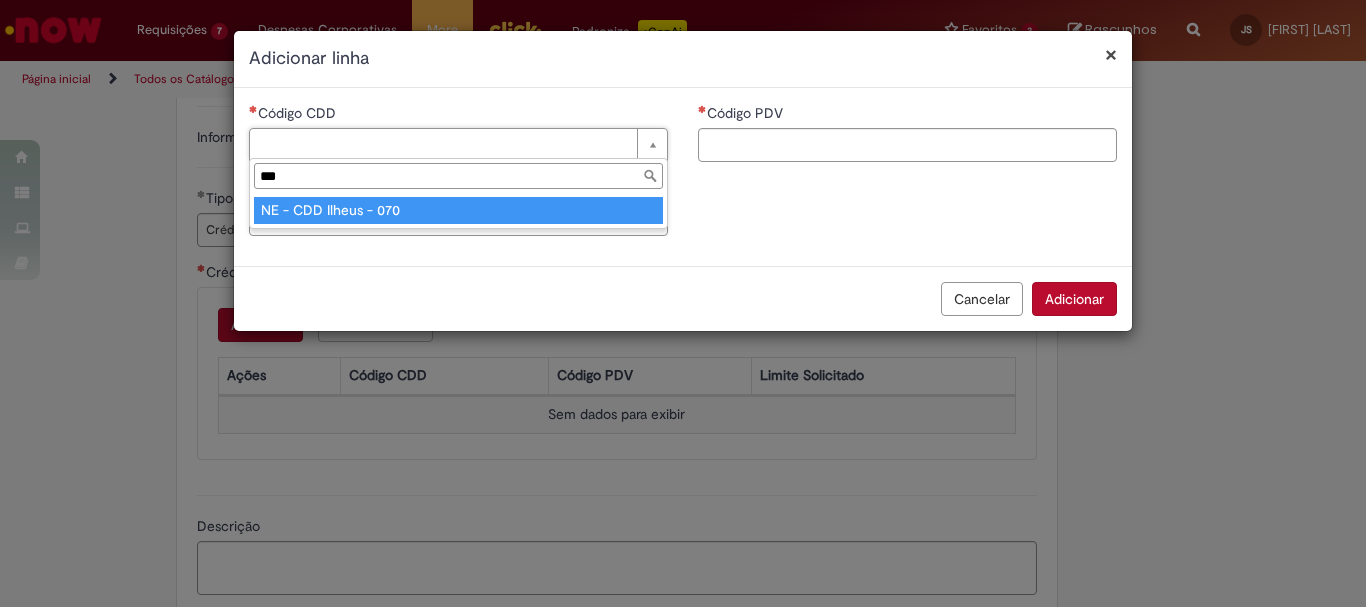 type on "**********" 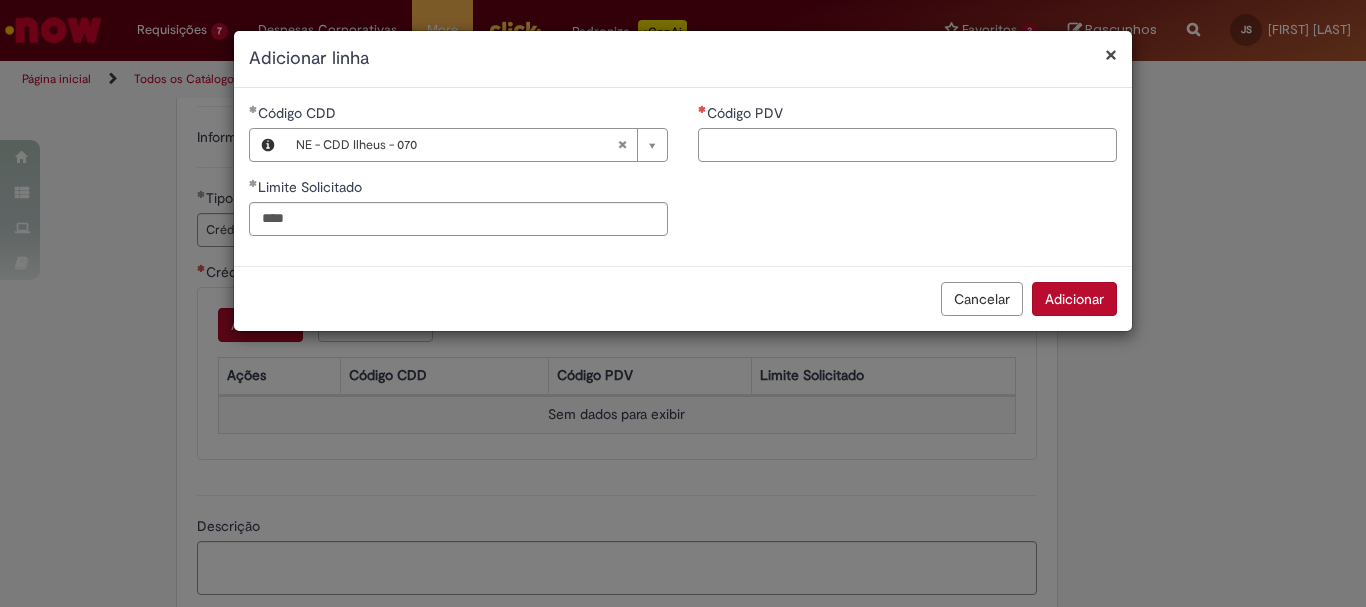 type on "********" 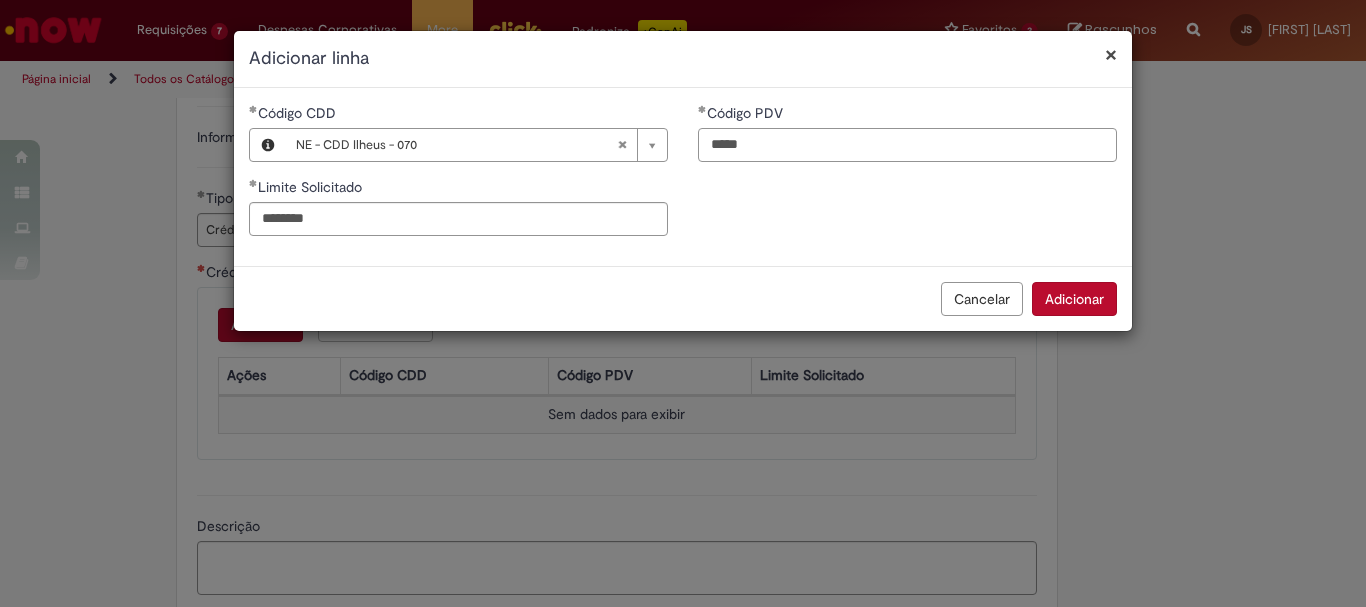 type on "*****" 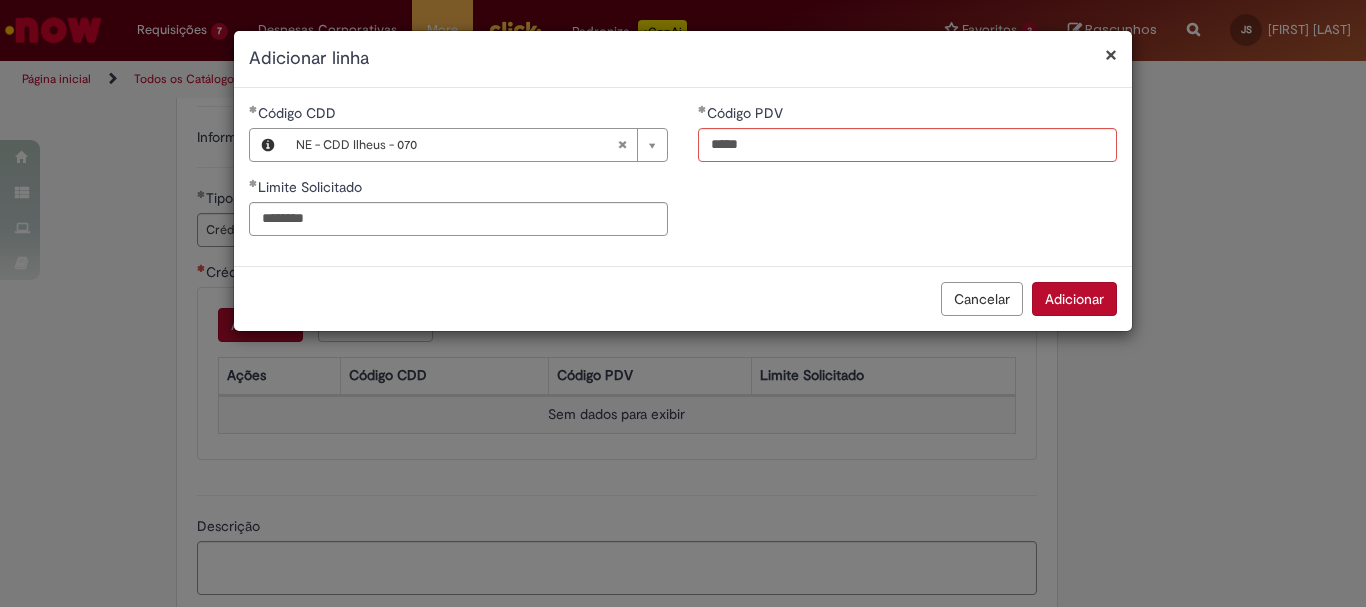 type 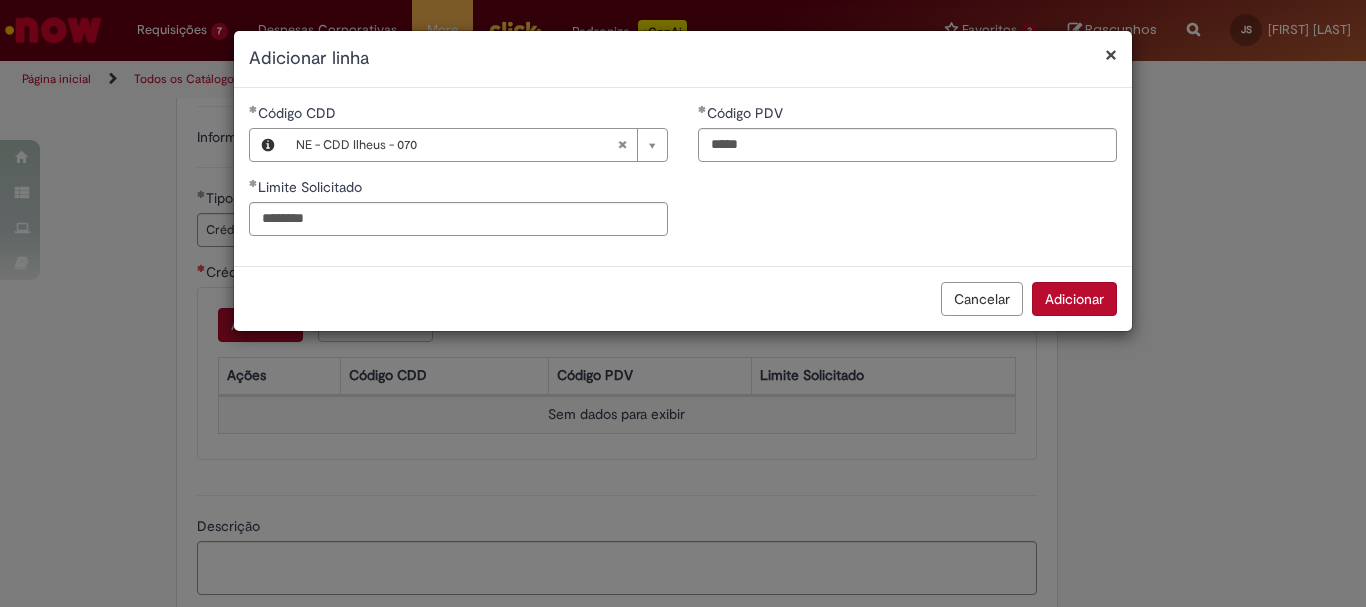 type 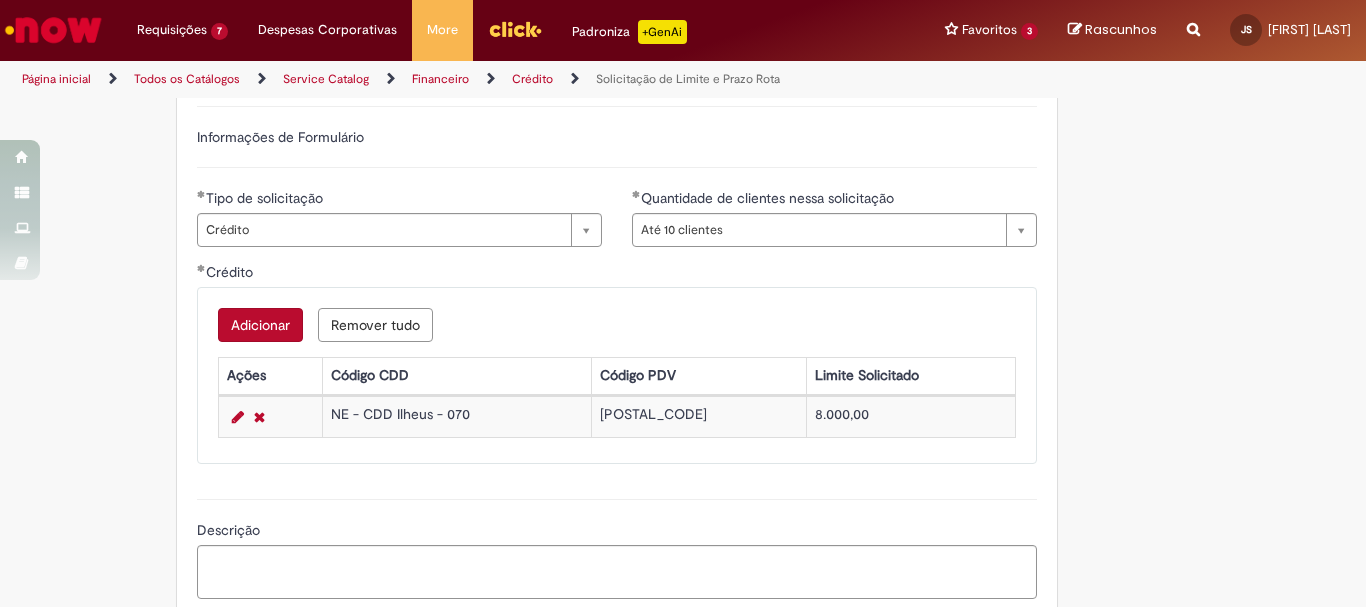 type 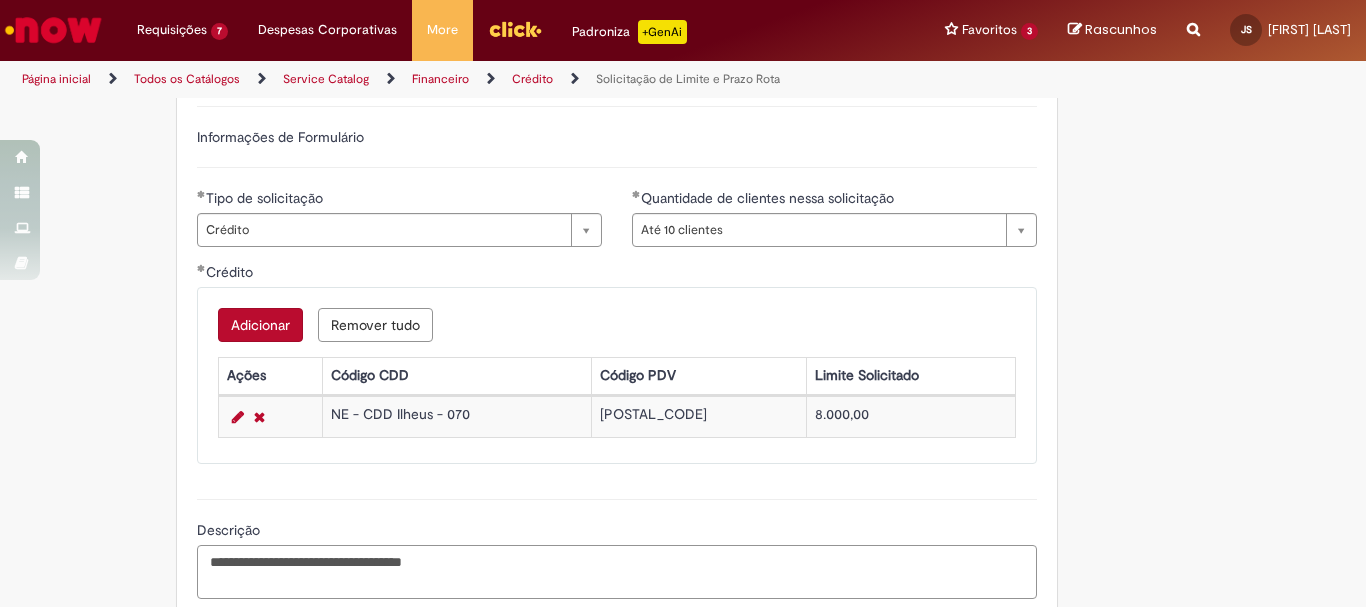 paste on "*******" 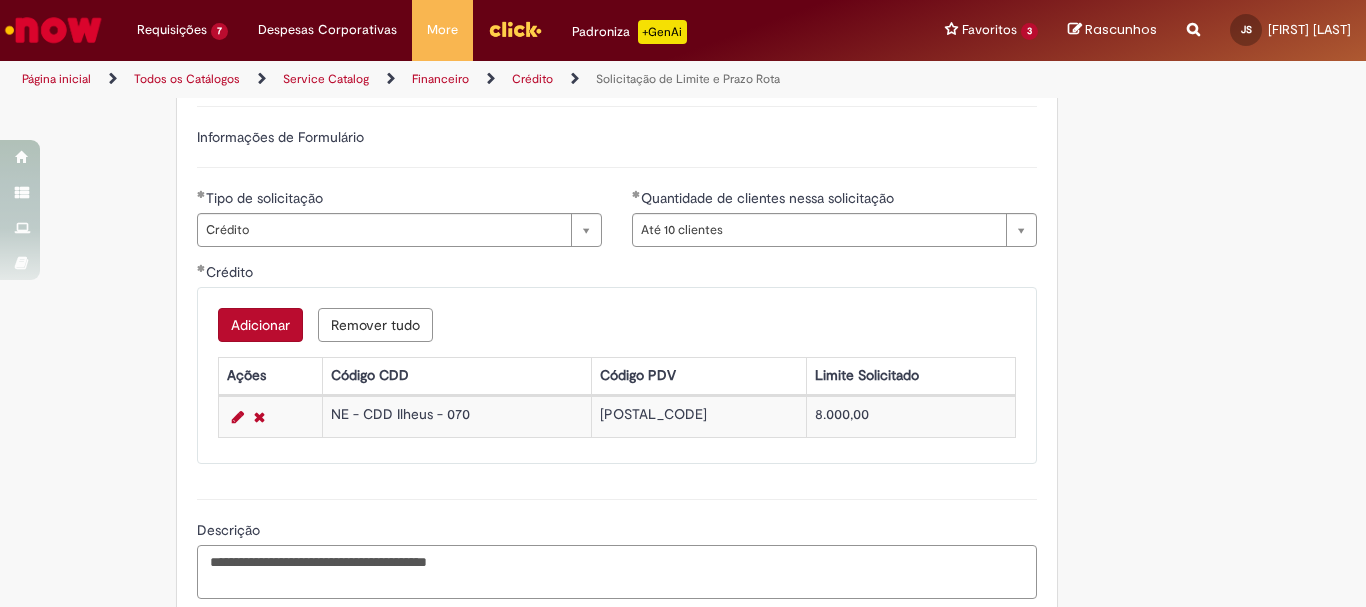 scroll, scrollTop: 1400, scrollLeft: 0, axis: vertical 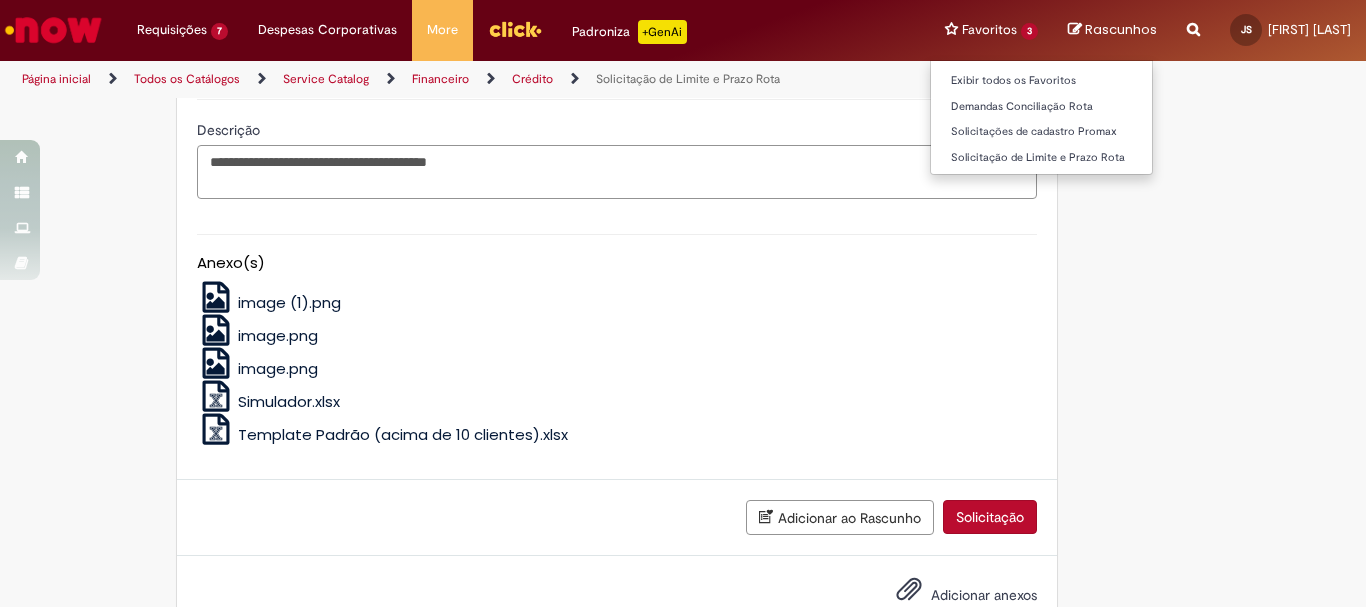 type on "**********" 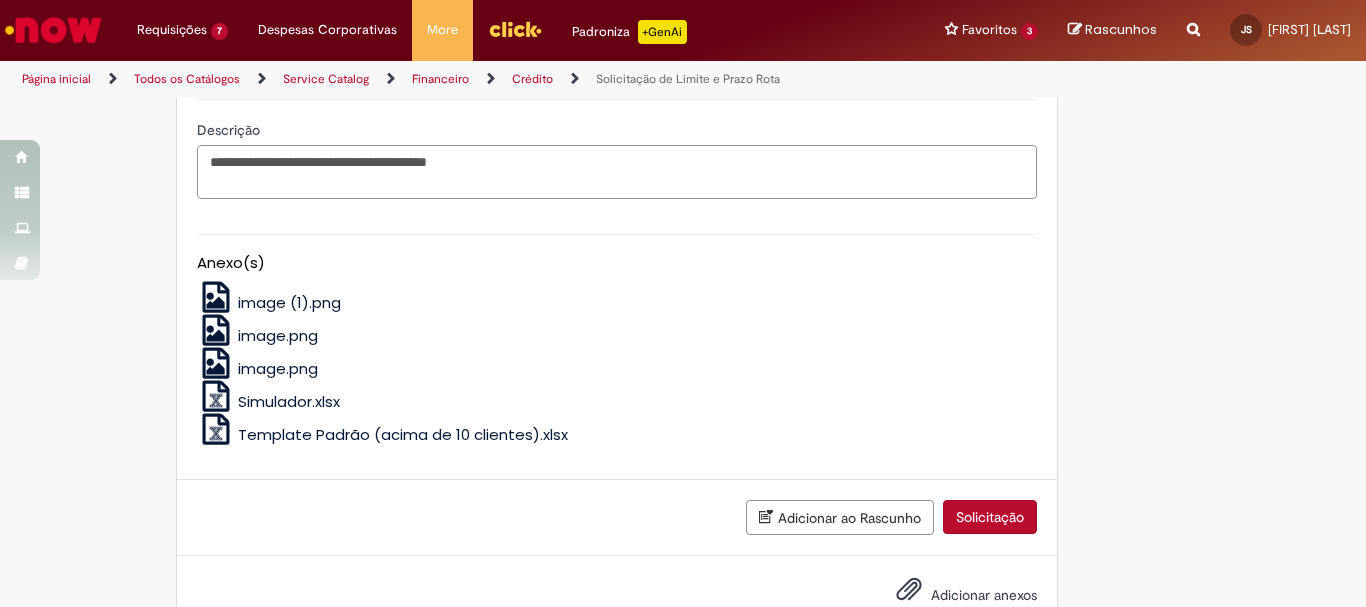 scroll, scrollTop: 1458, scrollLeft: 0, axis: vertical 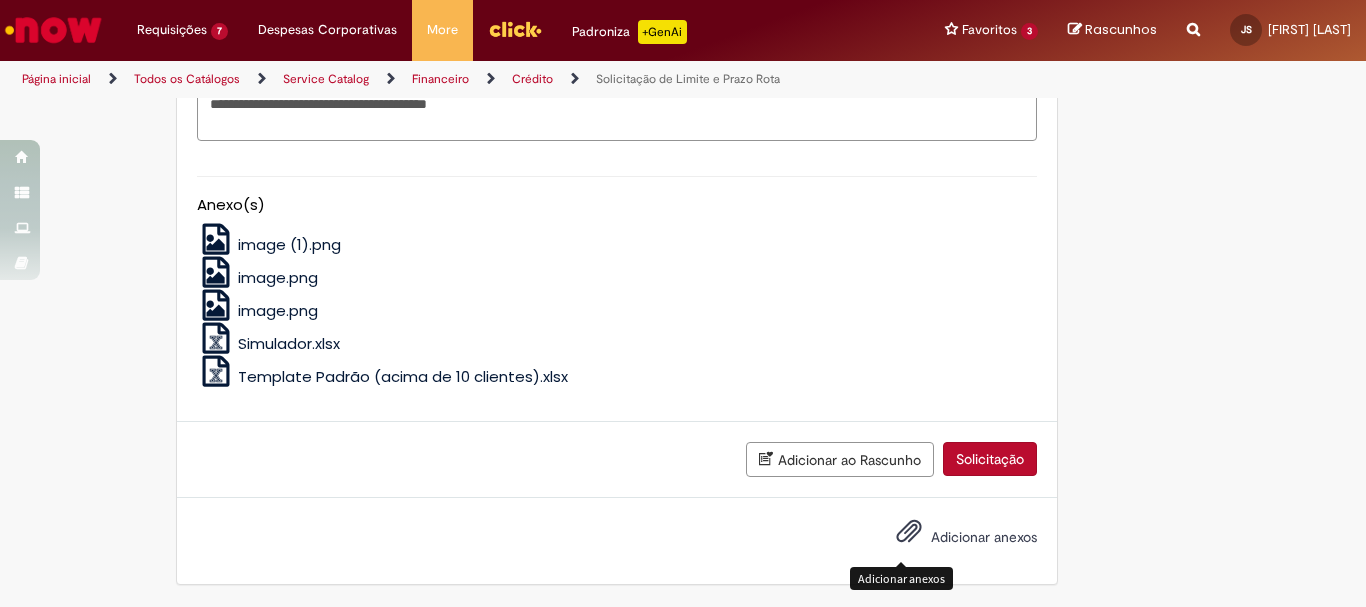 click on "Adicionar anexos" at bounding box center [909, 536] 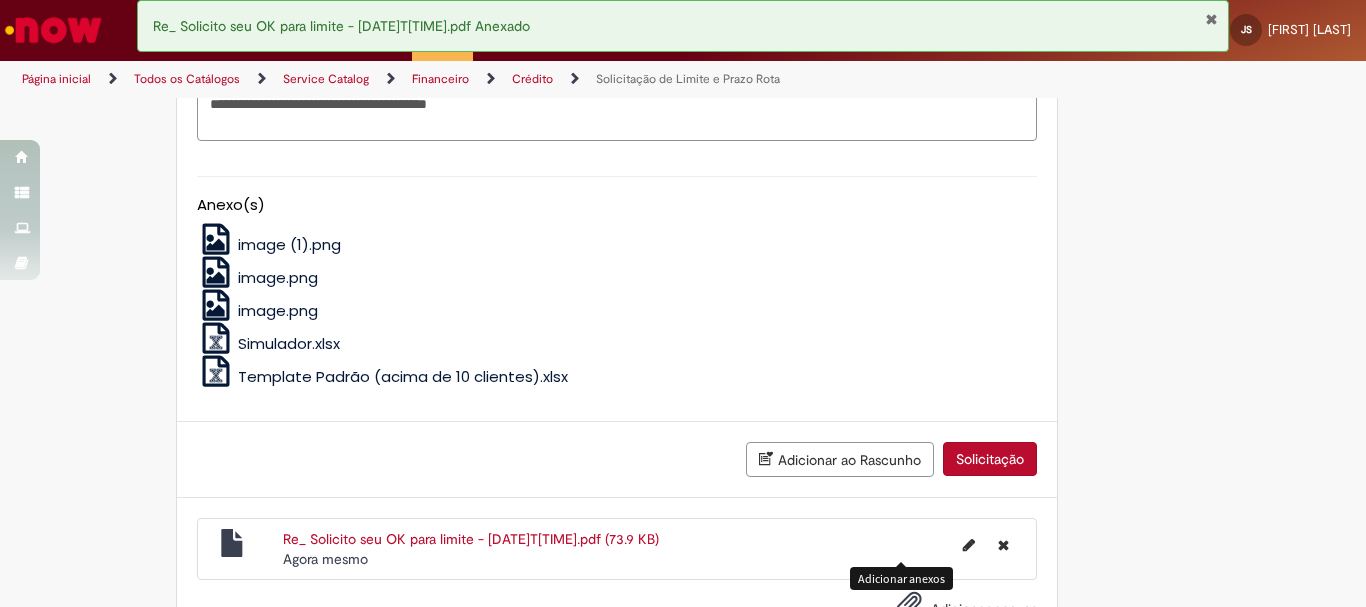 click on "Solicitação" at bounding box center [990, 459] 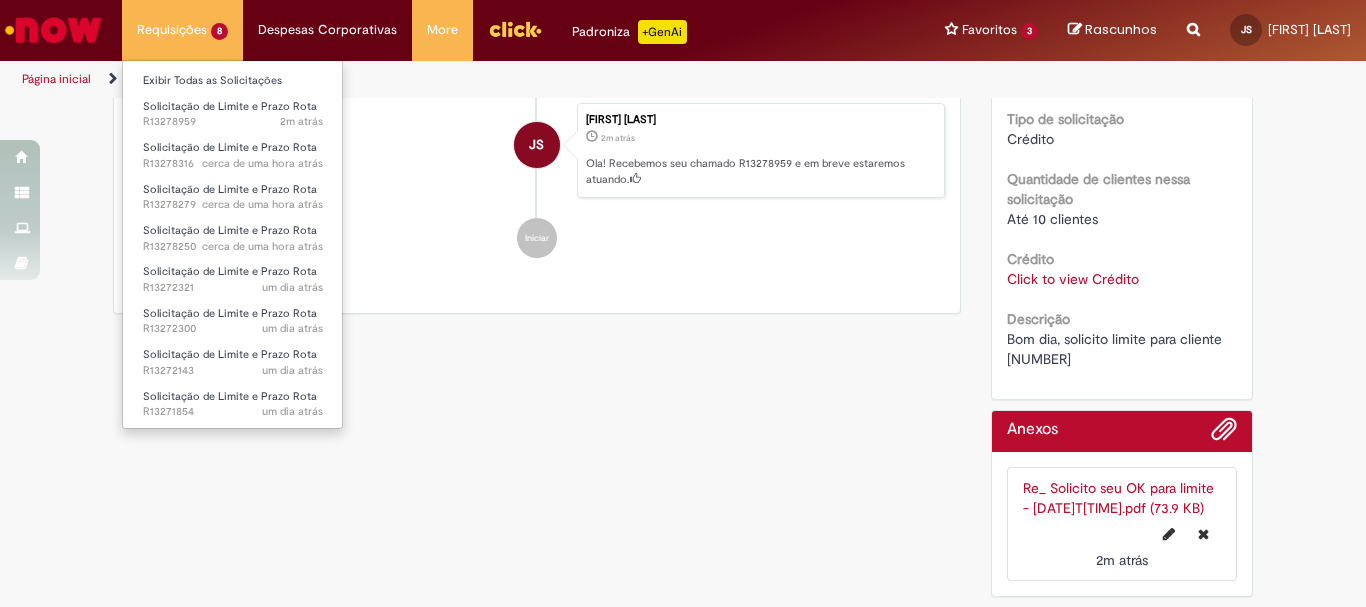 scroll, scrollTop: 0, scrollLeft: 0, axis: both 